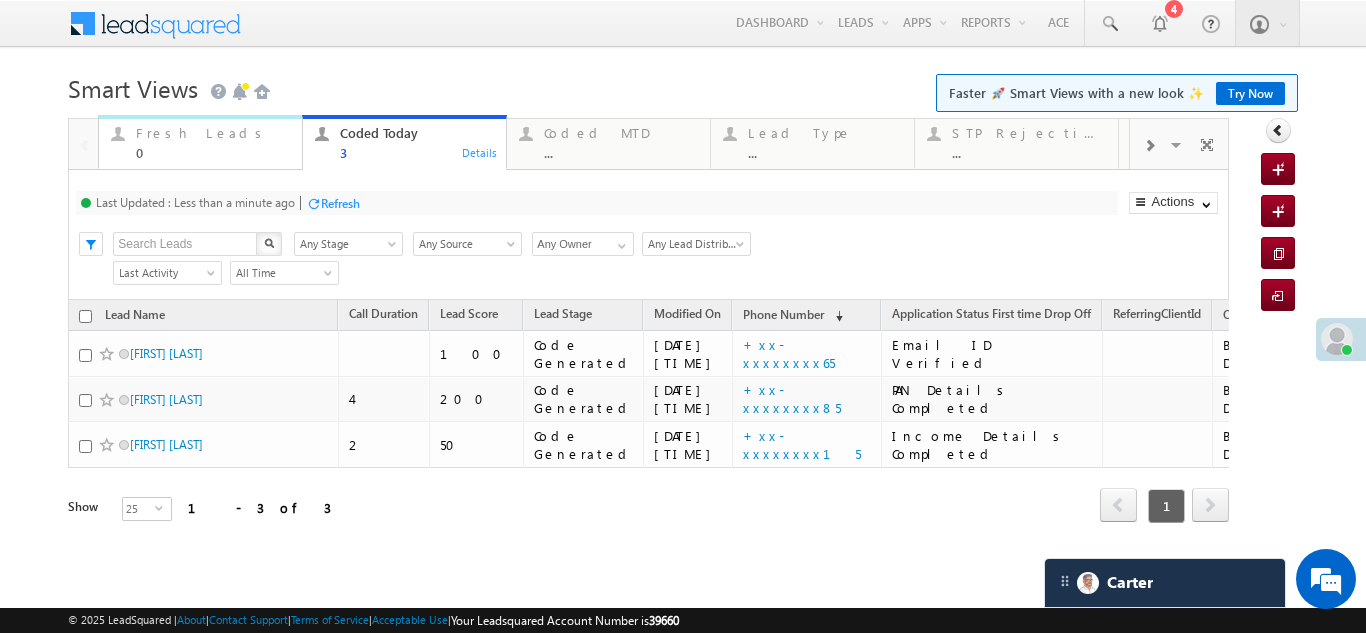 scroll, scrollTop: 0, scrollLeft: 0, axis: both 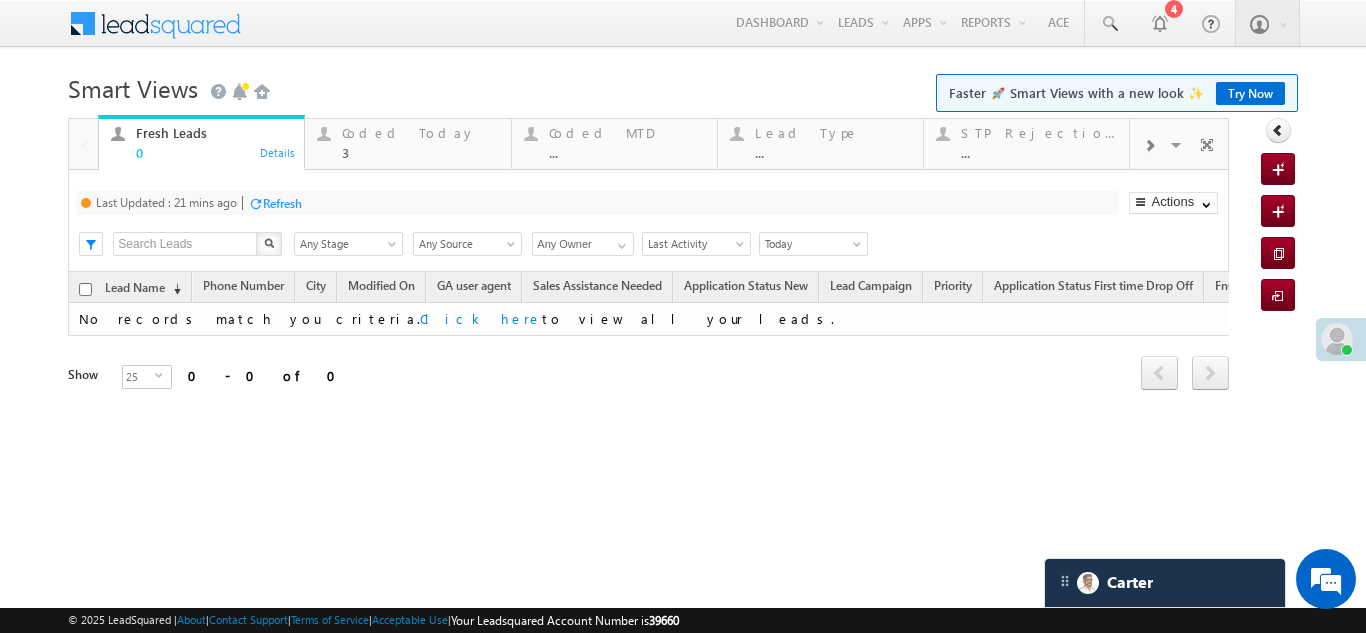 click on "Refresh" at bounding box center [275, 202] 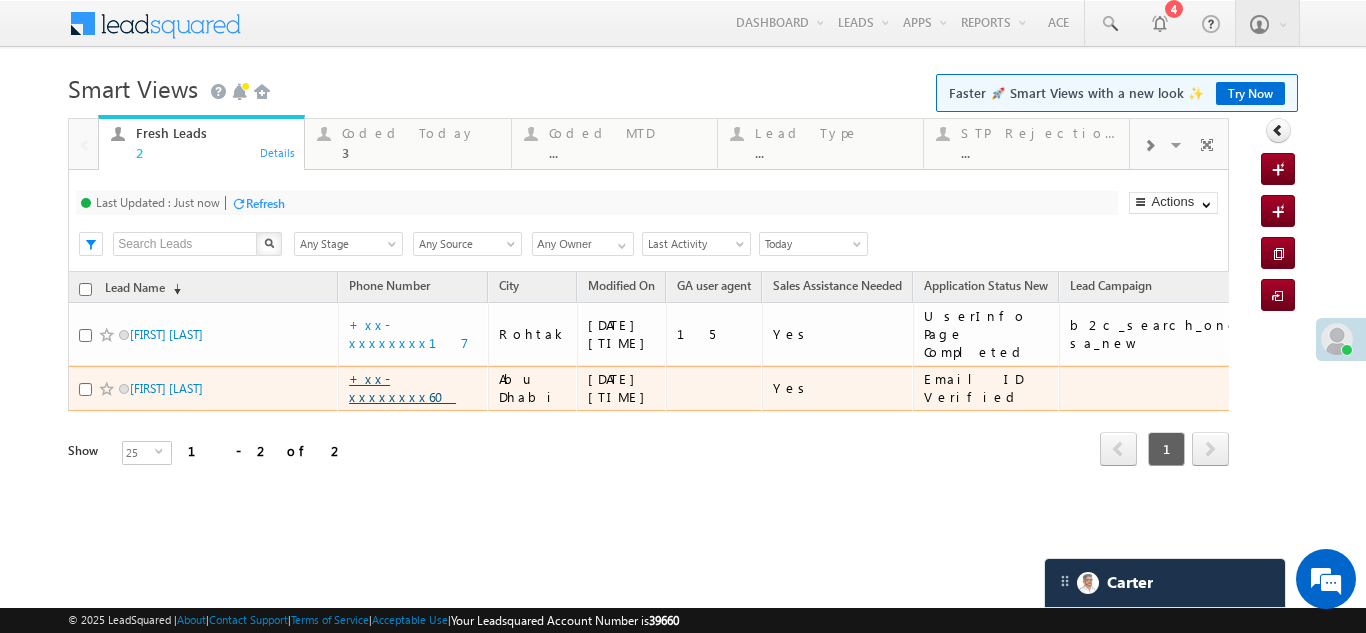 click on "+xx-xxxxxxxx60" at bounding box center [402, 387] 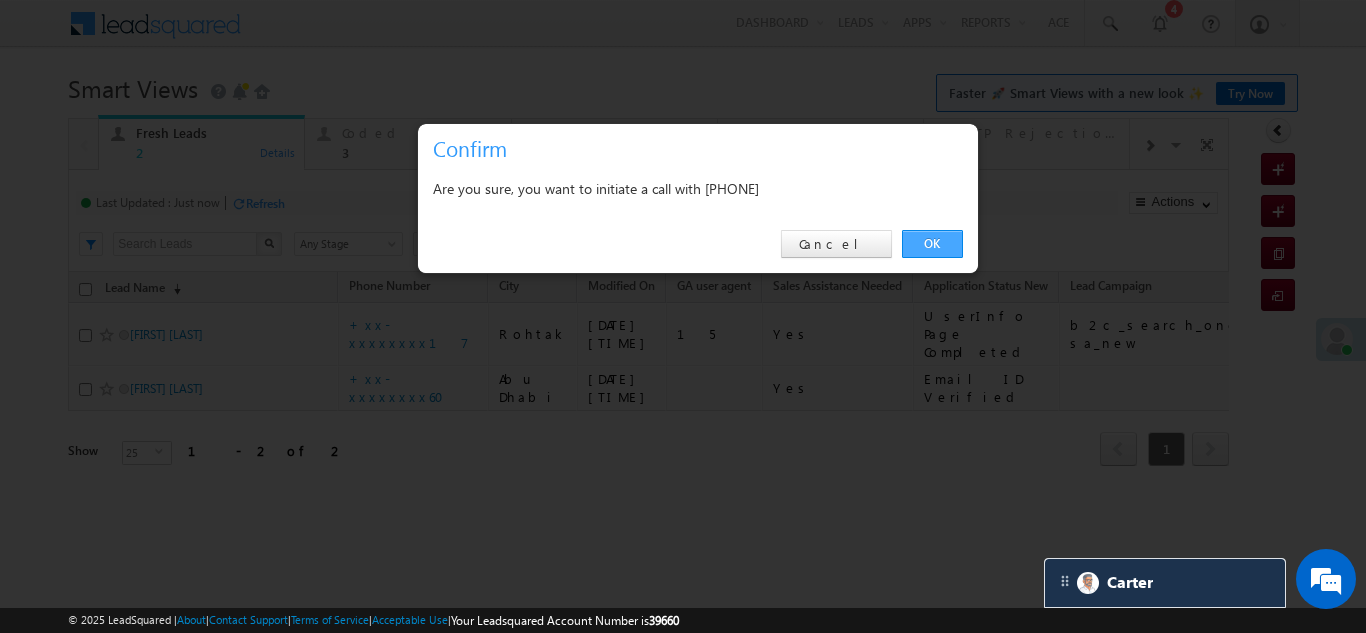 click on "OK" at bounding box center [932, 244] 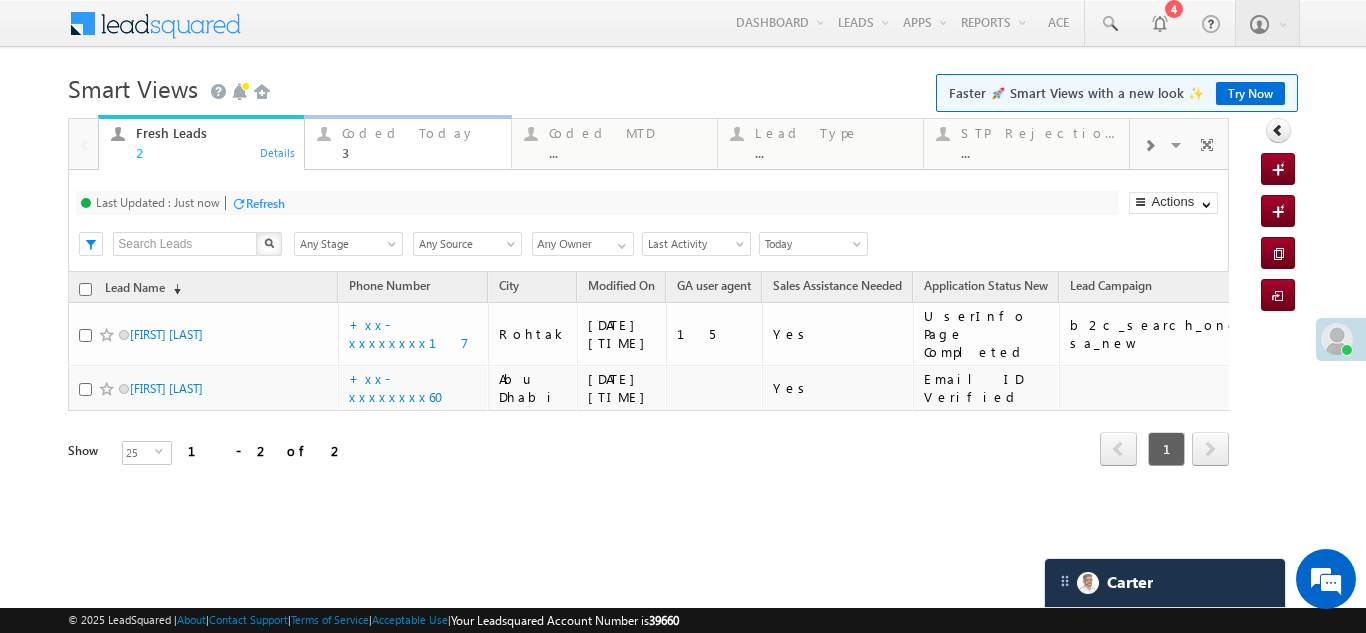 click on "Coded Today" at bounding box center [420, 133] 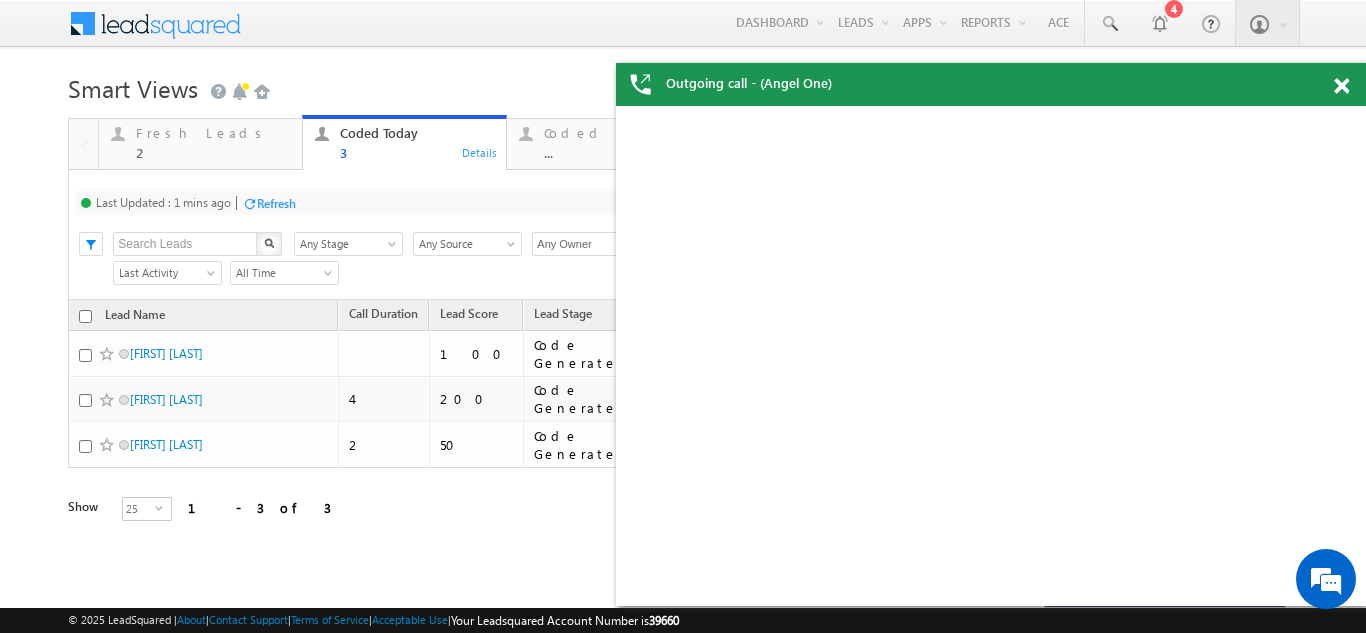 click on "Refresh" at bounding box center [276, 203] 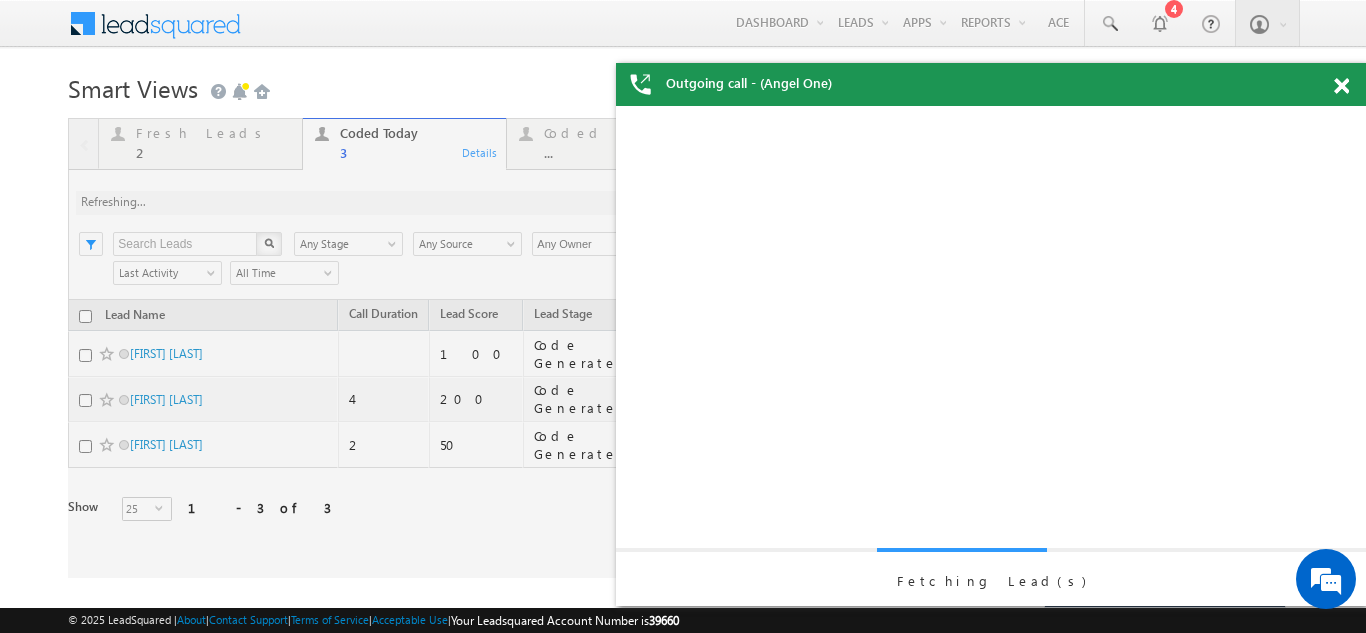 scroll, scrollTop: 0, scrollLeft: 0, axis: both 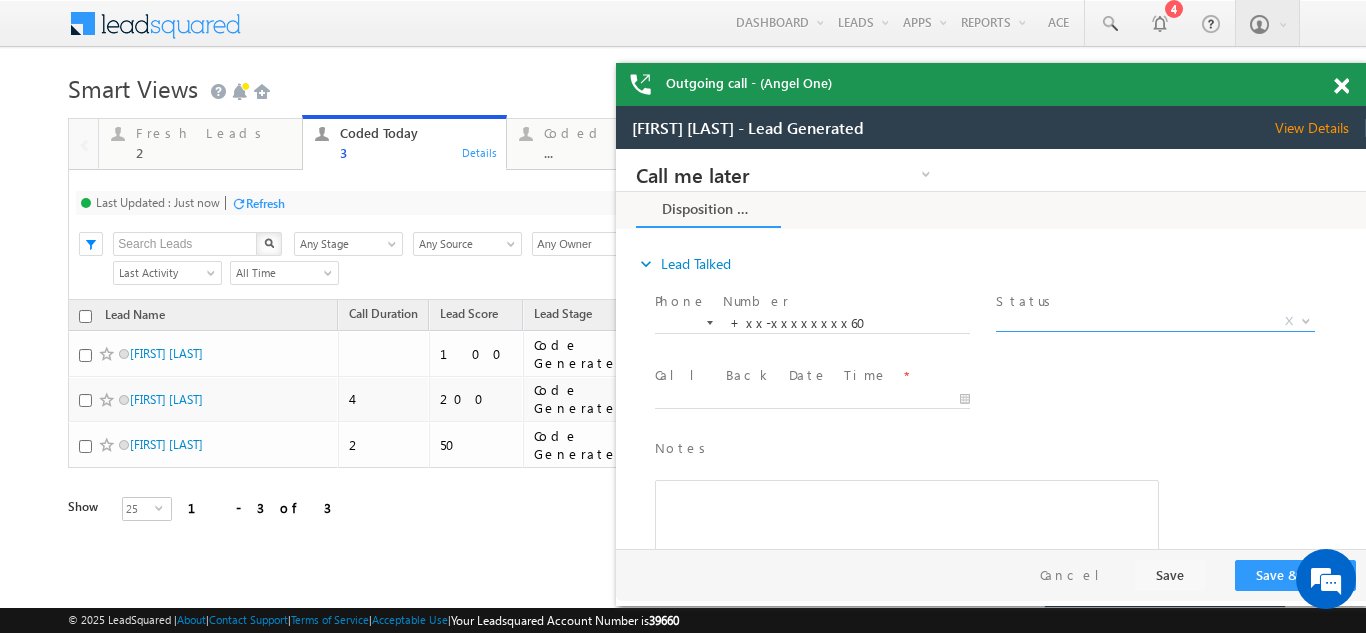 click on "X" at bounding box center (1155, 322) 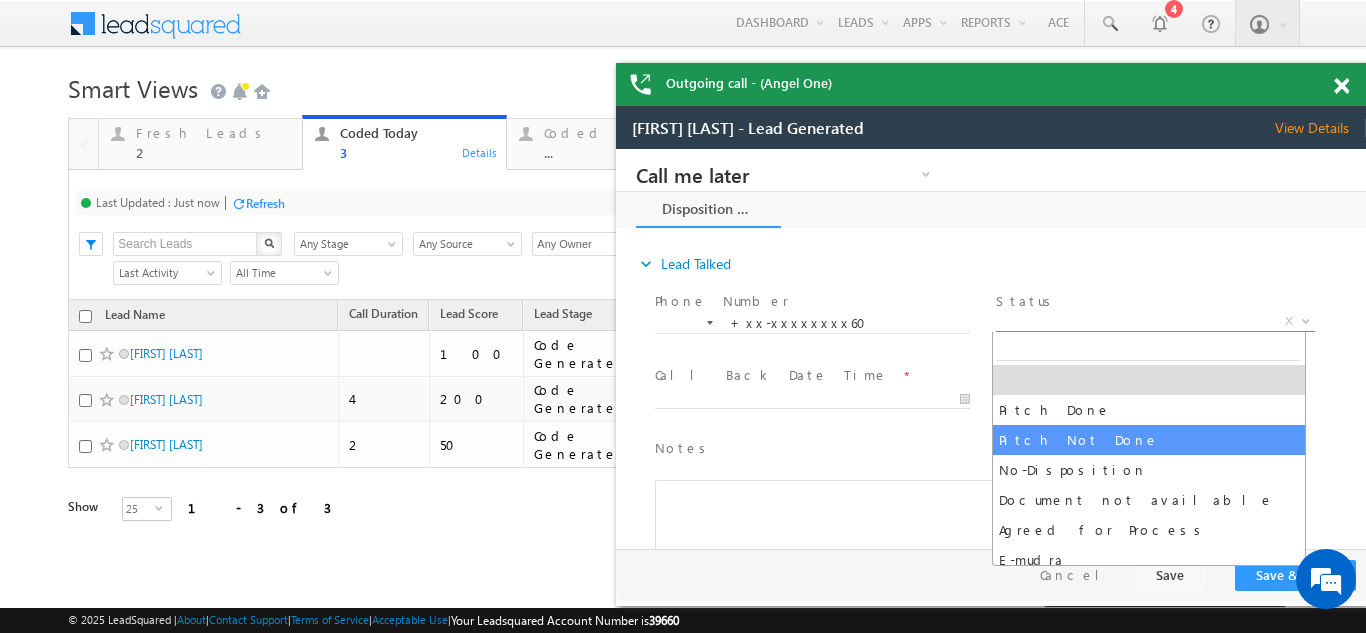 select on "Pitch Not Done" 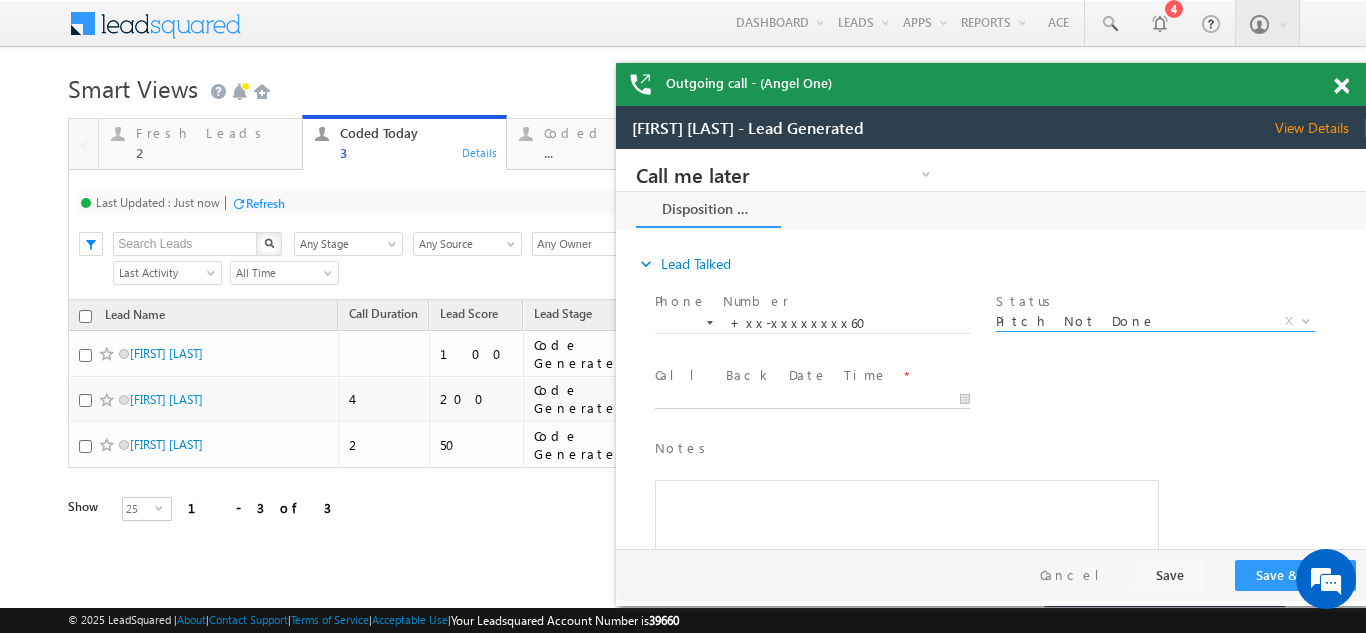 type on "07/13/25 3:27 PM" 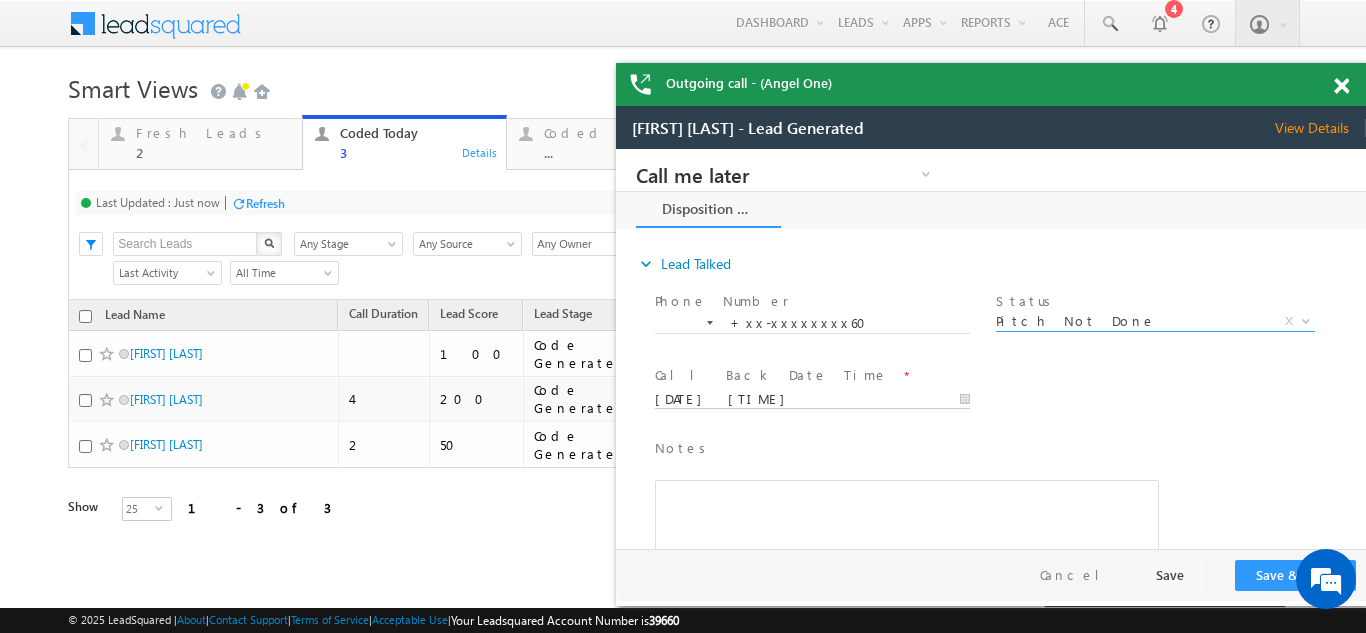 click on "07/13/25 3:27 PM" at bounding box center (812, 400) 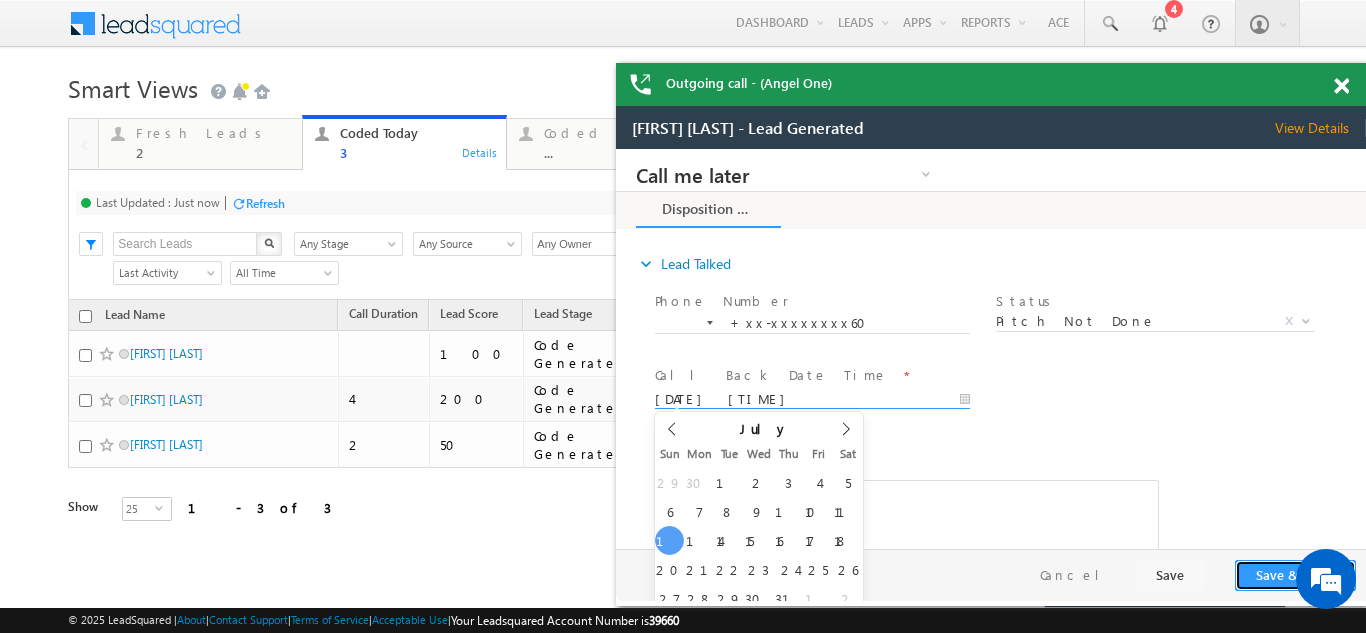 click on "Save & Close" at bounding box center [1295, 575] 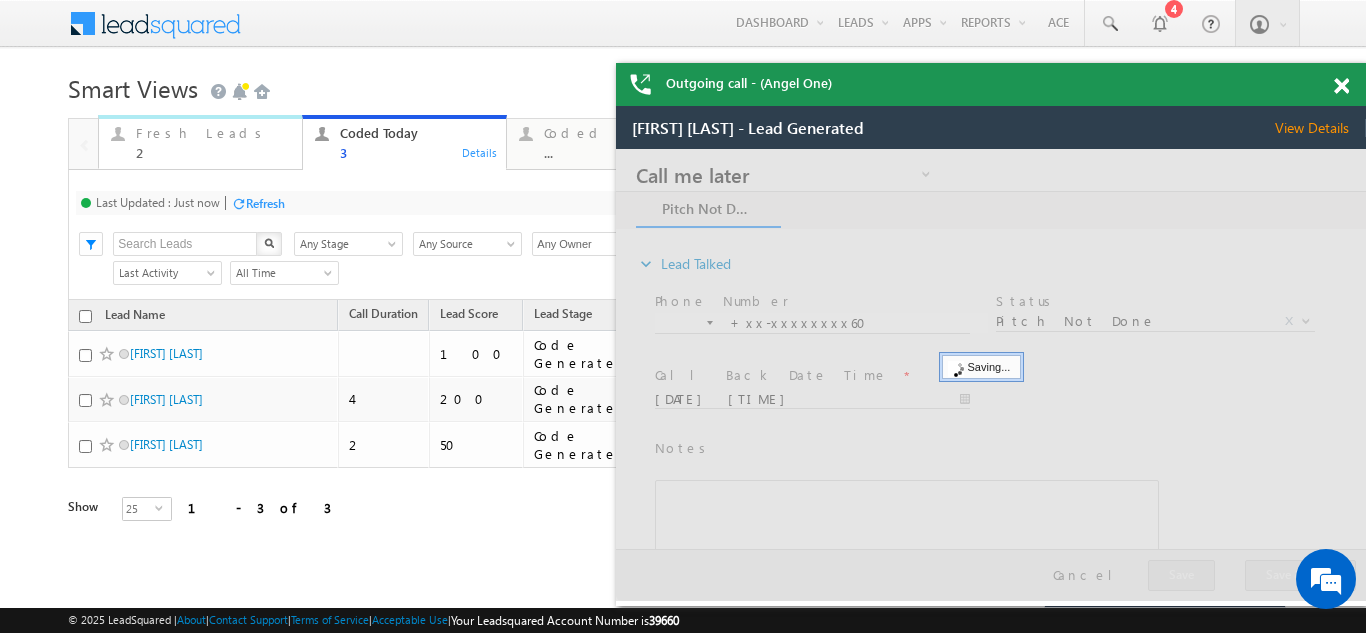 click on "Fresh Leads" at bounding box center (213, 133) 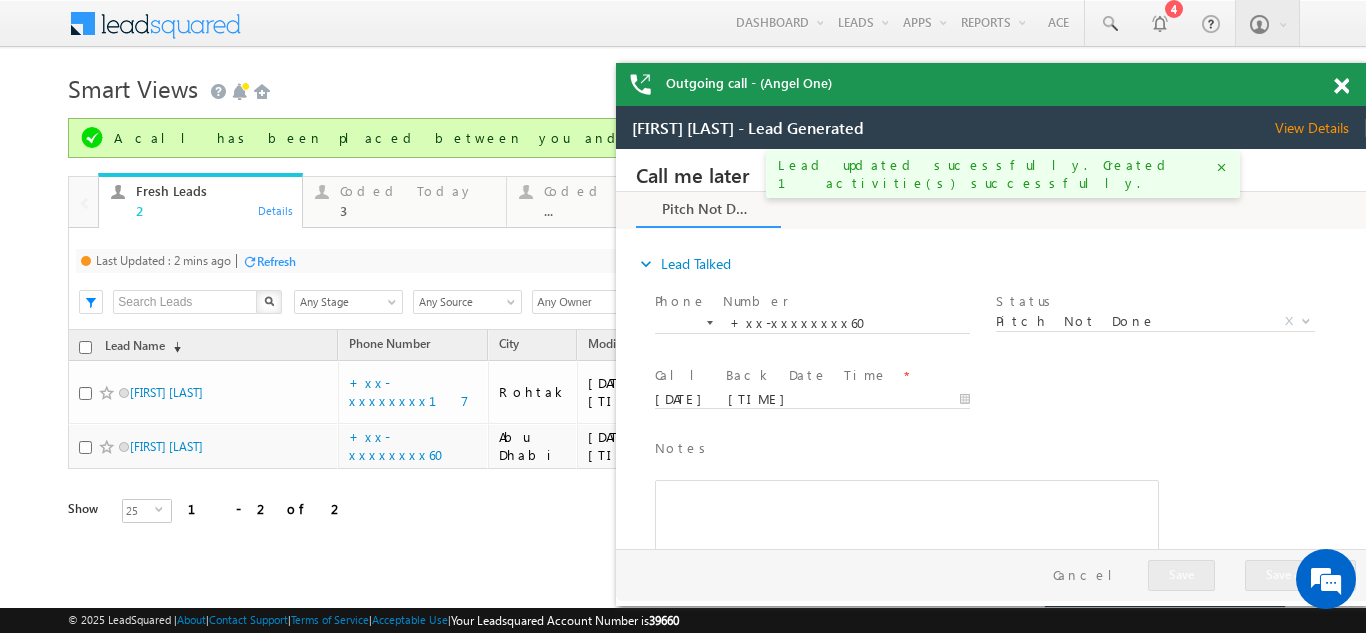 click on "Refresh" at bounding box center [276, 261] 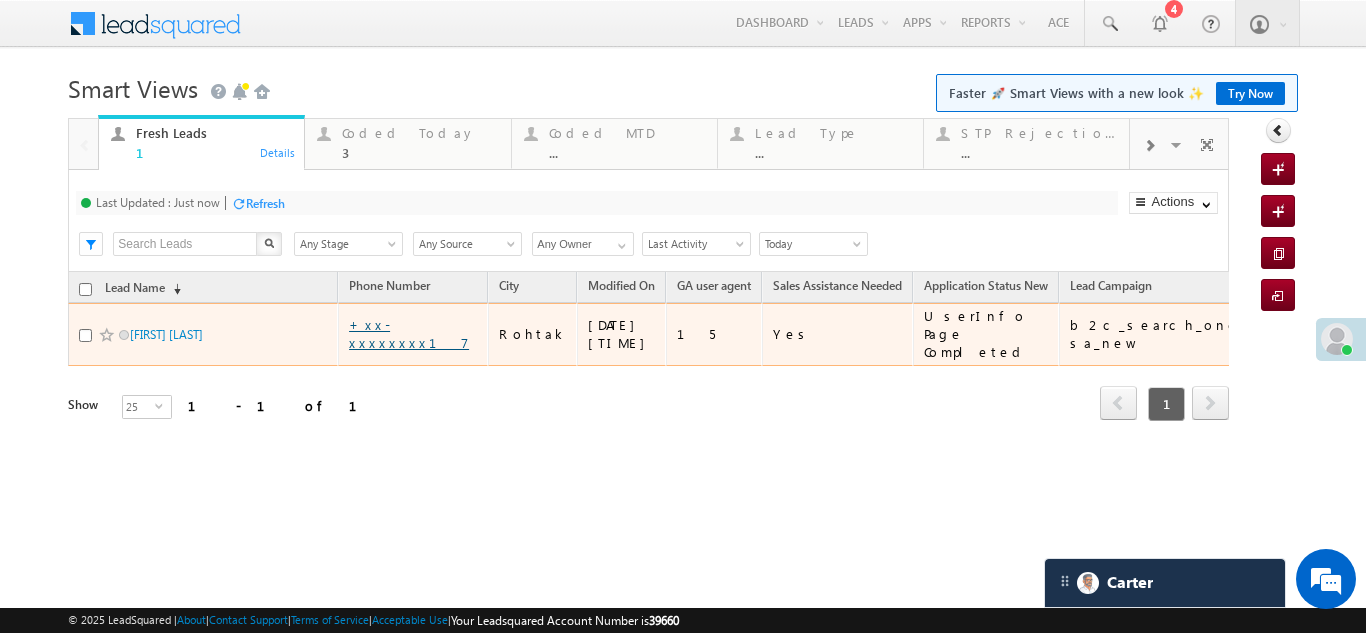click on "+xx-xxxxxxxx17" at bounding box center (409, 333) 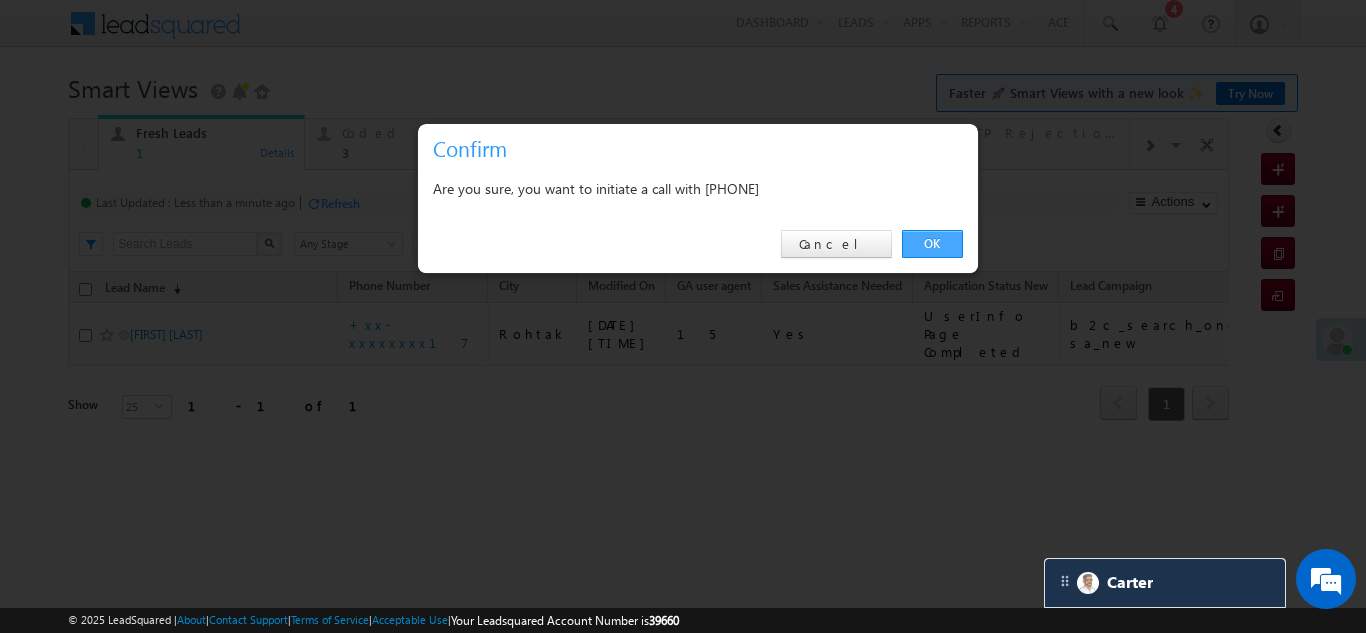 click on "OK" at bounding box center [932, 244] 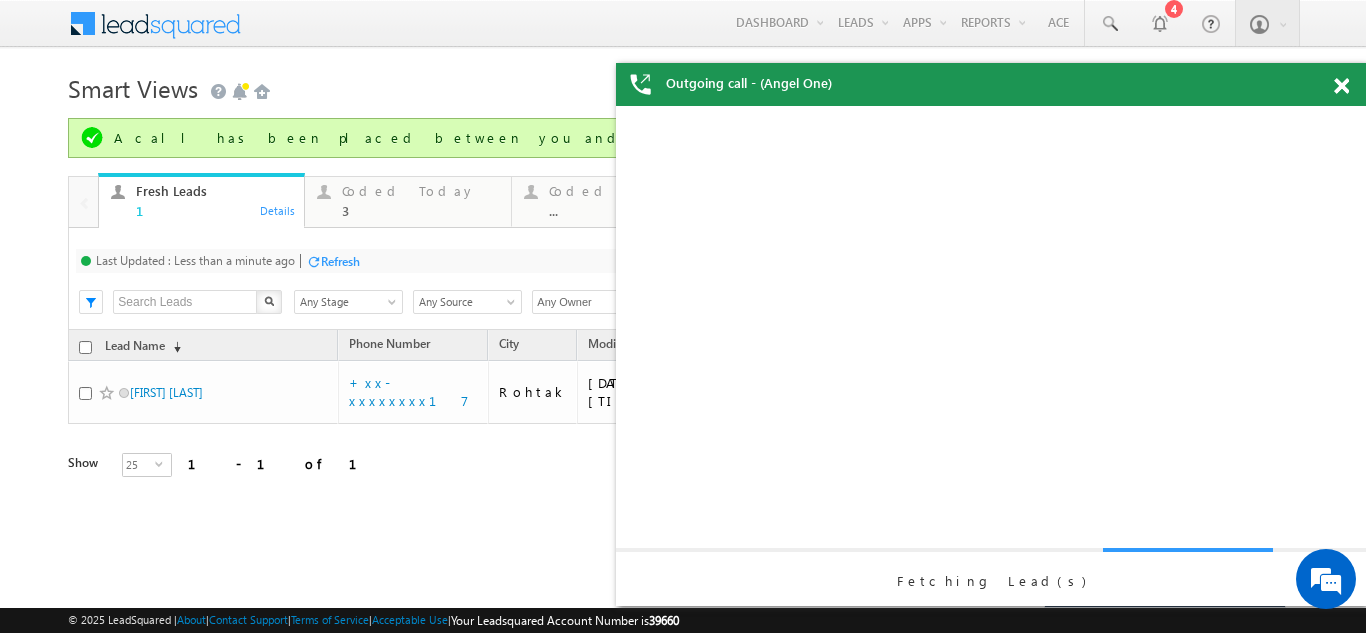 scroll, scrollTop: 0, scrollLeft: 0, axis: both 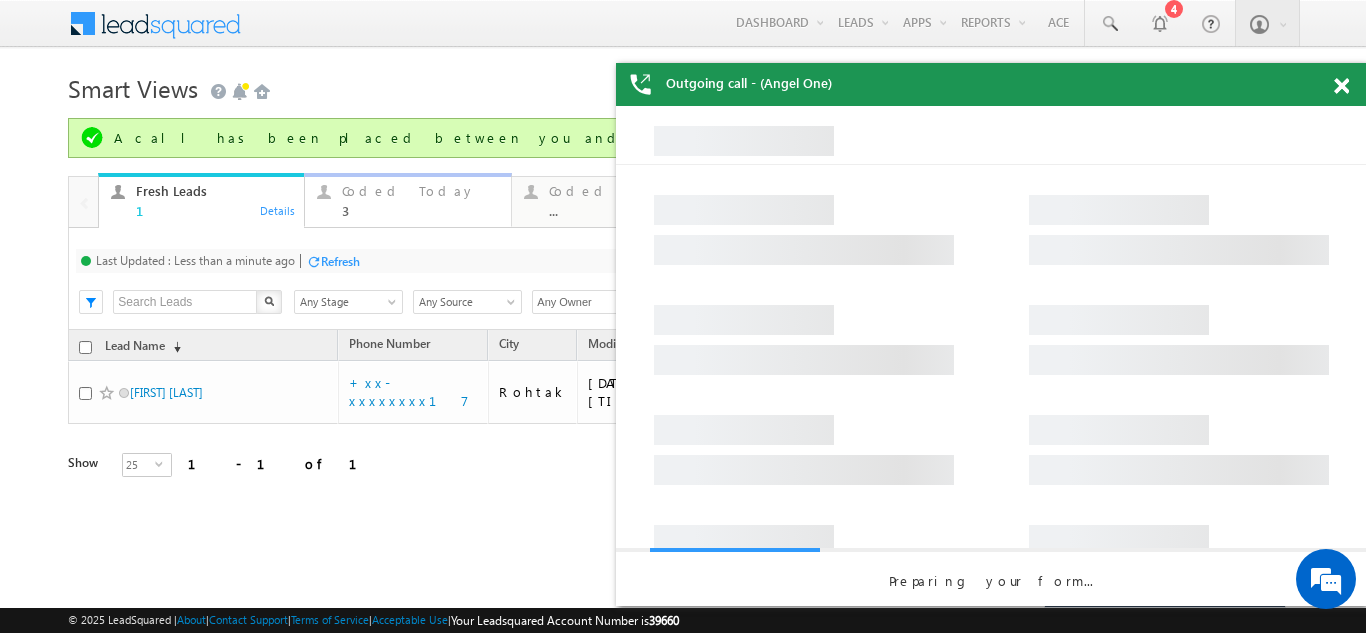 click on "Coded Today" at bounding box center [420, 191] 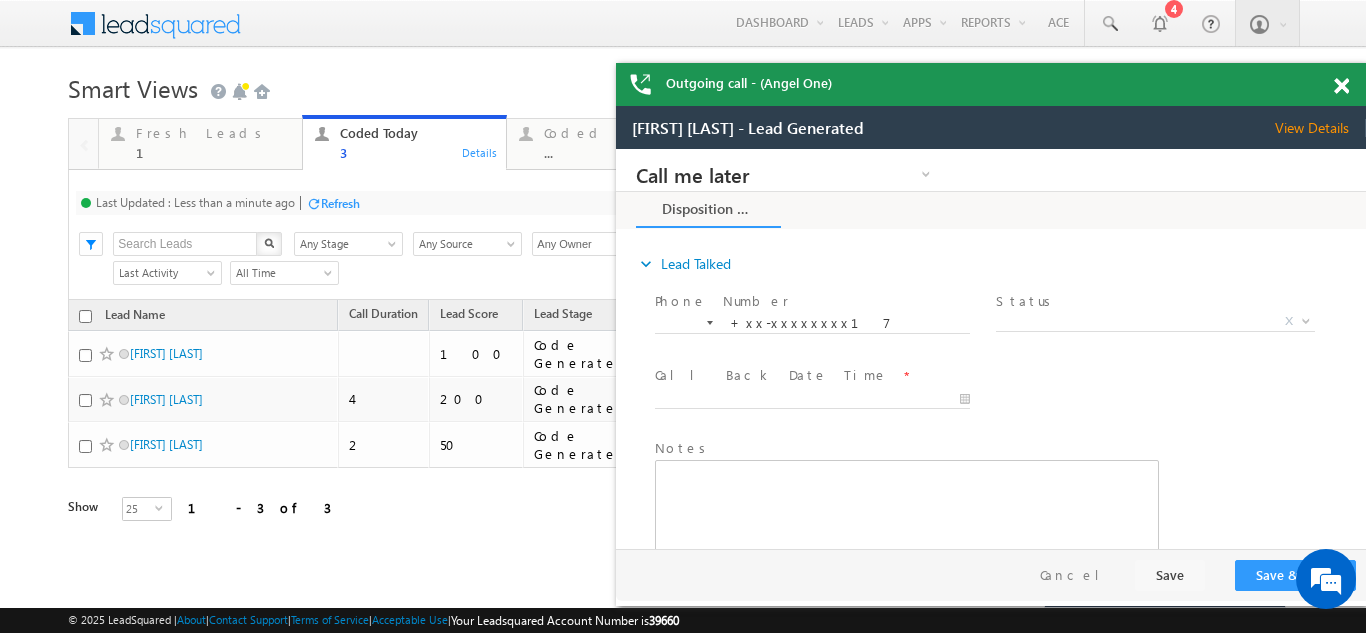 scroll, scrollTop: 0, scrollLeft: 0, axis: both 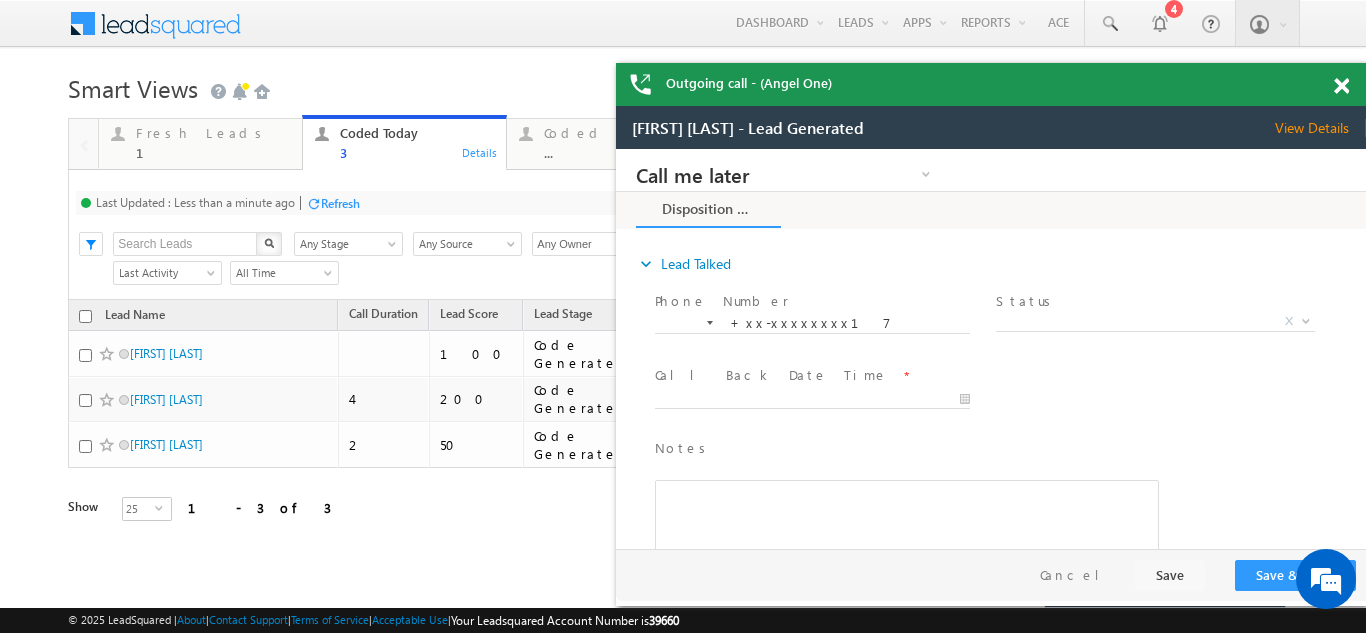 click on "Refresh" at bounding box center (340, 203) 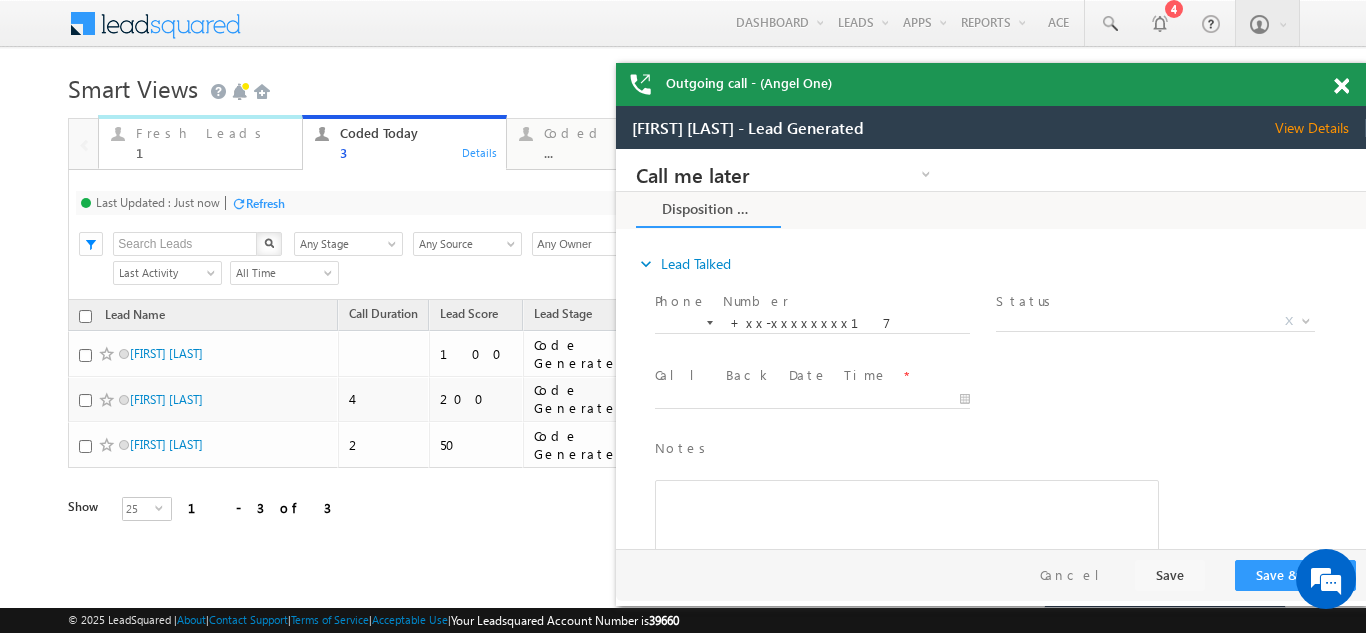 click on "Fresh Leads" at bounding box center [213, 133] 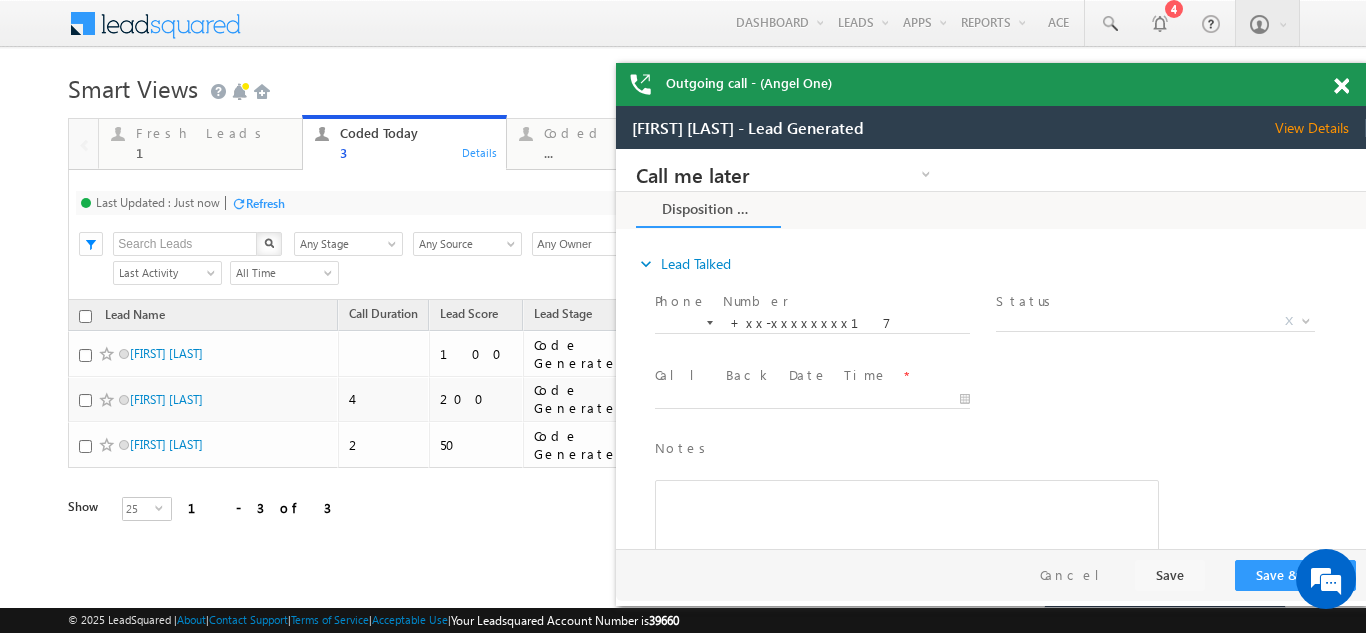 click on "A call has been placed between you and+xx-xxxxxxxx17" at bounding box center [-33553738, -33554292] 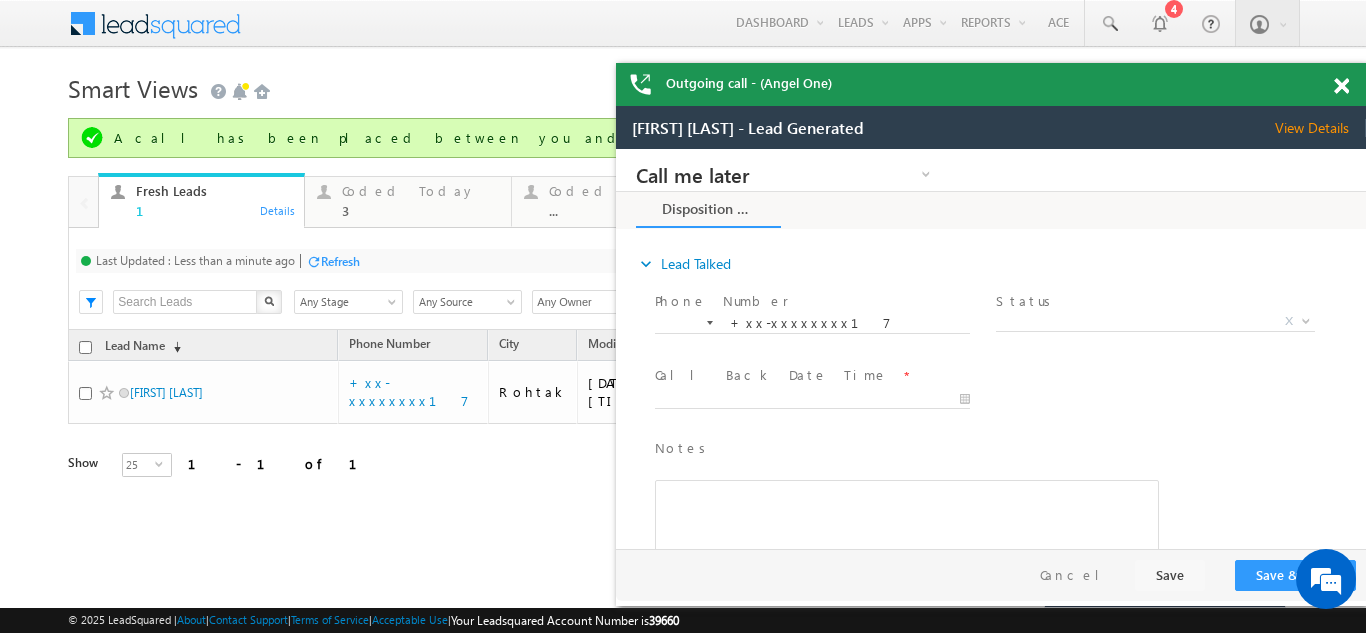 click on "Refresh" at bounding box center (340, 261) 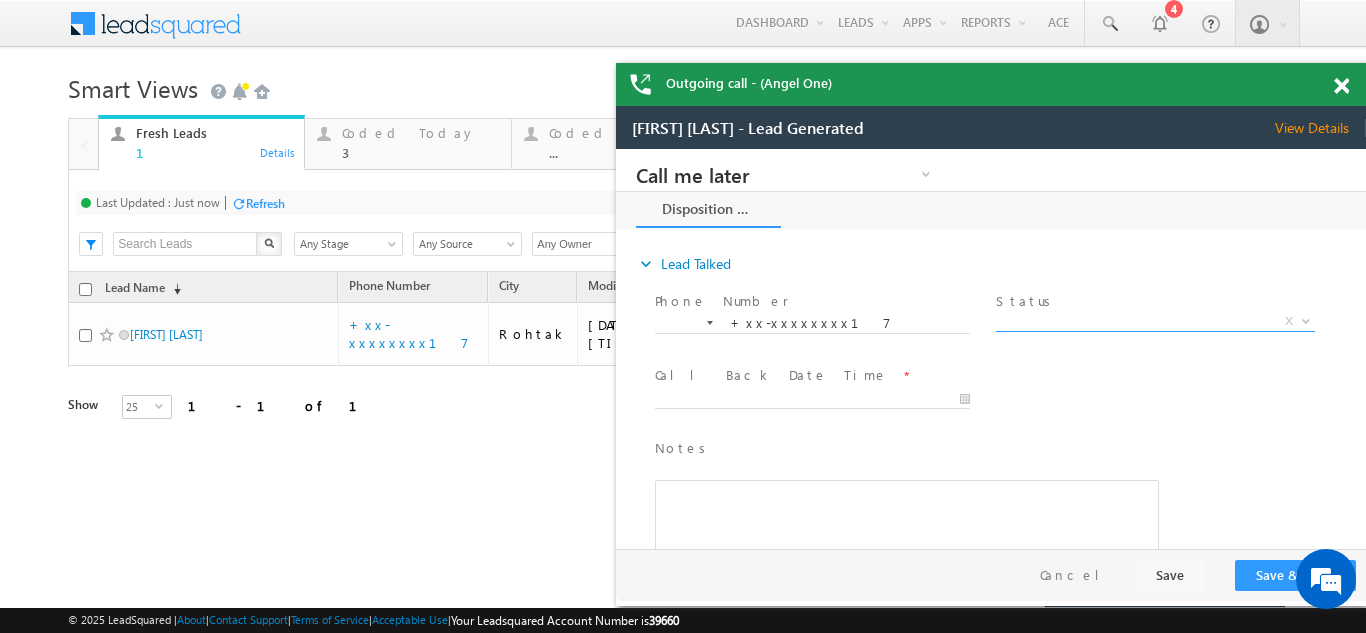 click on "X" at bounding box center [1155, 322] 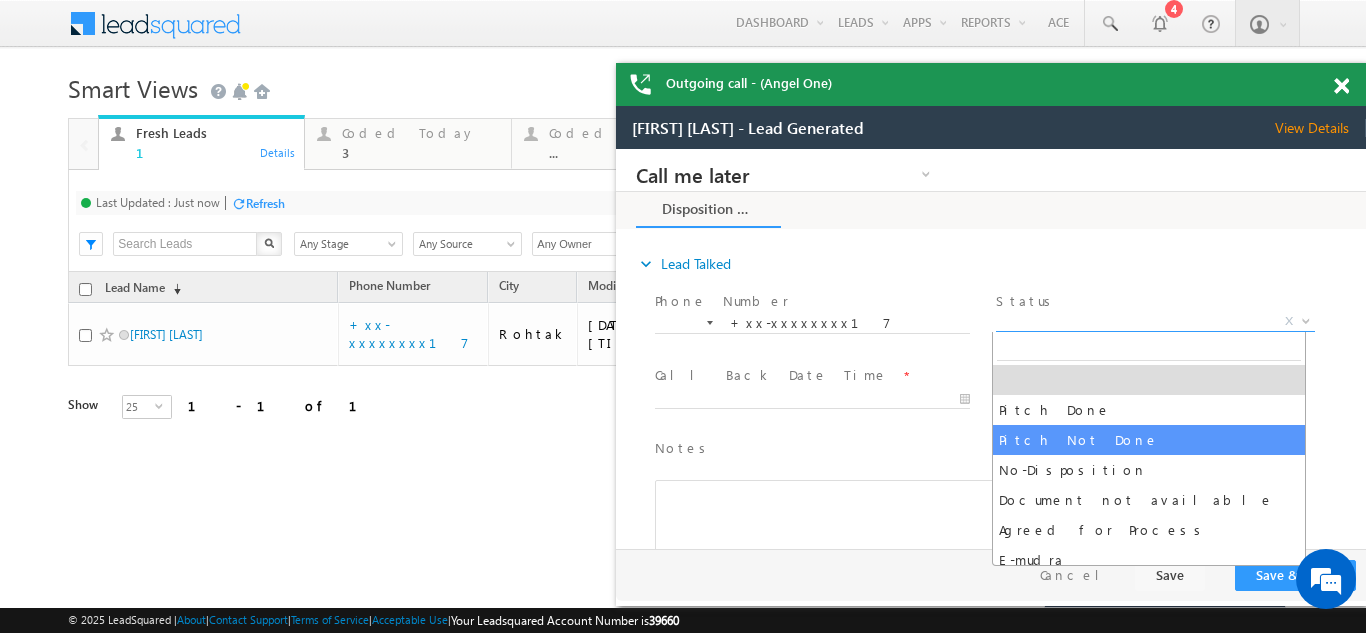 select on "Pitch Not Done" 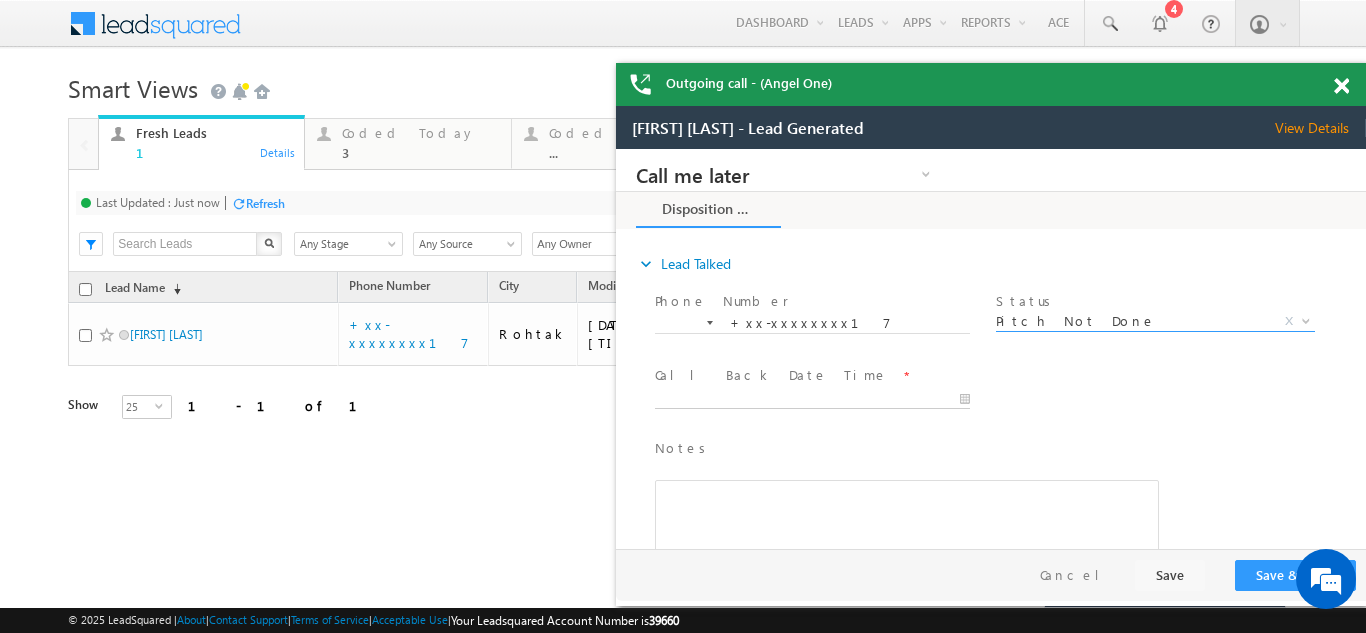 type on "07/13/25 3:32 PM" 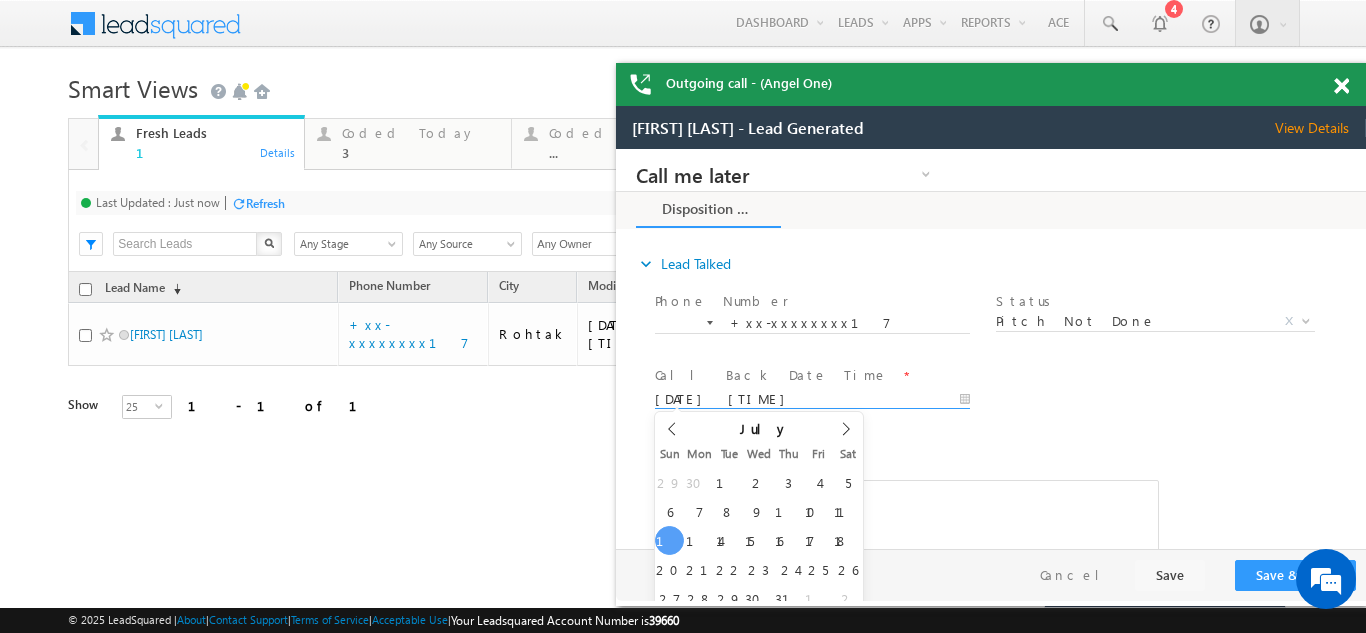 click on "07/13/25 3:32 PM" at bounding box center [812, 400] 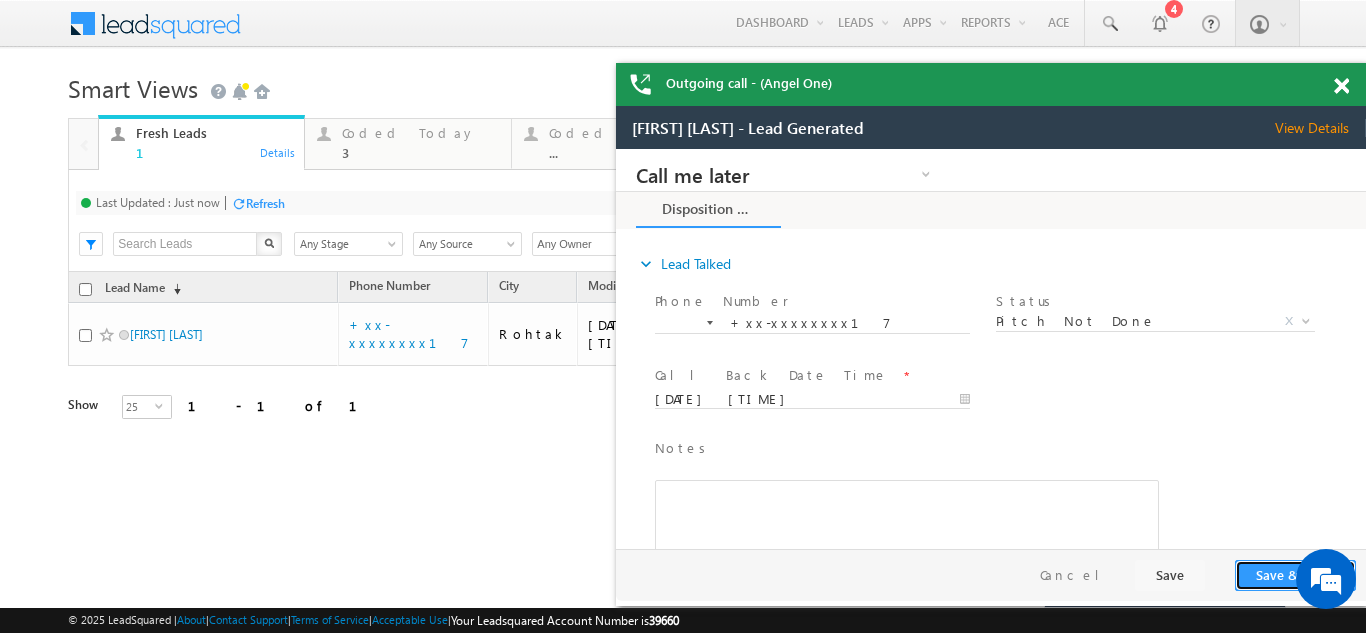 click on "Save & Close" at bounding box center (1295, 575) 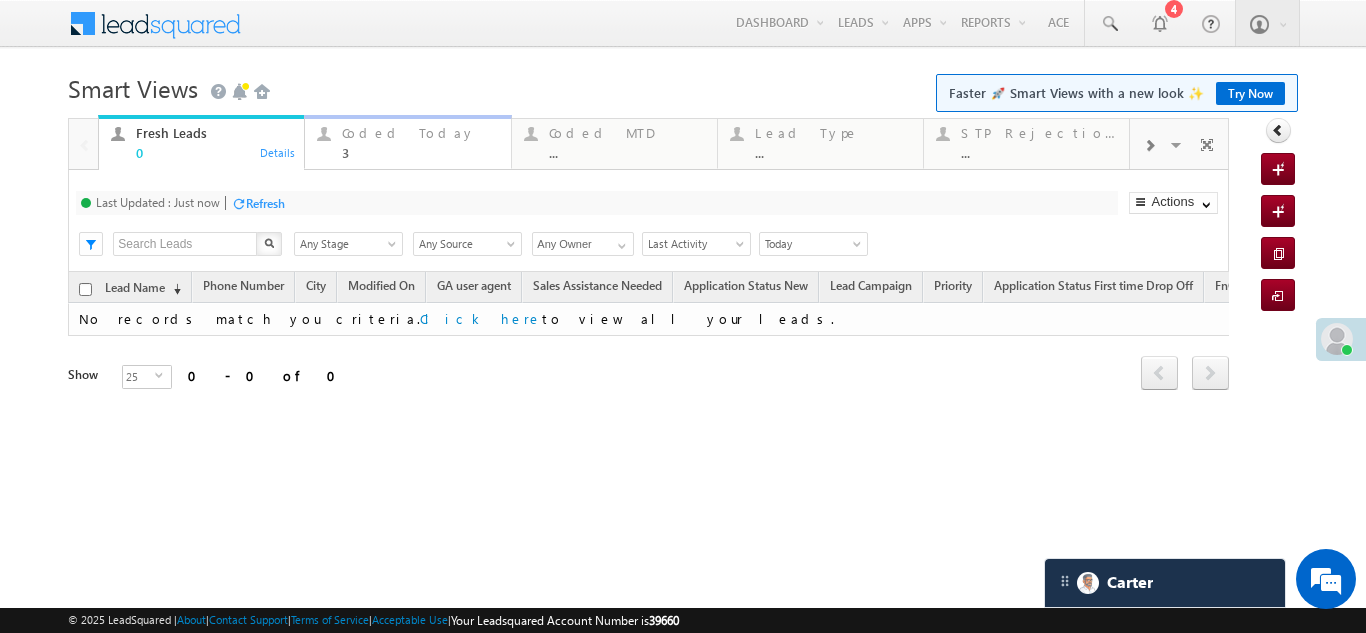 click on "Coded Today" at bounding box center [420, 133] 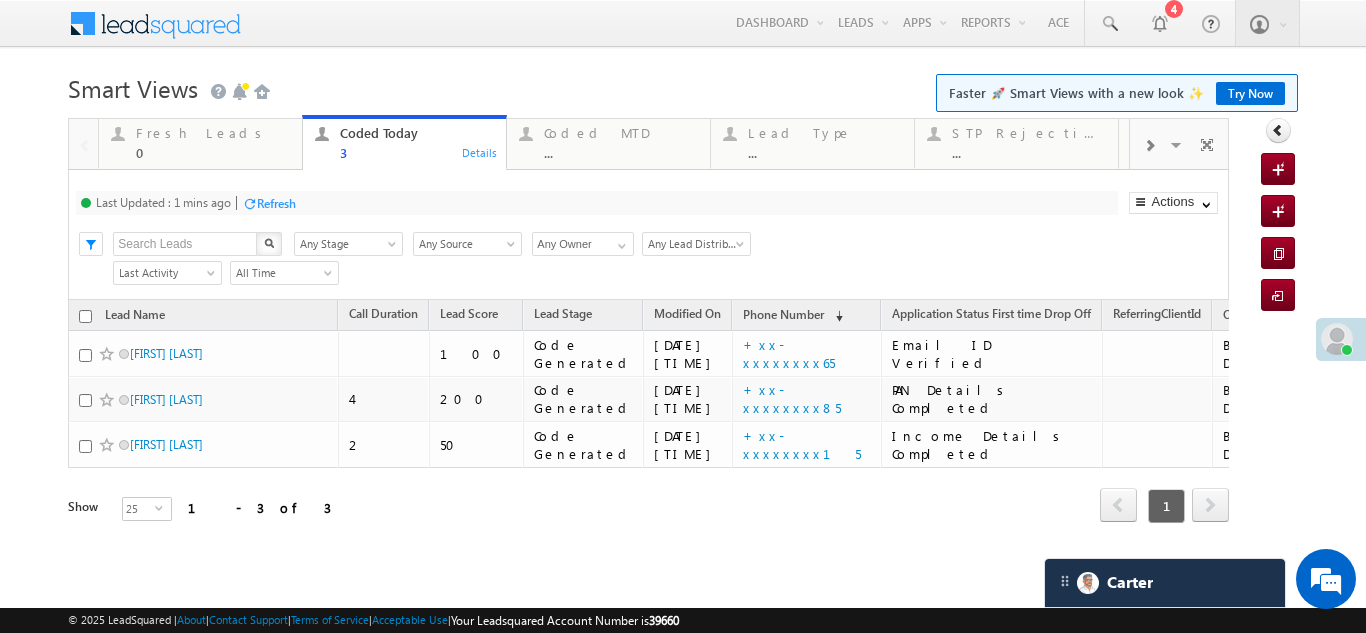 click on "Refresh" at bounding box center (276, 203) 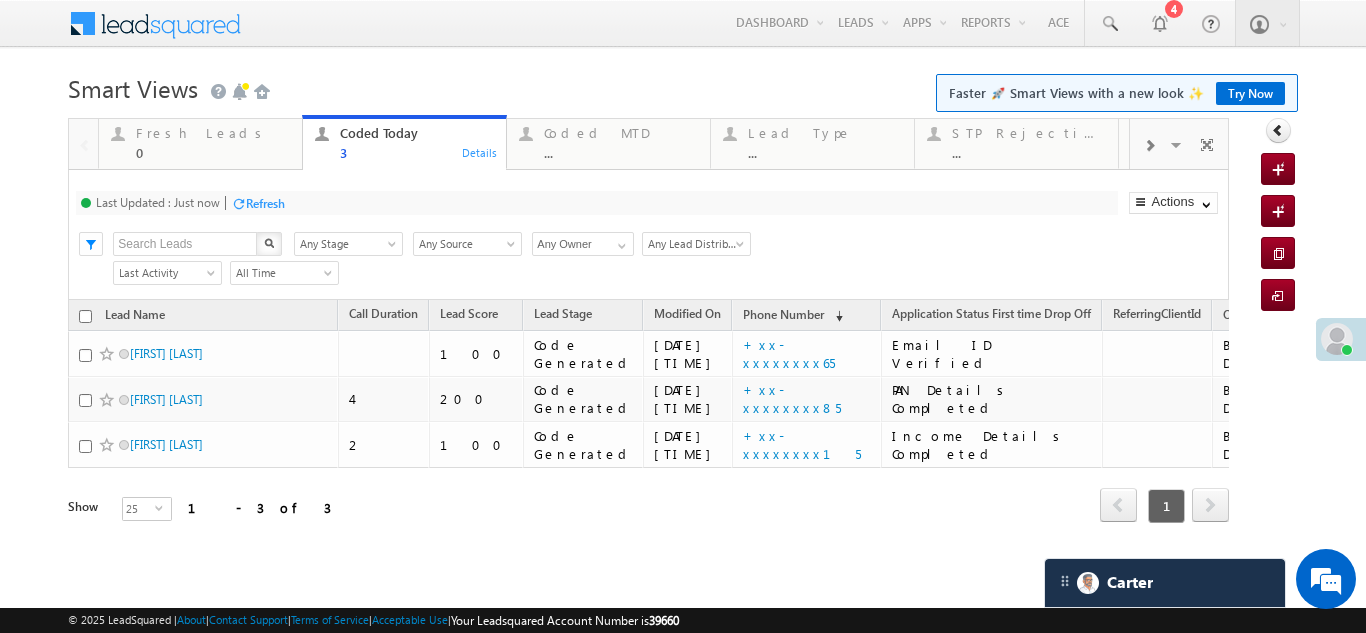 click on "Refresh" at bounding box center (265, 203) 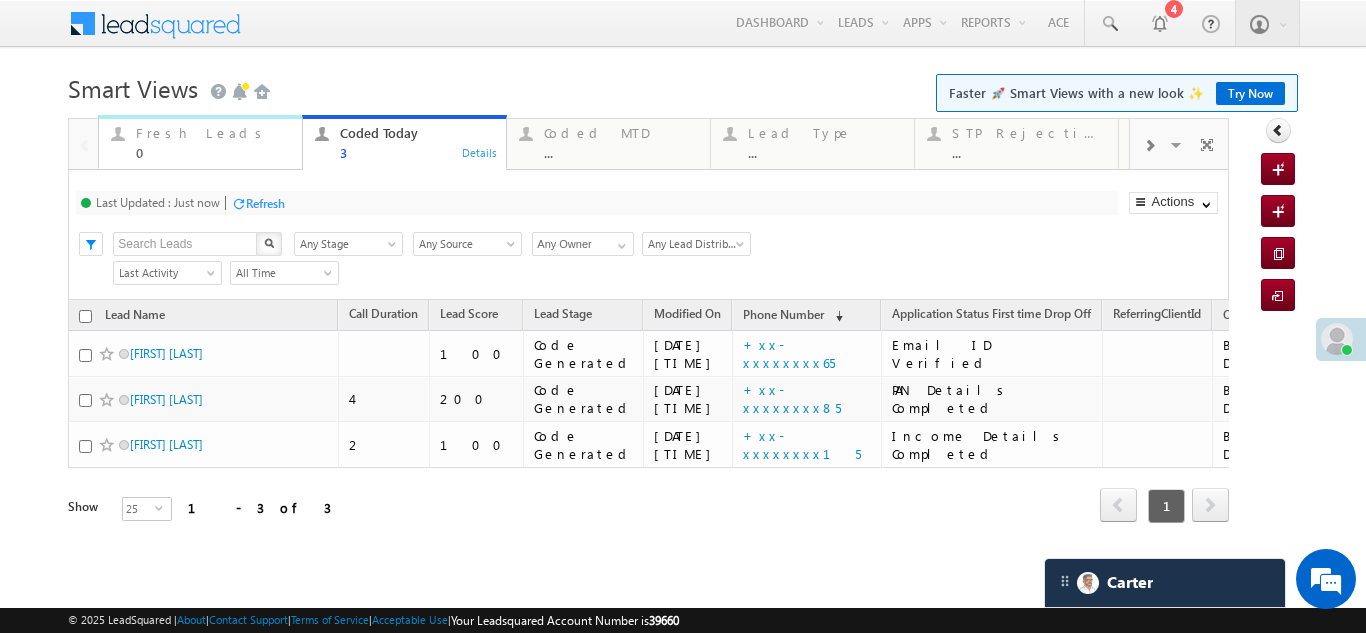 click on "Fresh Leads" at bounding box center (213, 133) 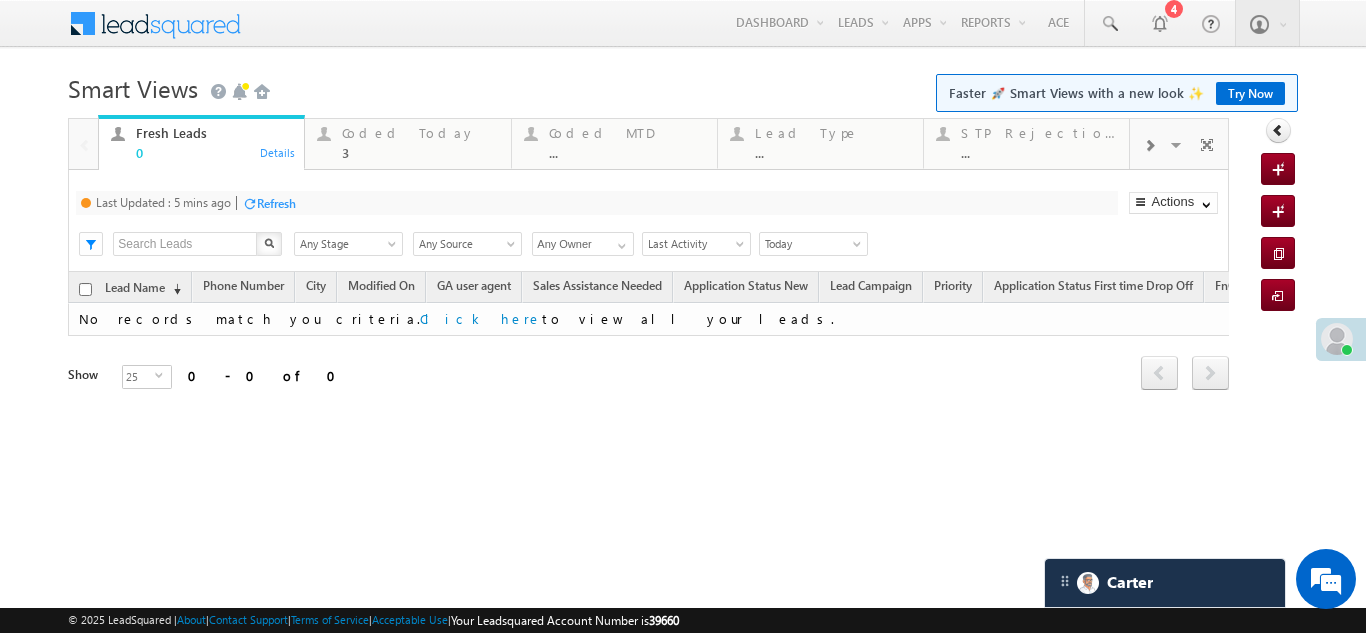 click on "Refresh" at bounding box center (276, 203) 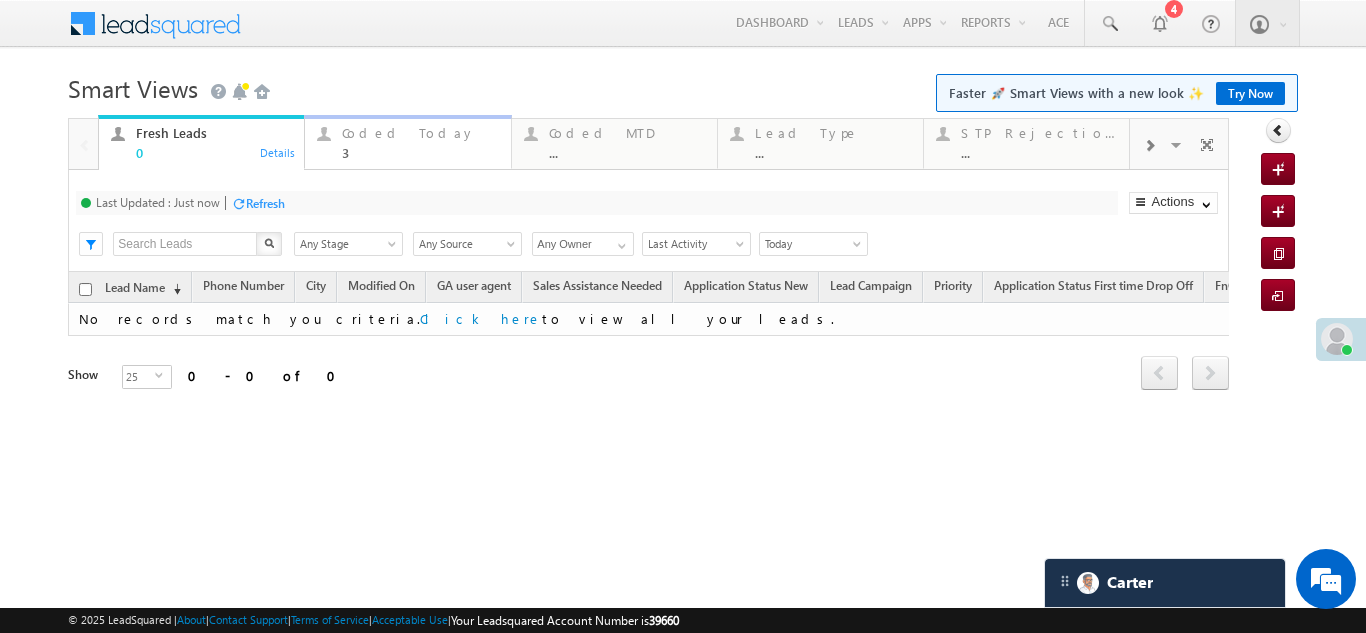 click on "Coded Today" at bounding box center [420, 133] 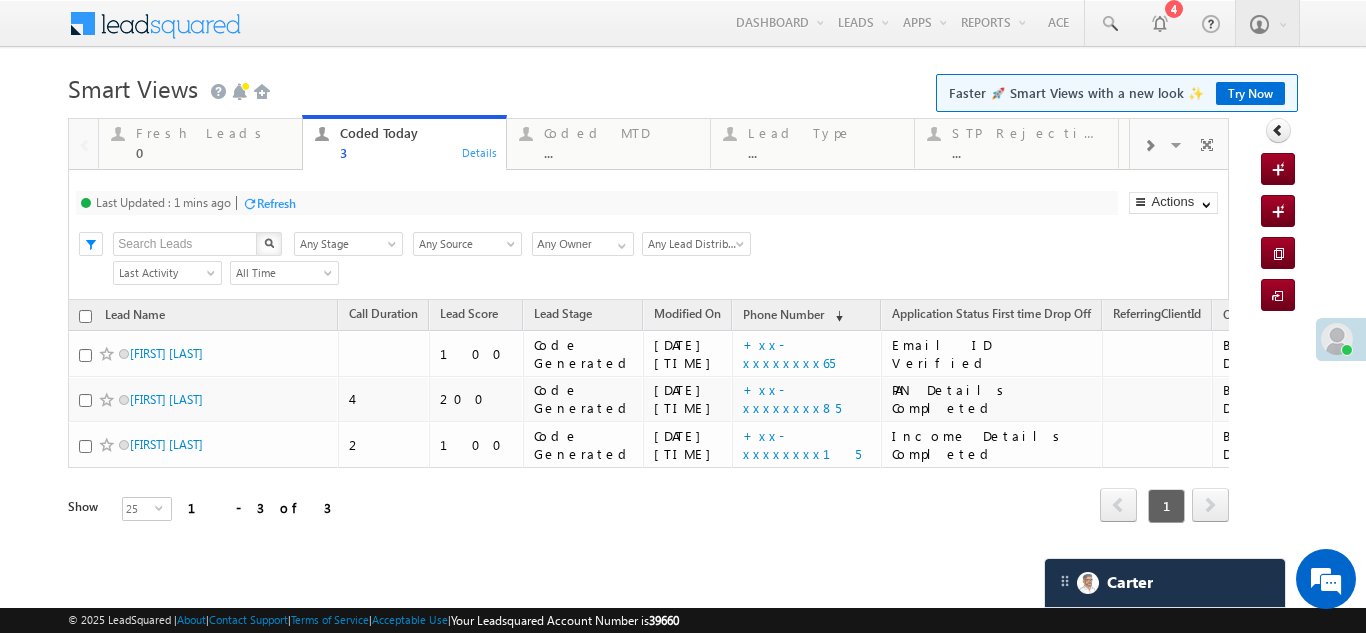 click on "Refresh" at bounding box center [276, 203] 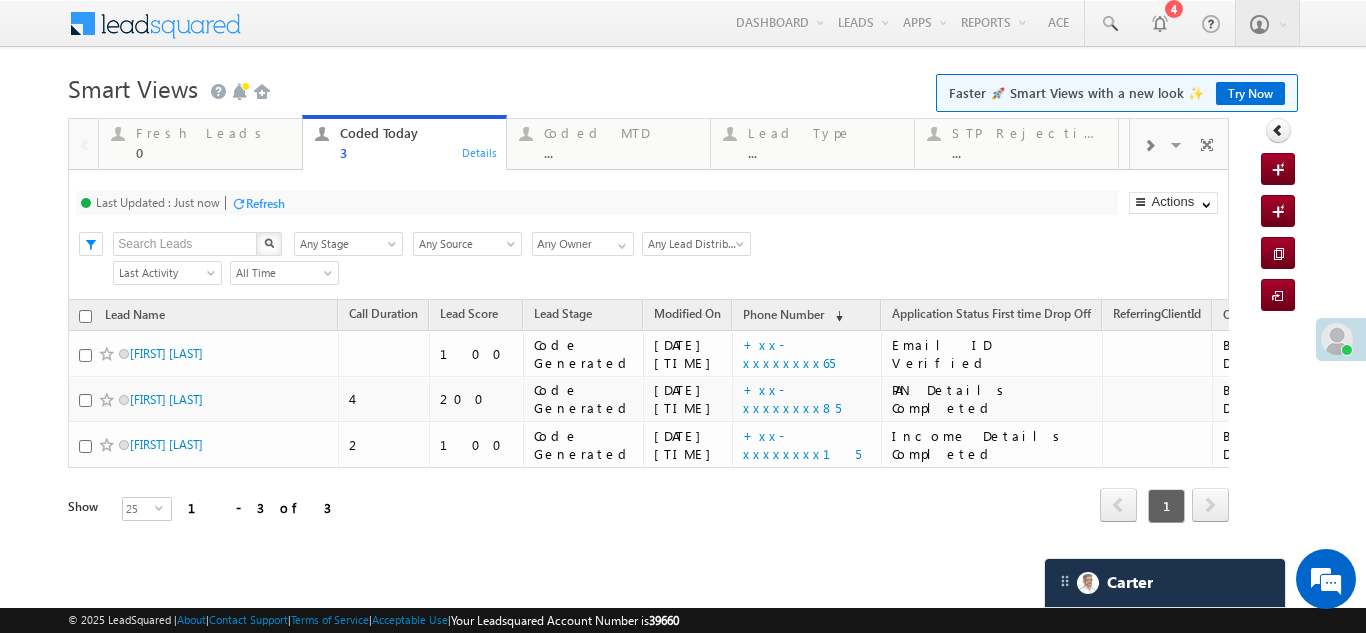 click on "Refresh" at bounding box center (265, 203) 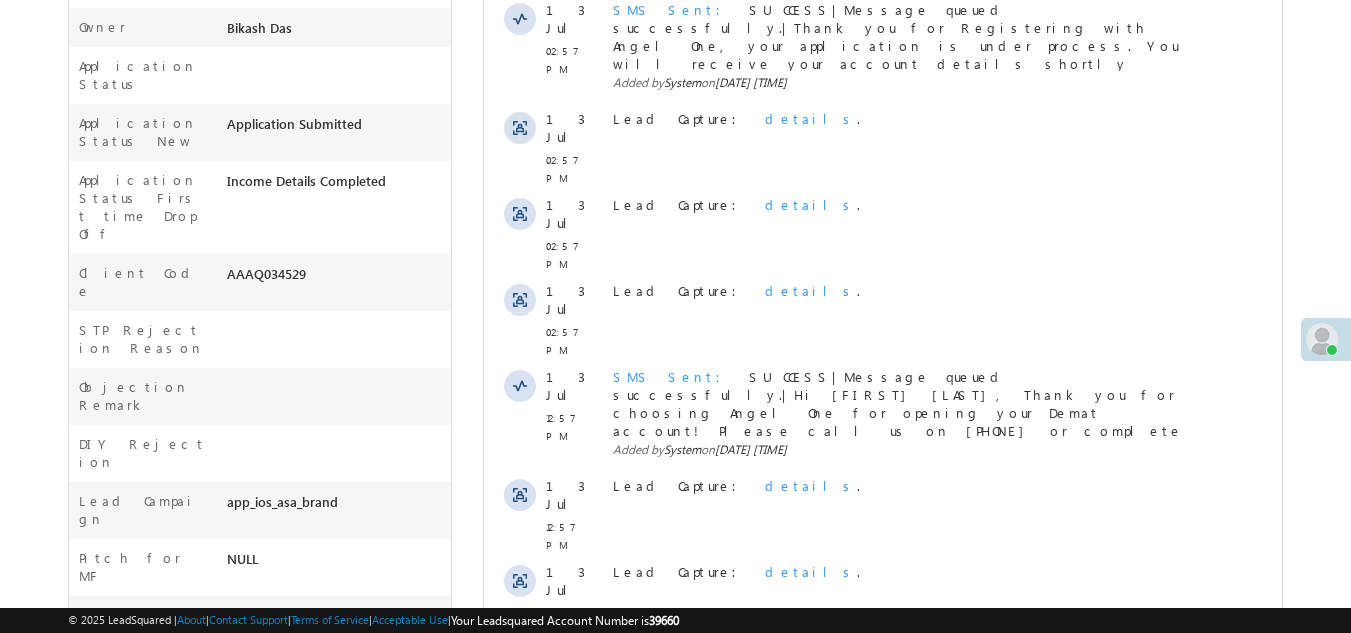 scroll, scrollTop: 263, scrollLeft: 0, axis: vertical 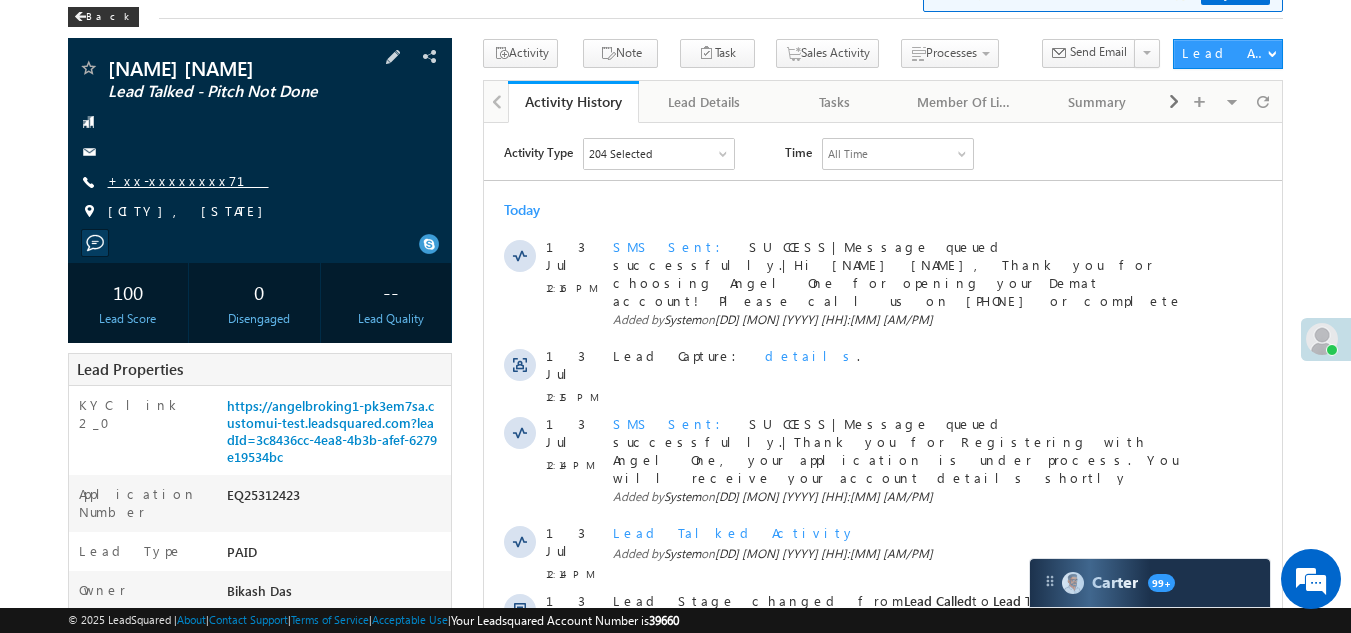 click on "+xx-xxxxxxxx71" at bounding box center [188, 180] 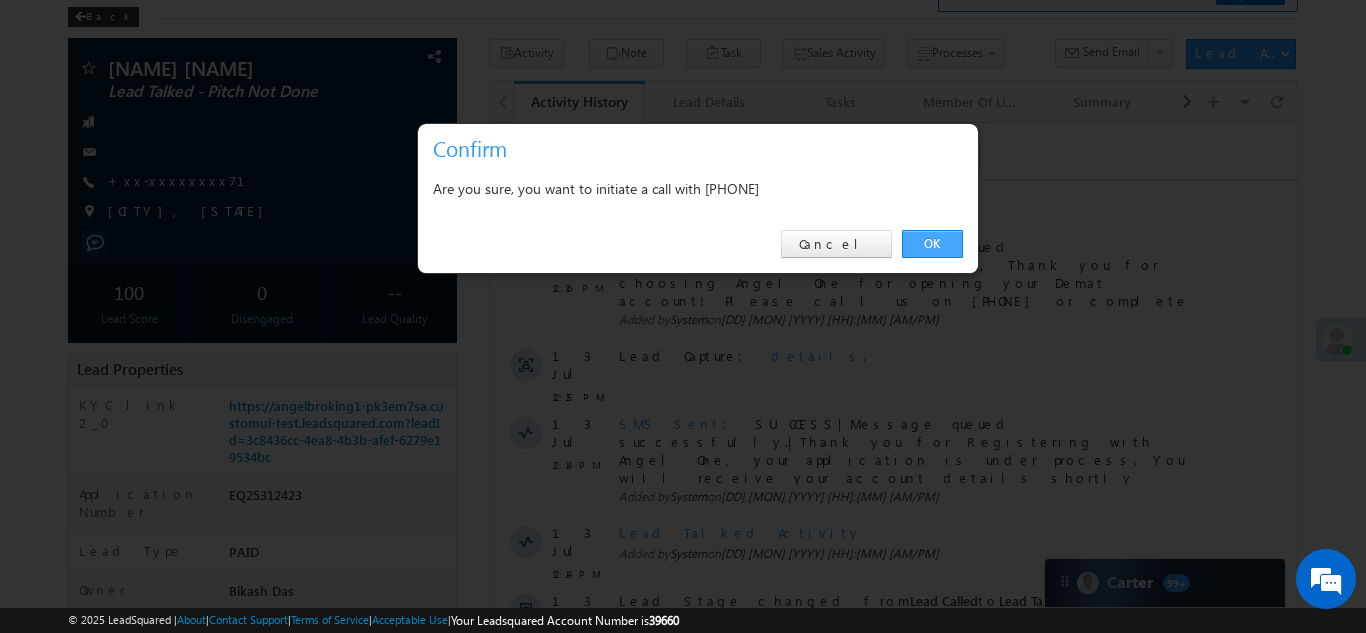 click on "OK" at bounding box center [932, 244] 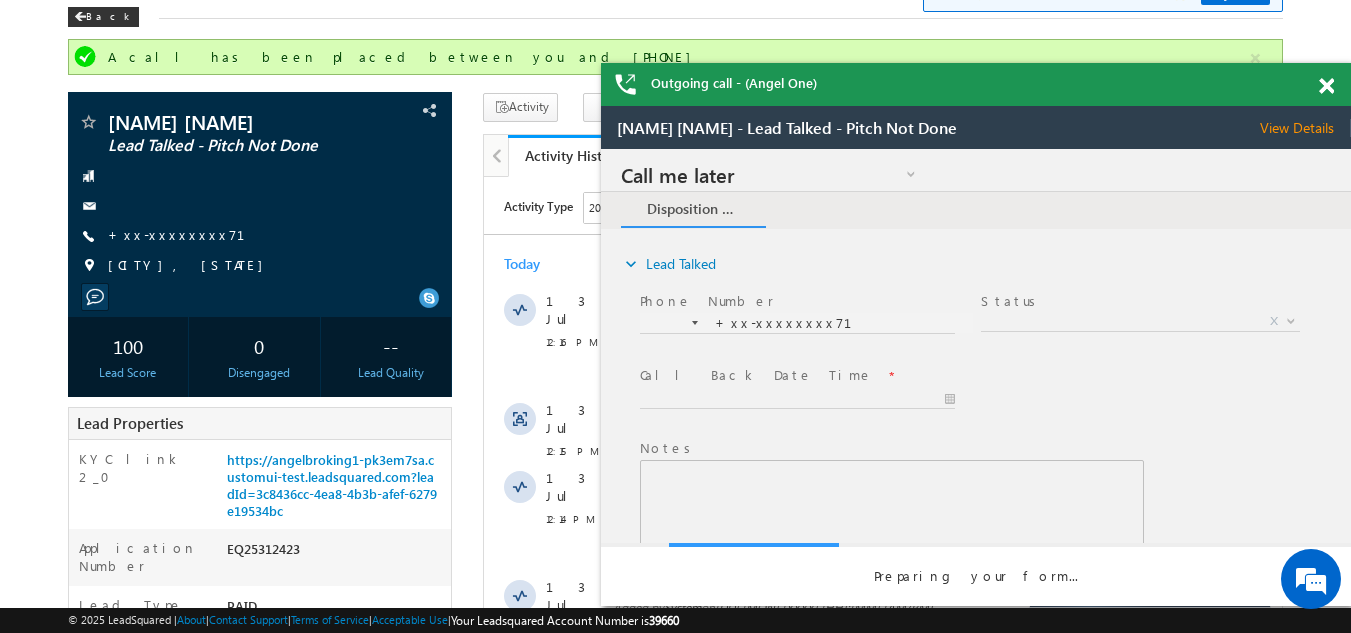 scroll, scrollTop: 0, scrollLeft: 0, axis: both 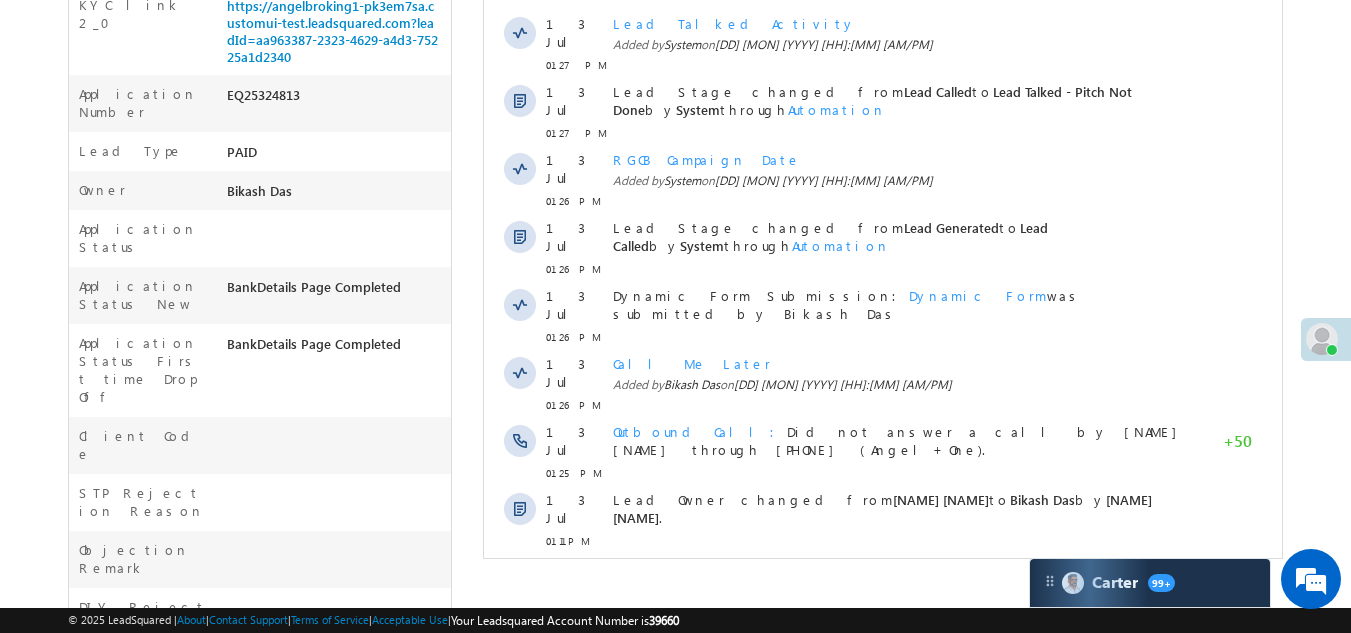 click on "Show More" at bounding box center [883, 585] 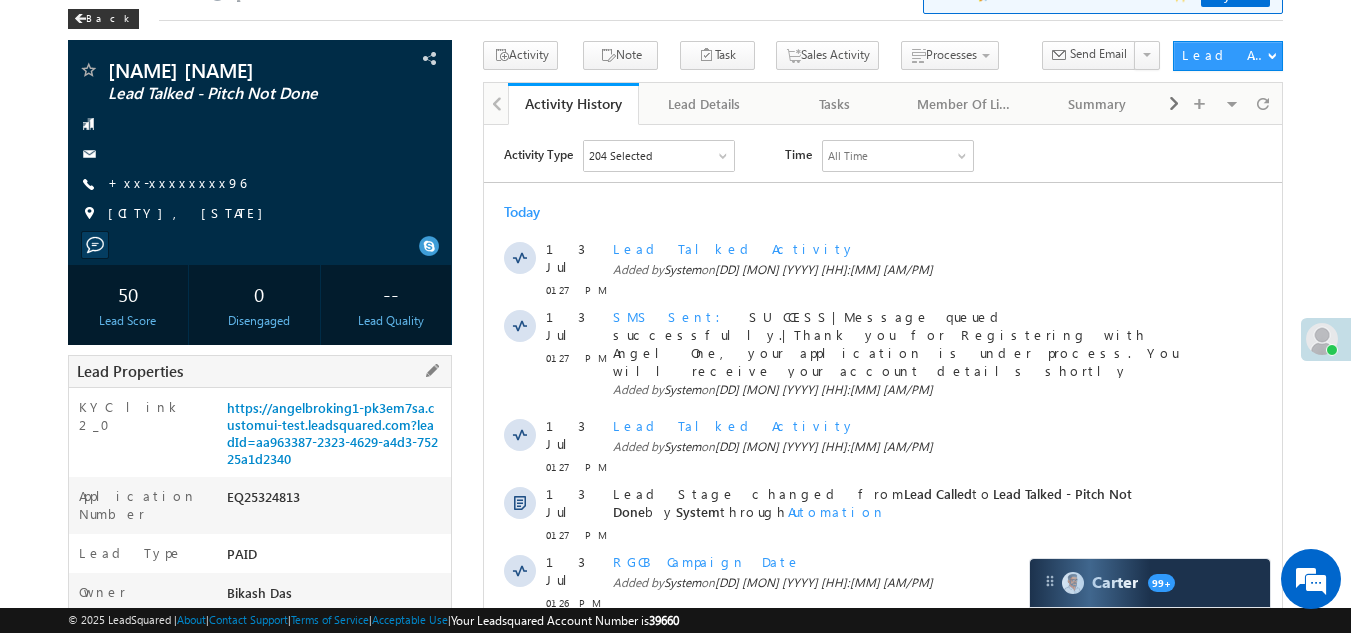 scroll, scrollTop: 0, scrollLeft: 0, axis: both 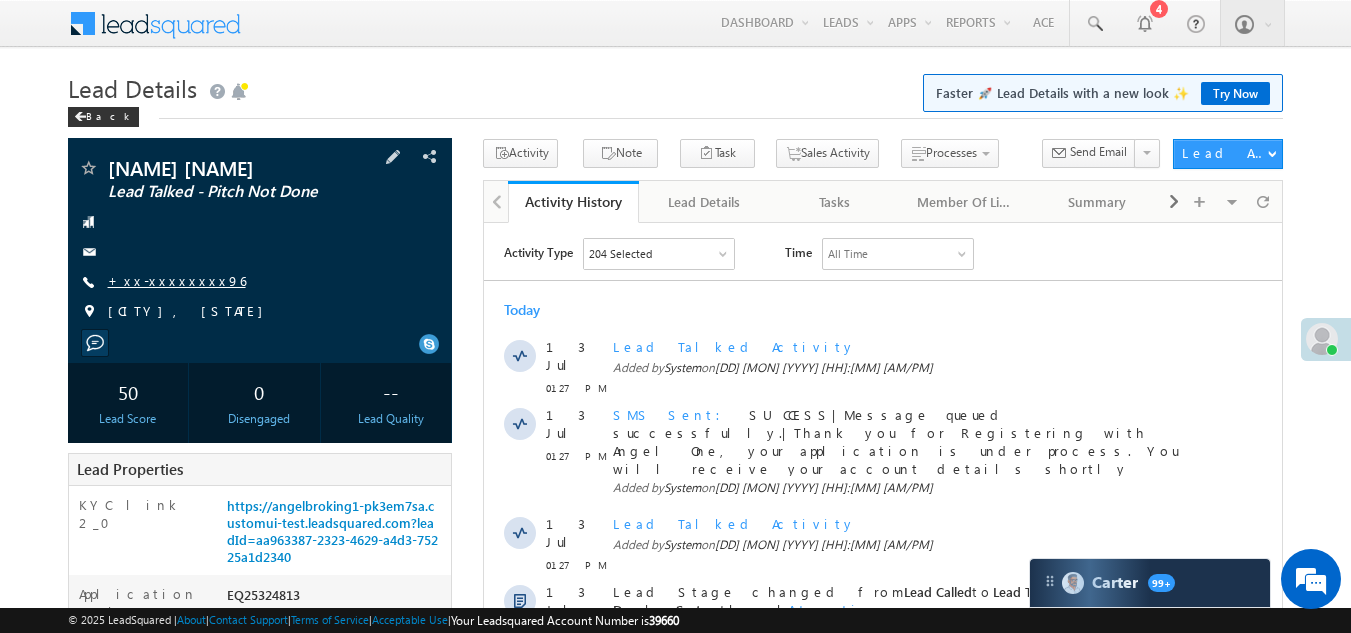 click on "+xx-xxxxxxxx96" at bounding box center [177, 280] 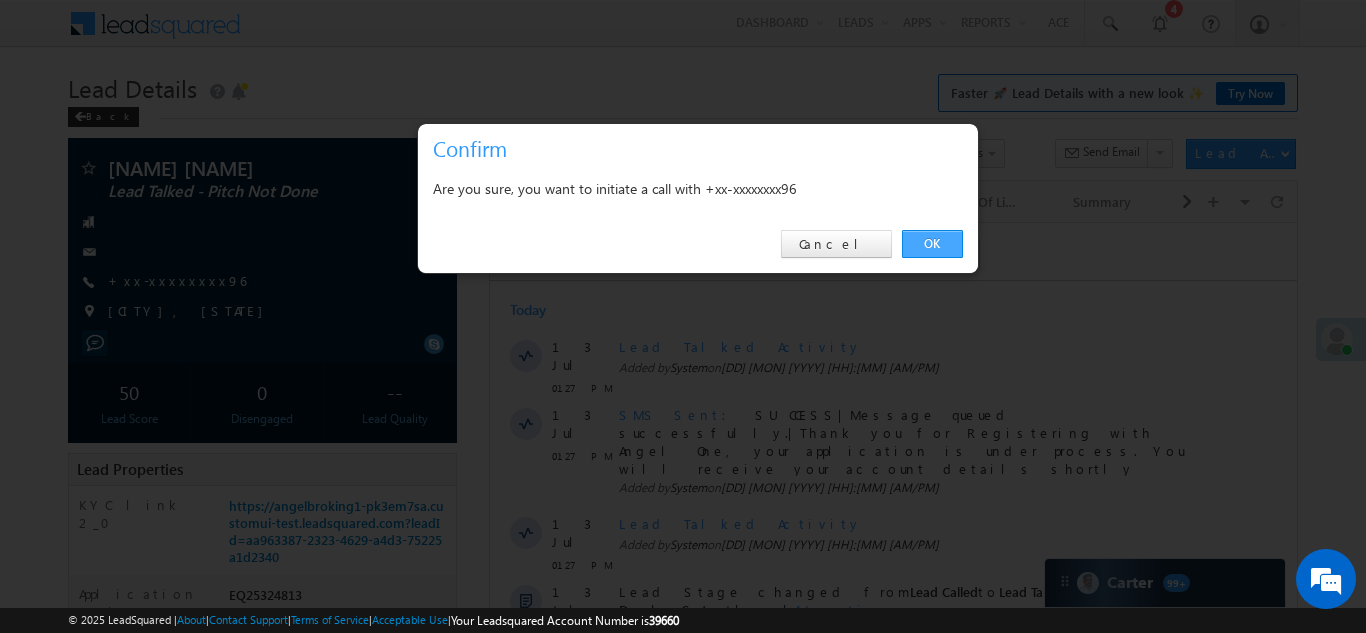 click on "OK" at bounding box center (932, 244) 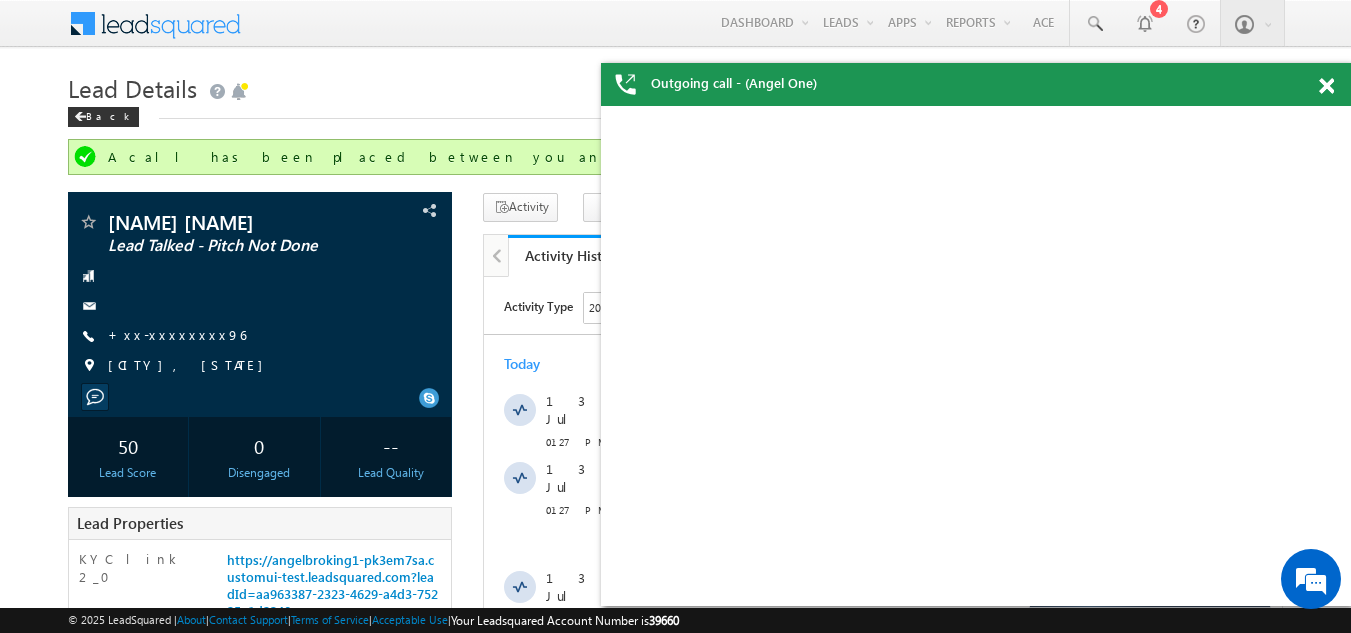scroll, scrollTop: 0, scrollLeft: 0, axis: both 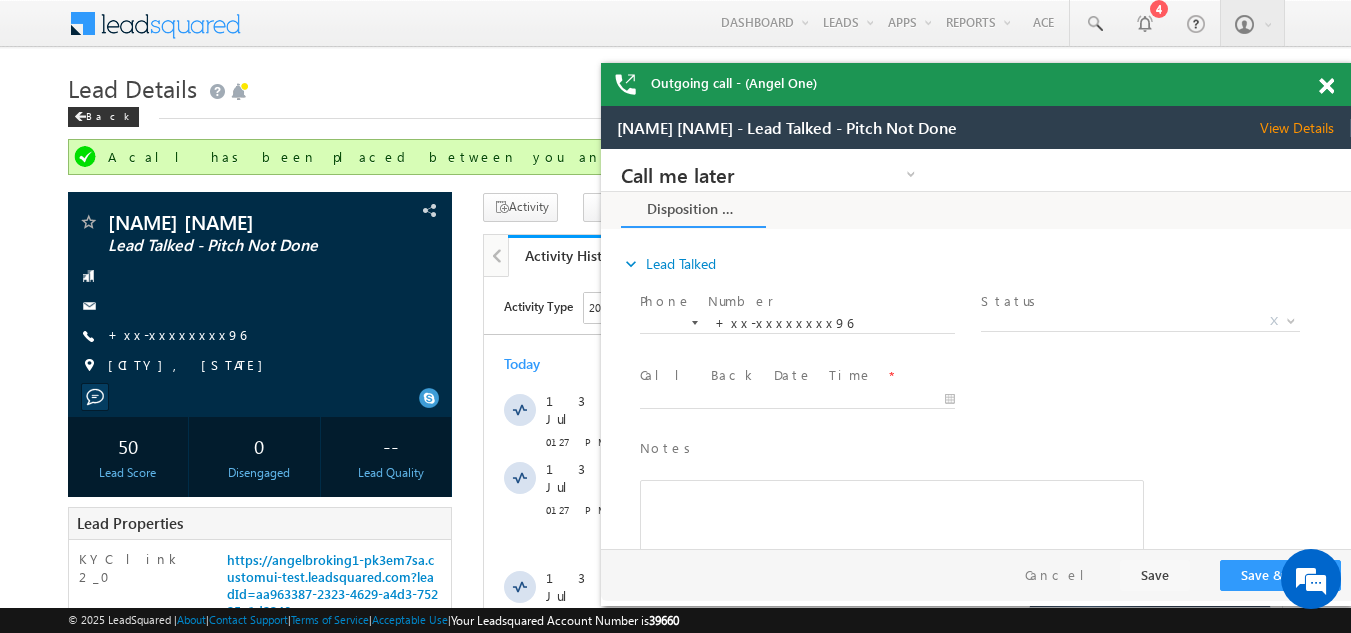 click at bounding box center [1326, 86] 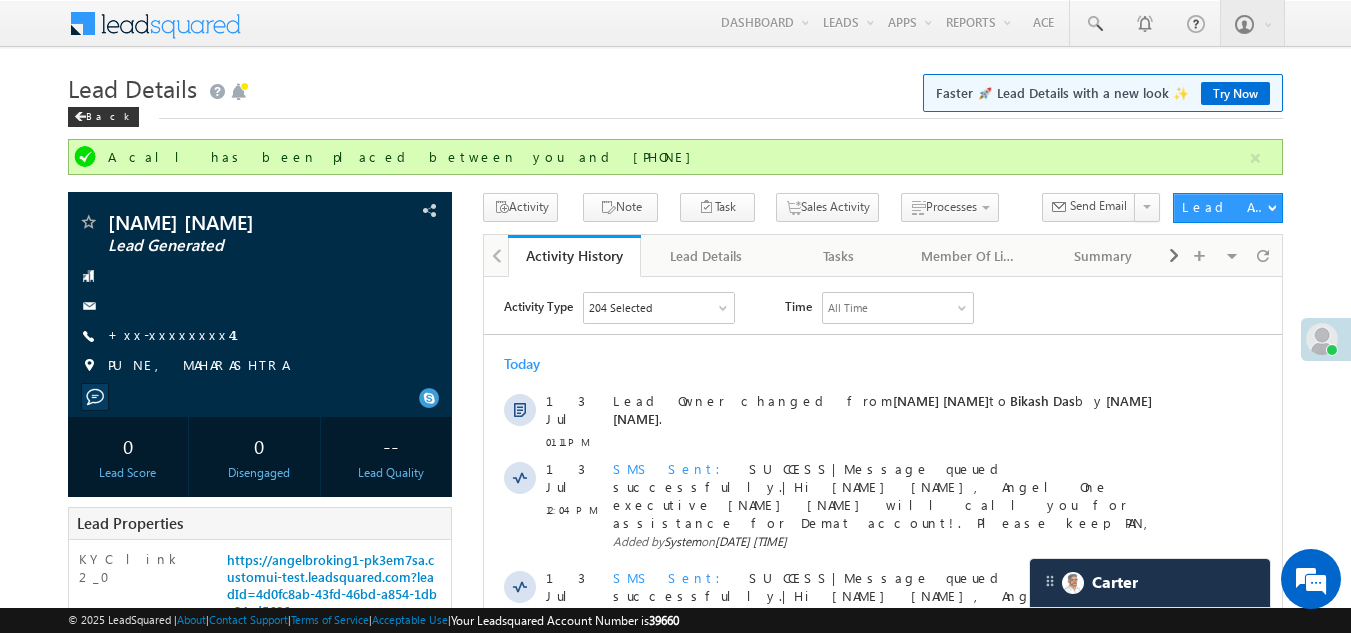 scroll, scrollTop: 0, scrollLeft: 0, axis: both 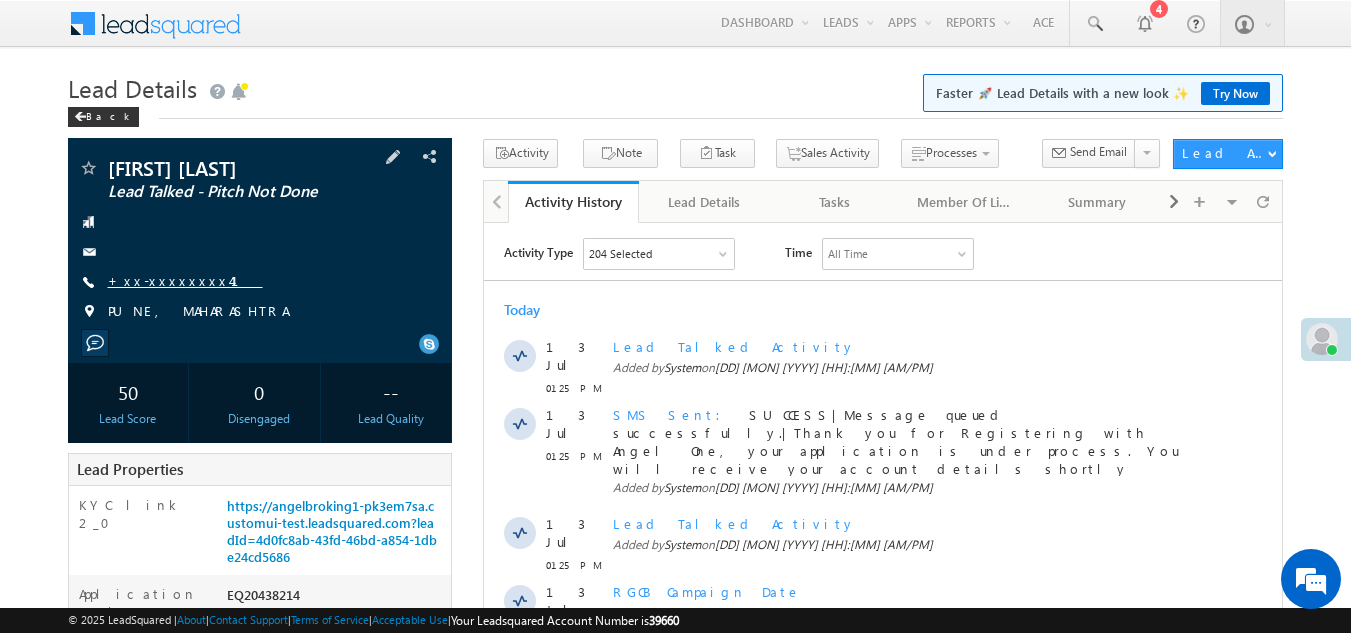 click on "+xx-xxxxxxxx41" at bounding box center (185, 280) 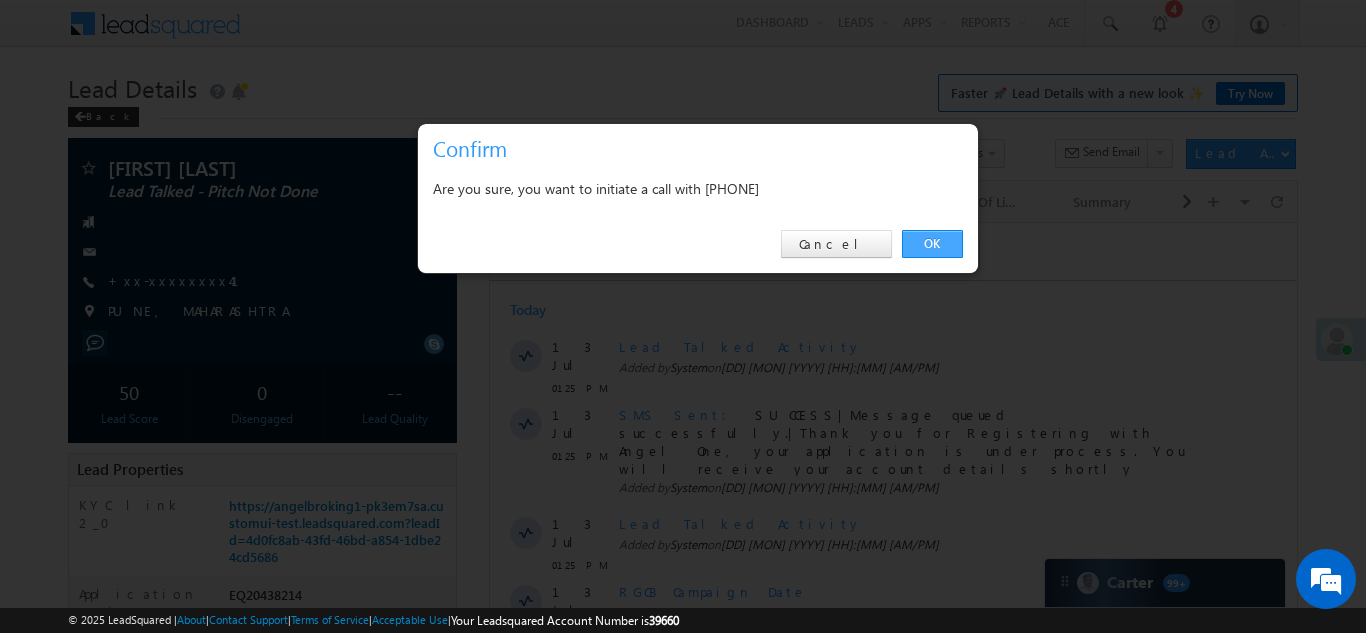 click on "OK" at bounding box center [932, 244] 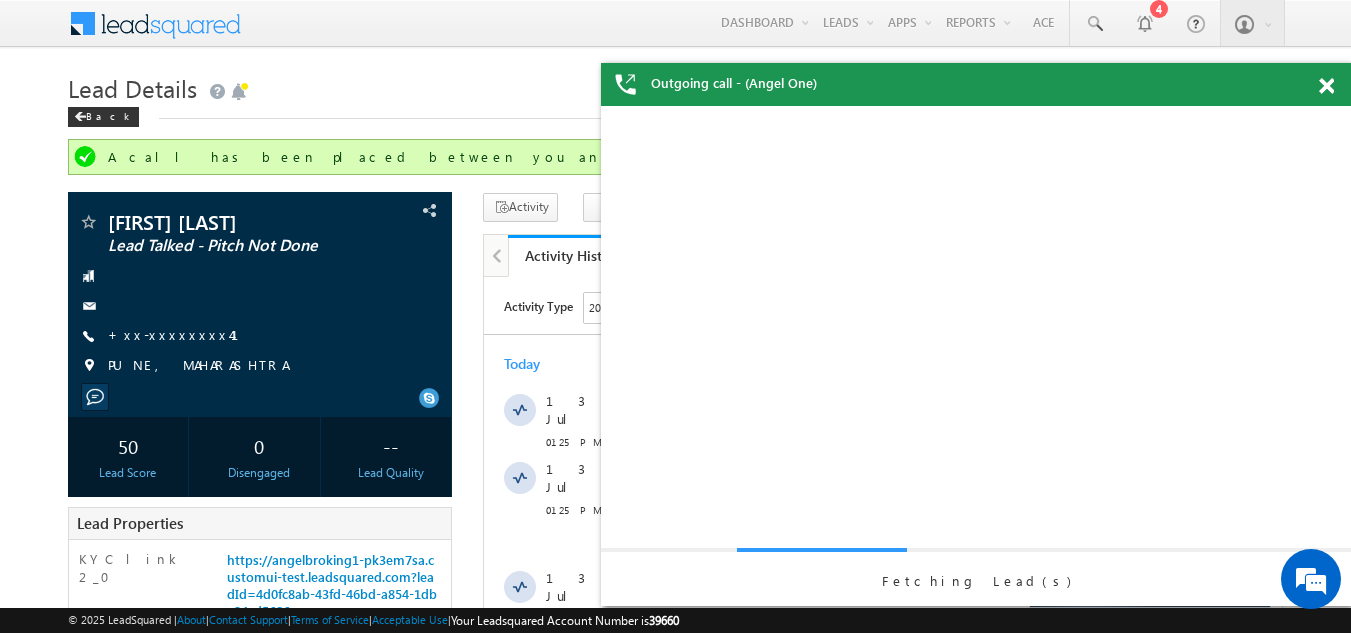 scroll, scrollTop: 0, scrollLeft: 0, axis: both 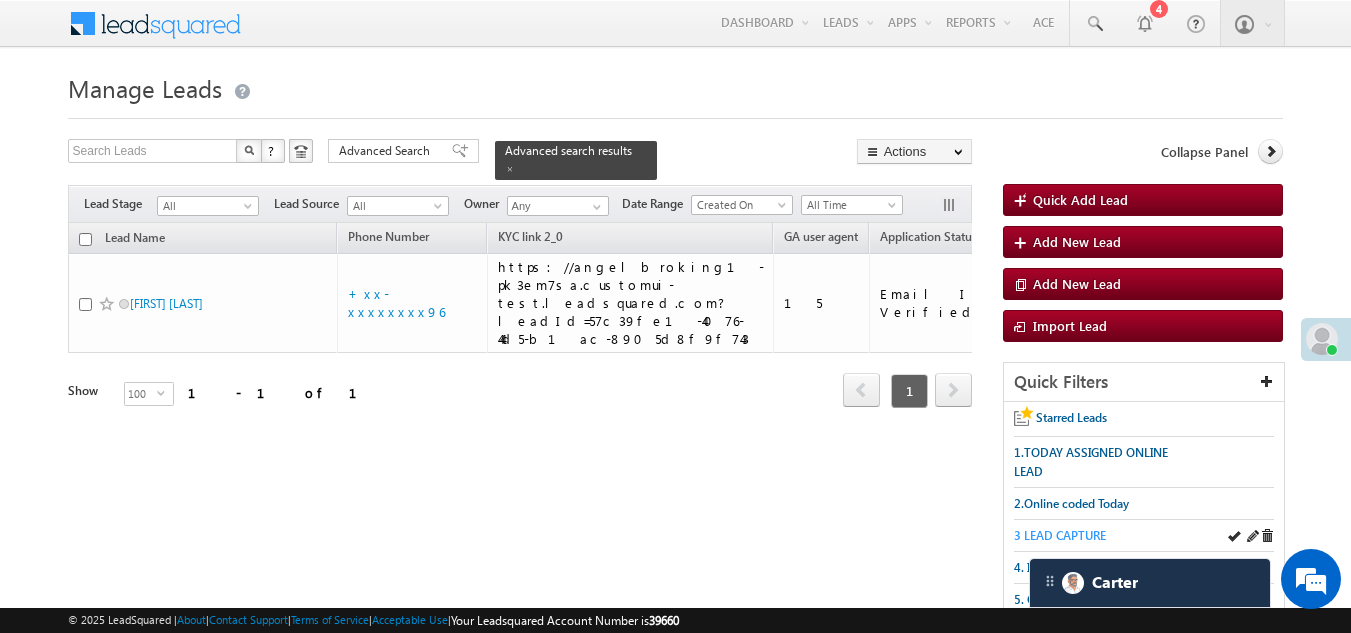 click on "3 LEAD CAPTURE" at bounding box center [1060, 535] 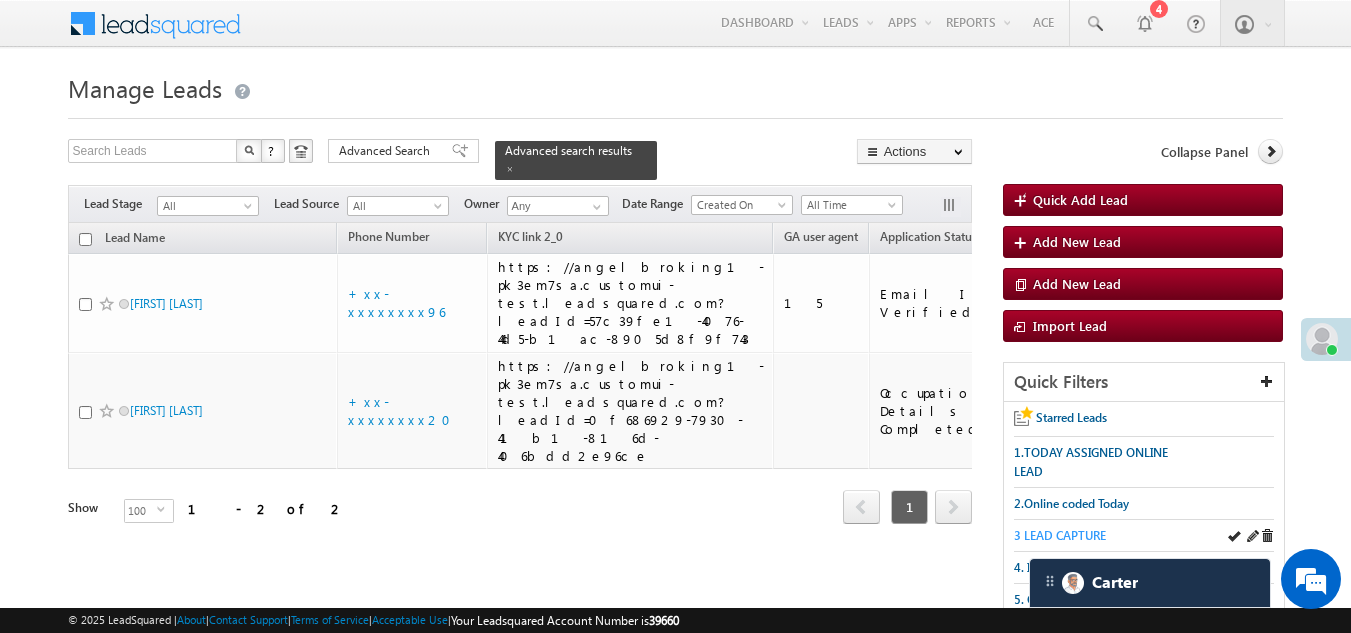 click on "3 LEAD CAPTURE" at bounding box center [1060, 535] 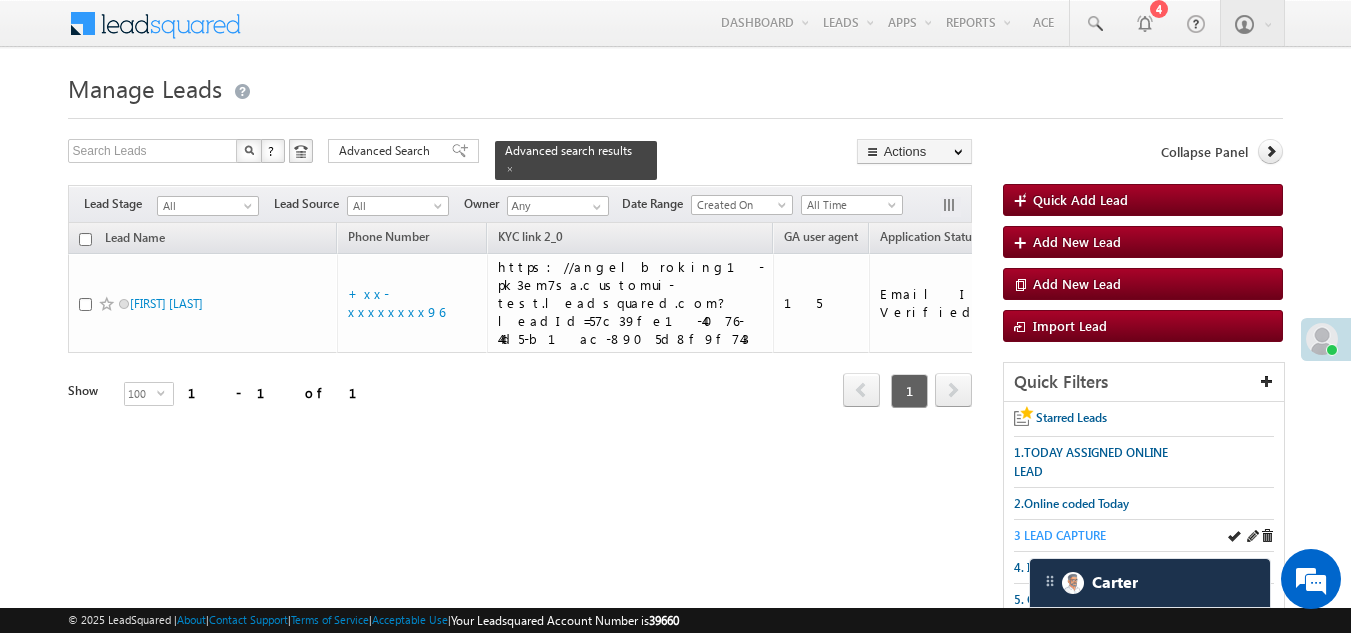 click on "3 LEAD CAPTURE" at bounding box center [1060, 535] 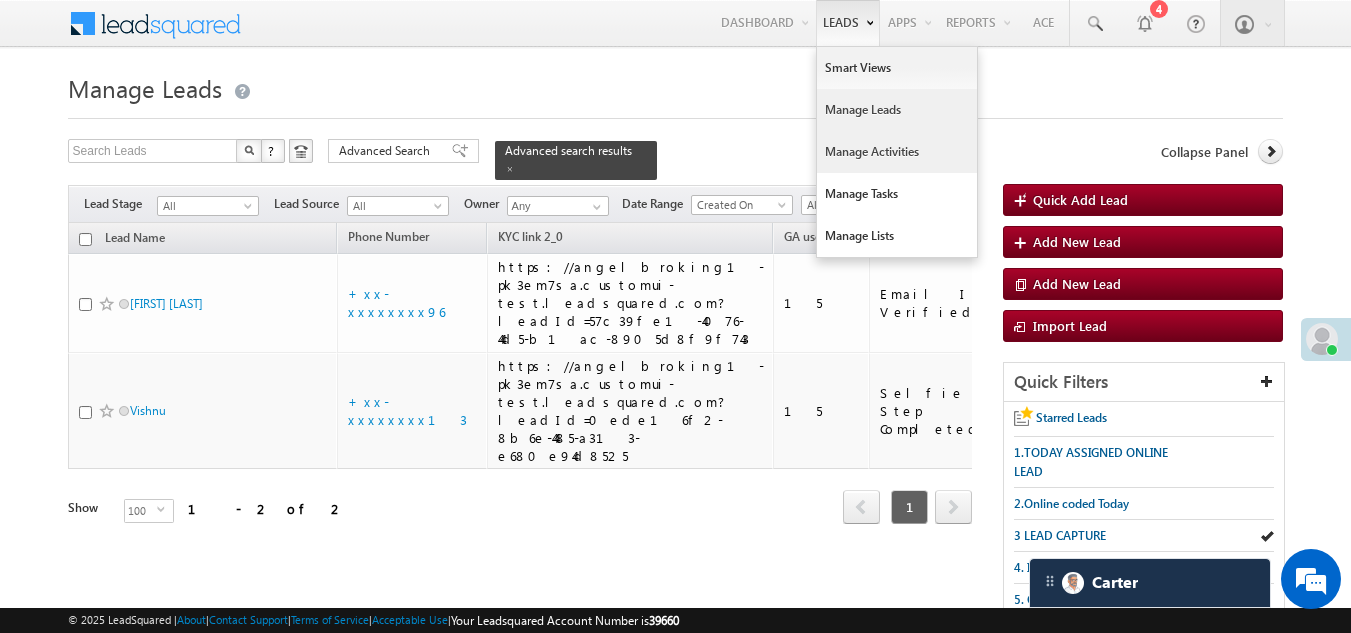 click on "Manage Activities" at bounding box center (897, 152) 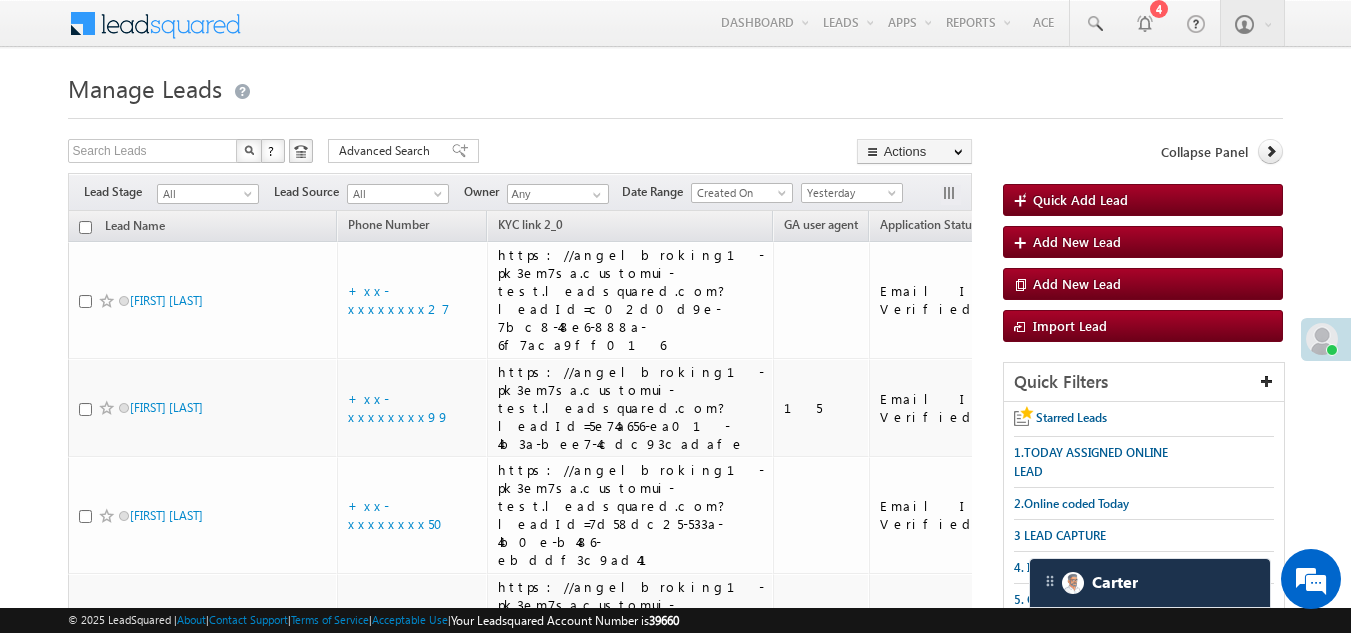scroll, scrollTop: 4328, scrollLeft: 0, axis: vertical 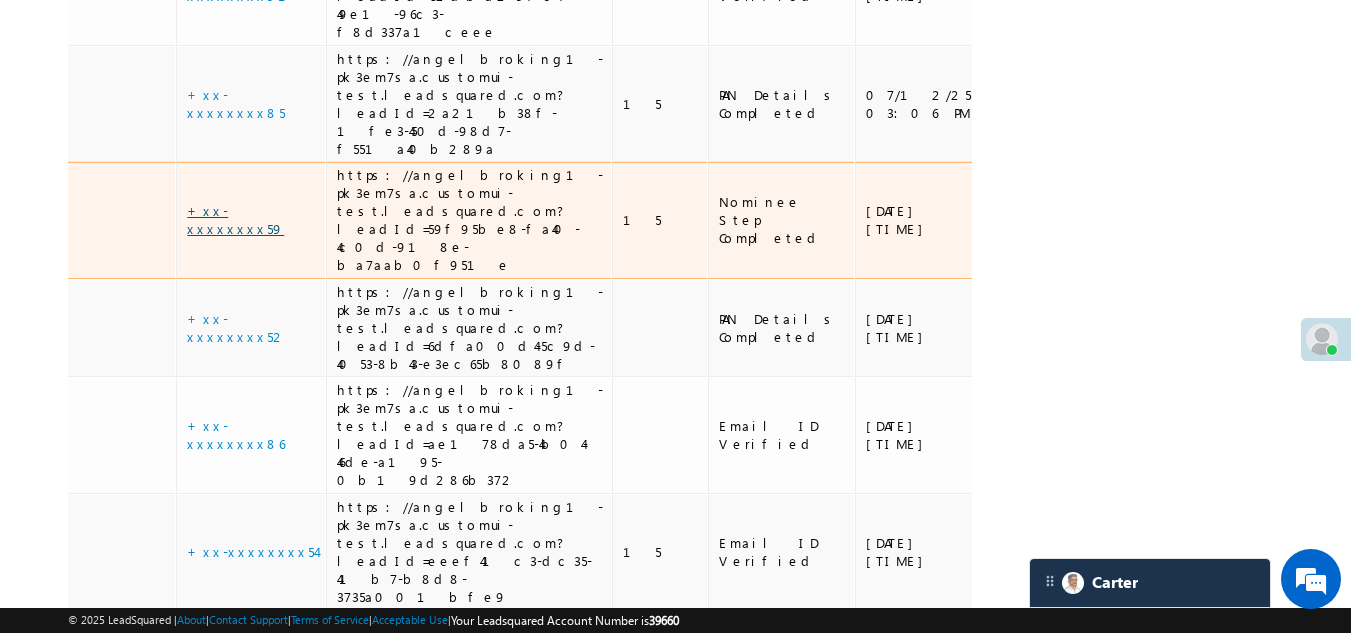 click on "+xx-xxxxxxxx59" at bounding box center [235, 219] 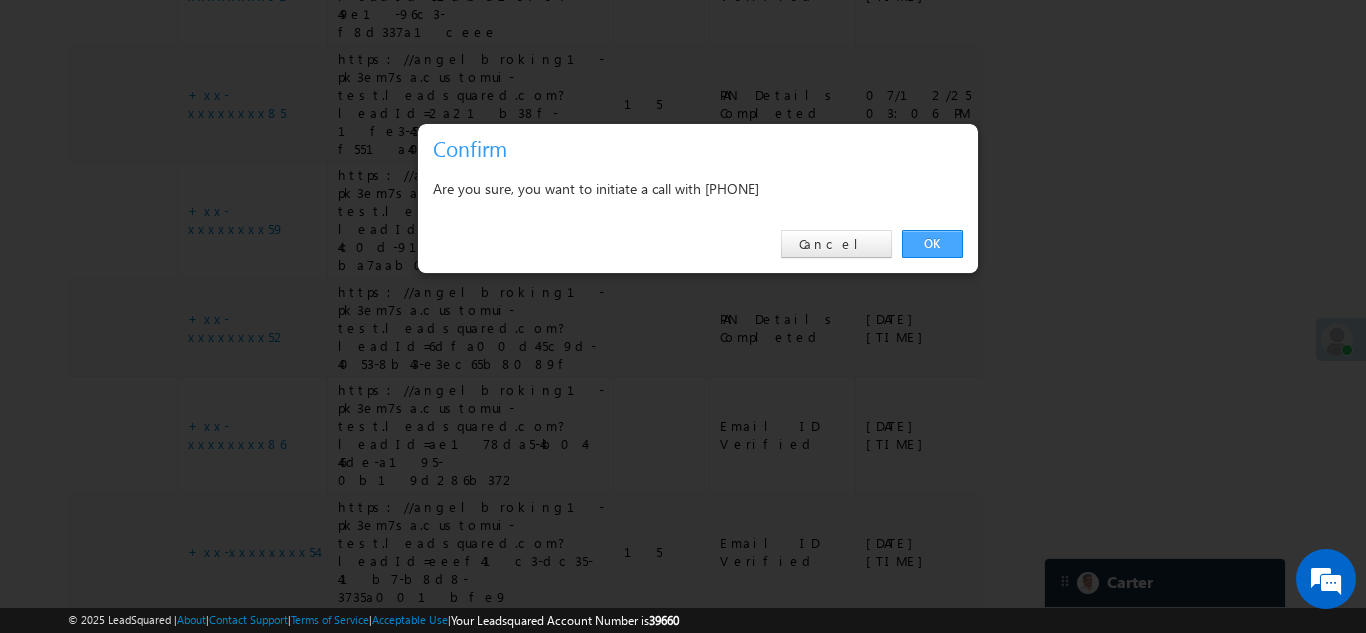 click on "OK" at bounding box center (932, 244) 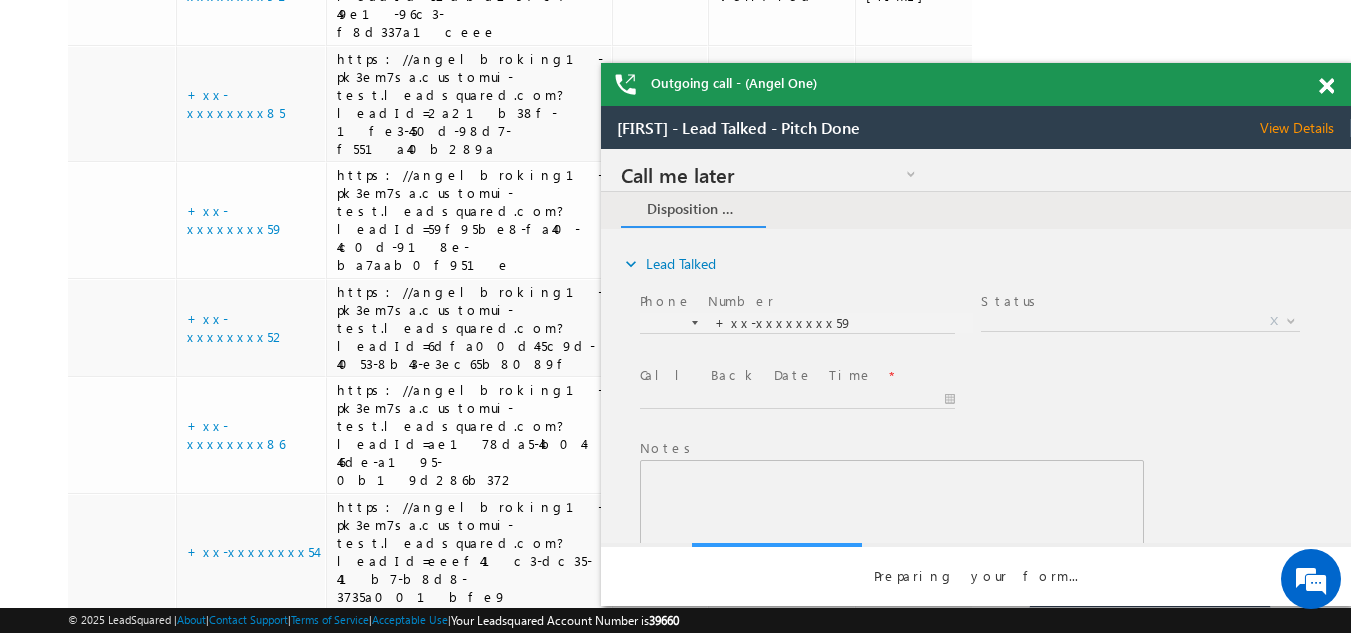 scroll, scrollTop: 0, scrollLeft: 0, axis: both 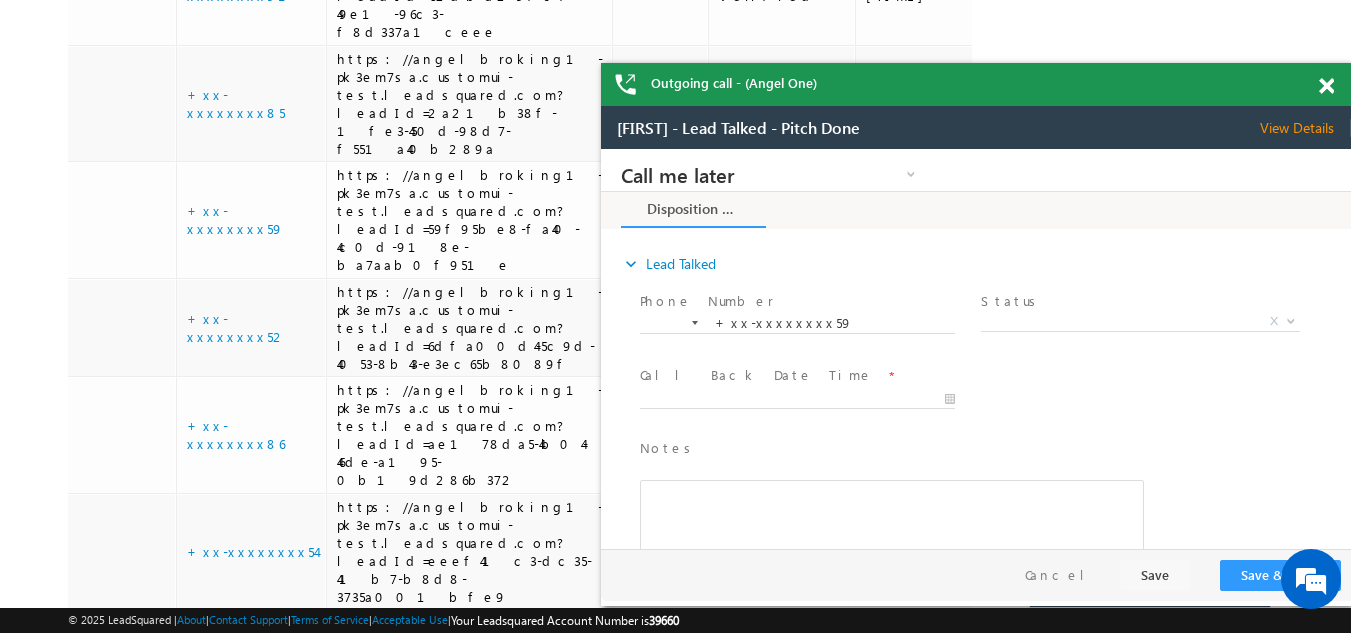 click on "View Details" at bounding box center [1305, 128] 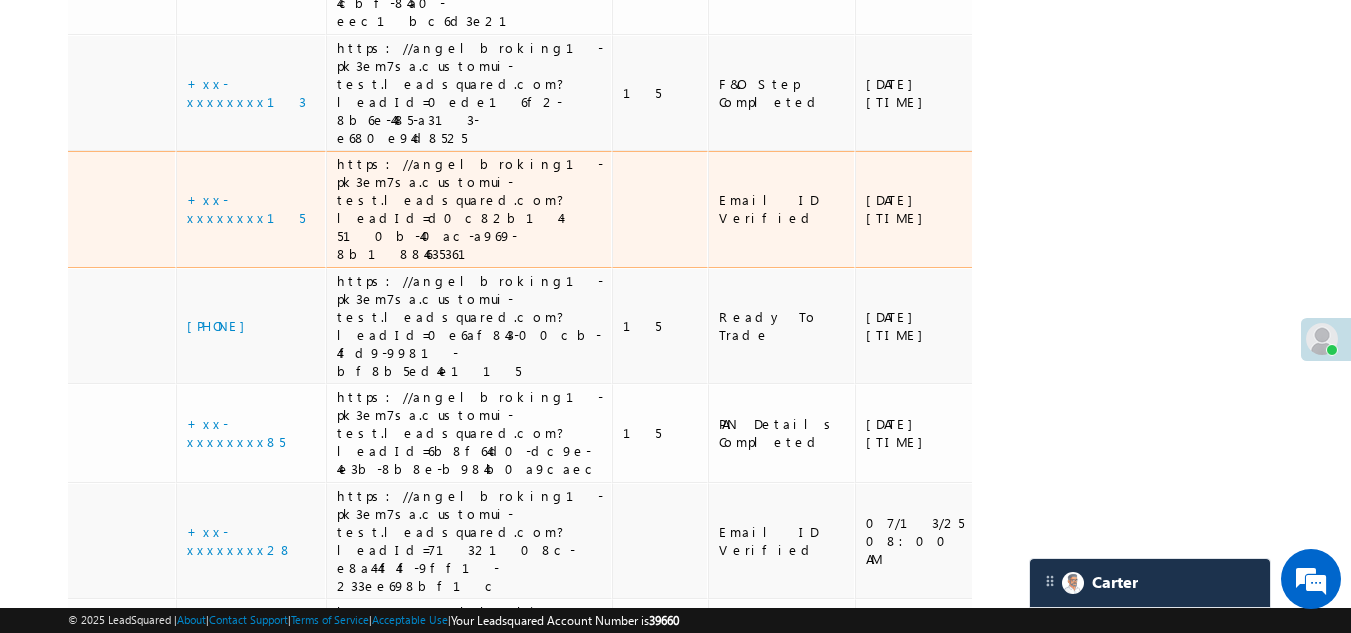 scroll, scrollTop: 2482, scrollLeft: 0, axis: vertical 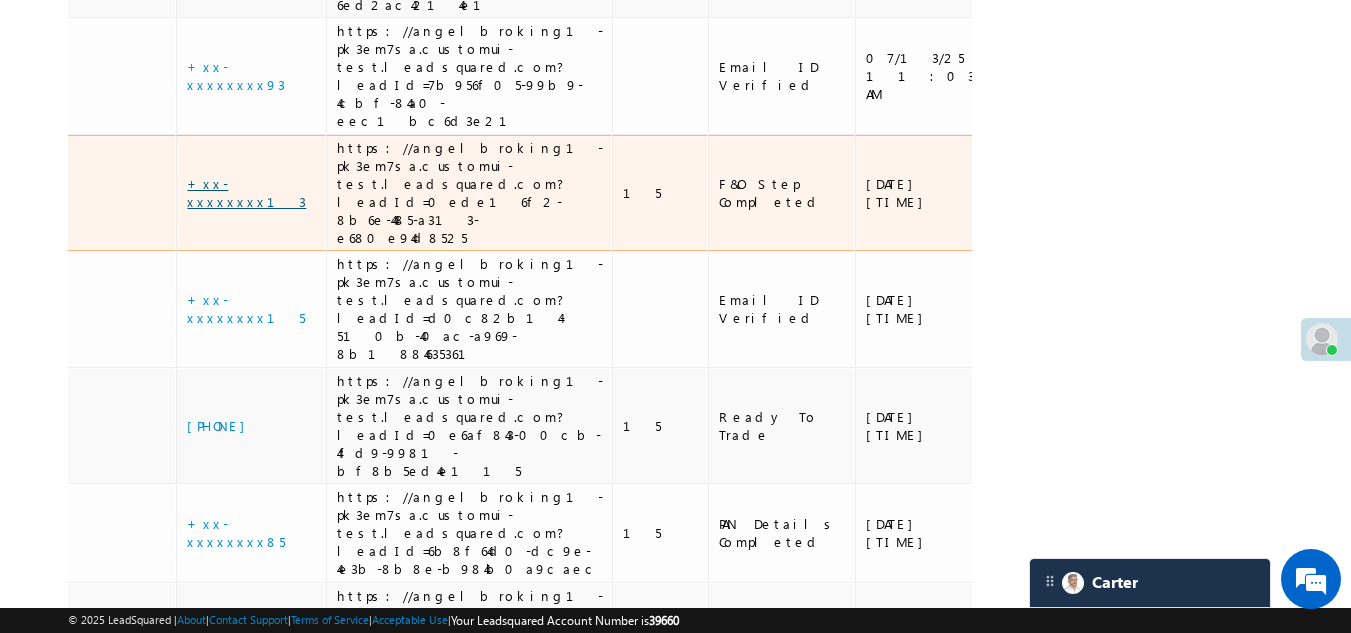 click on "+xx-xxxxxxxx13" at bounding box center (246, 192) 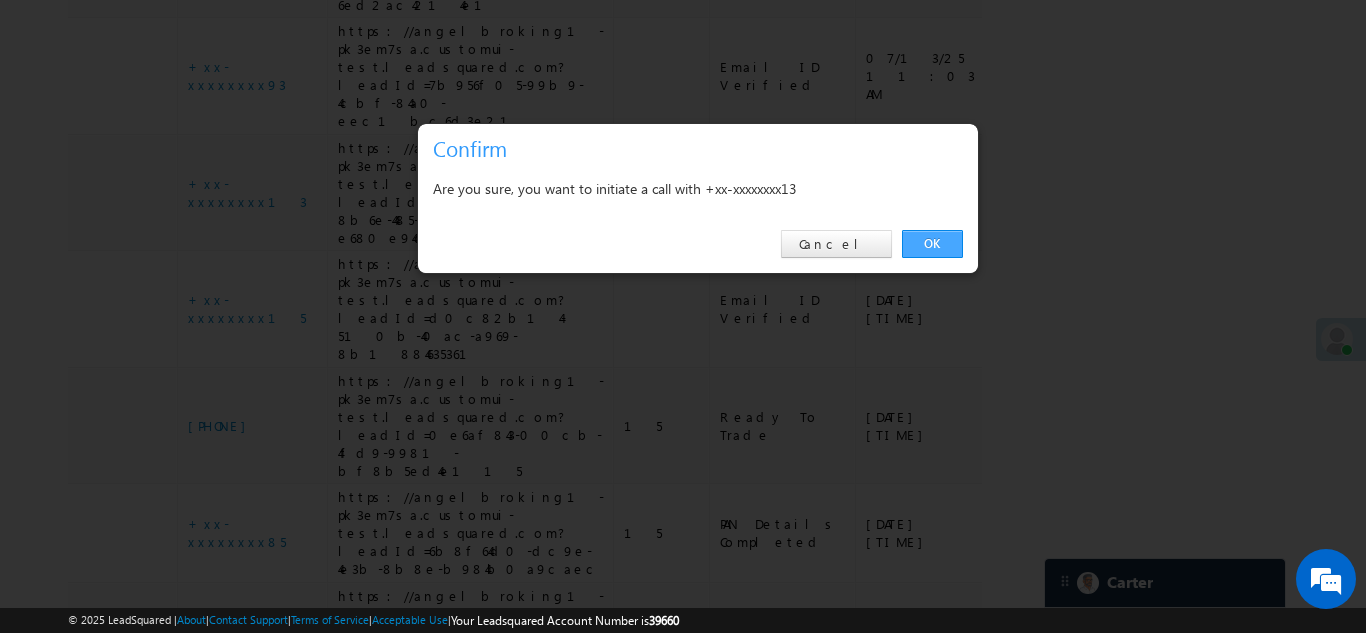 click on "OK" at bounding box center (932, 244) 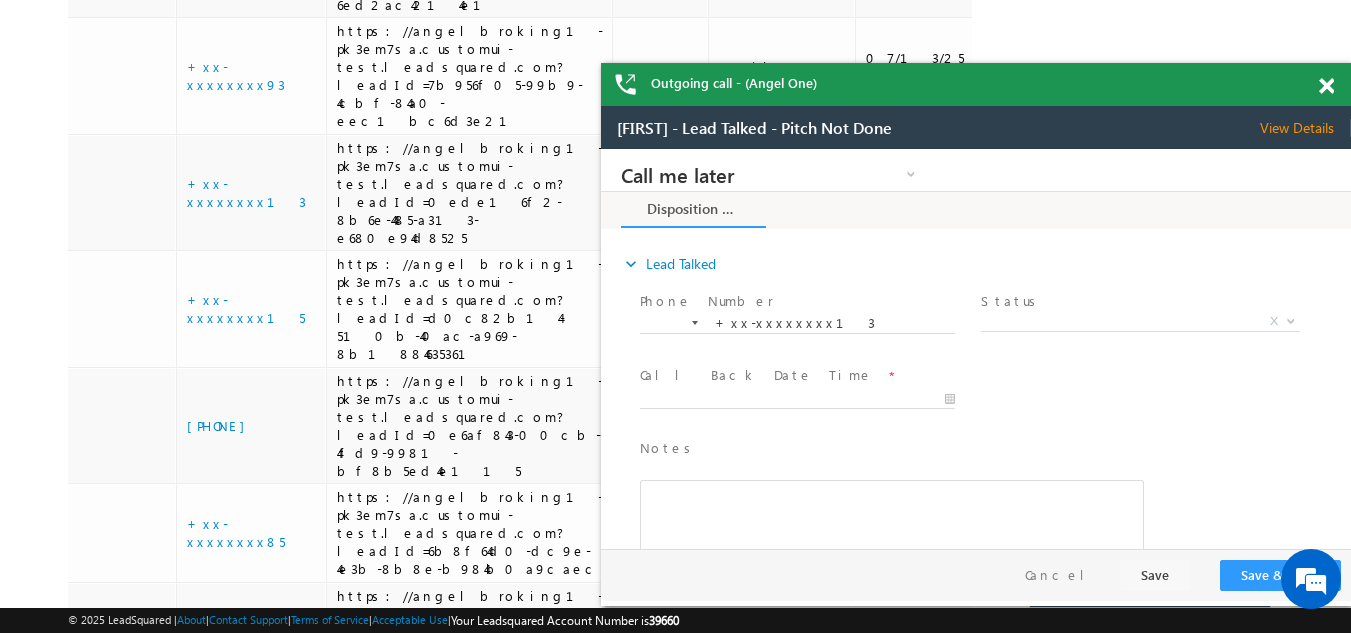 scroll, scrollTop: 0, scrollLeft: 0, axis: both 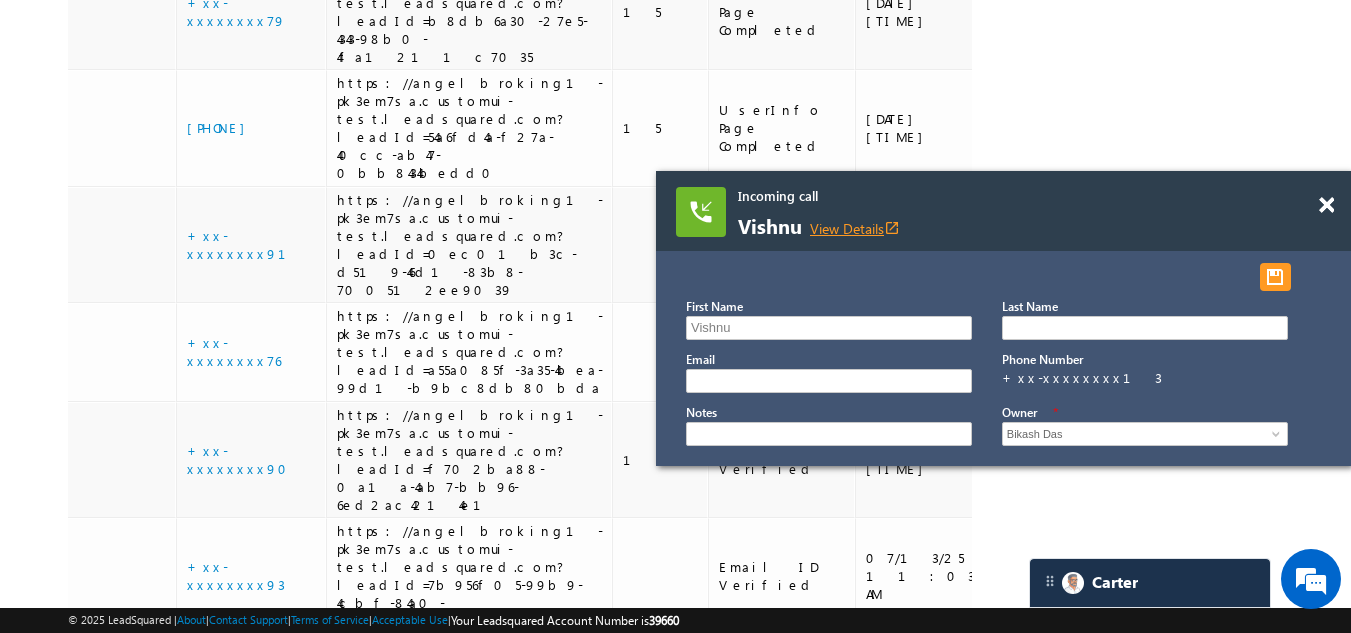 click on "View Details  open_in_new" at bounding box center [855, 228] 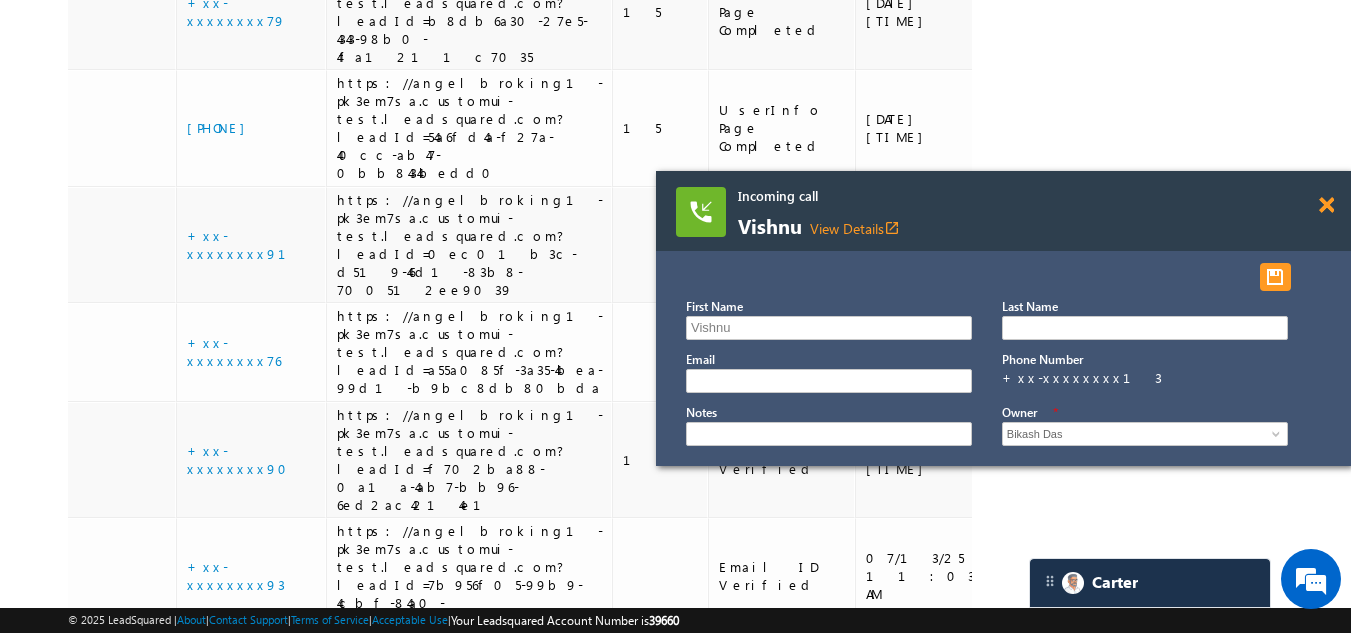 click at bounding box center (1326, 205) 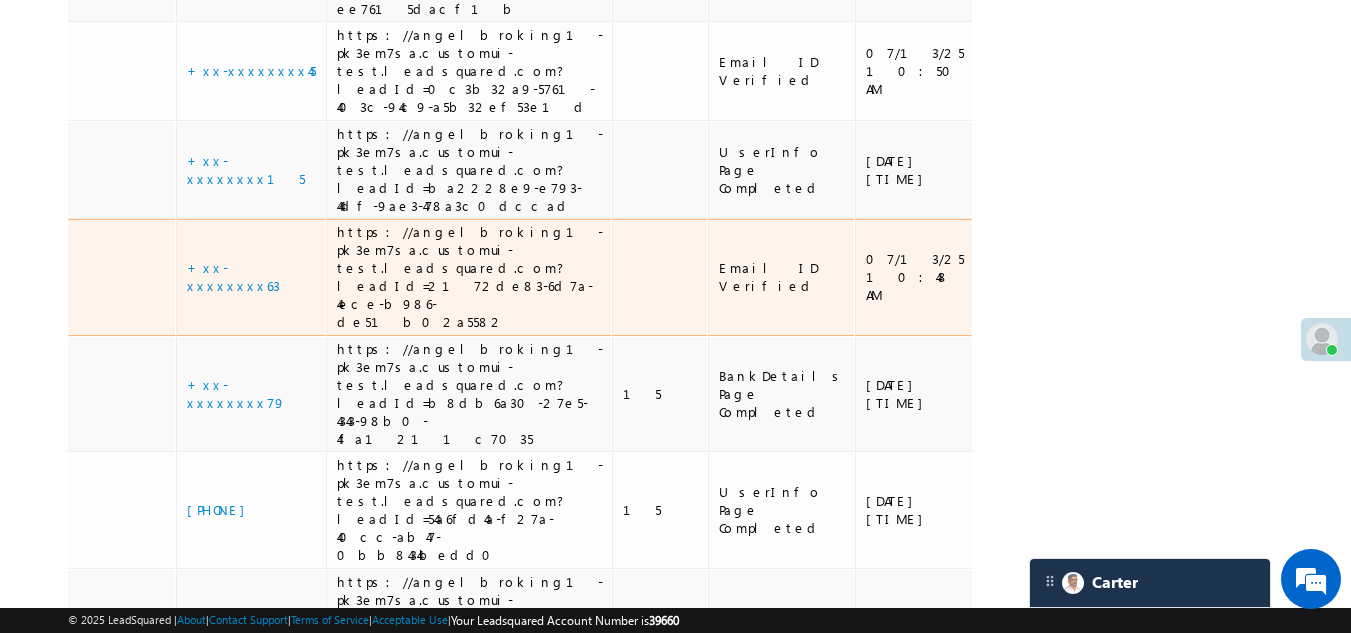 scroll, scrollTop: 1700, scrollLeft: 0, axis: vertical 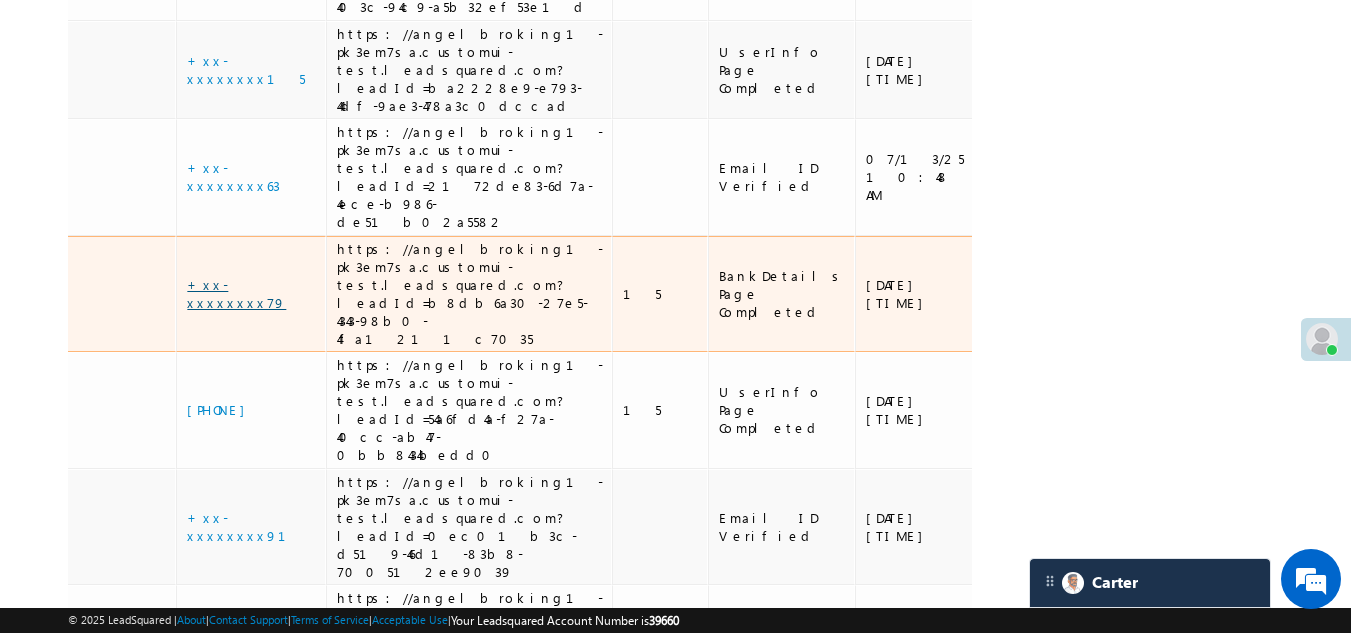 click on "+xx-xxxxxxxx79" at bounding box center (236, 293) 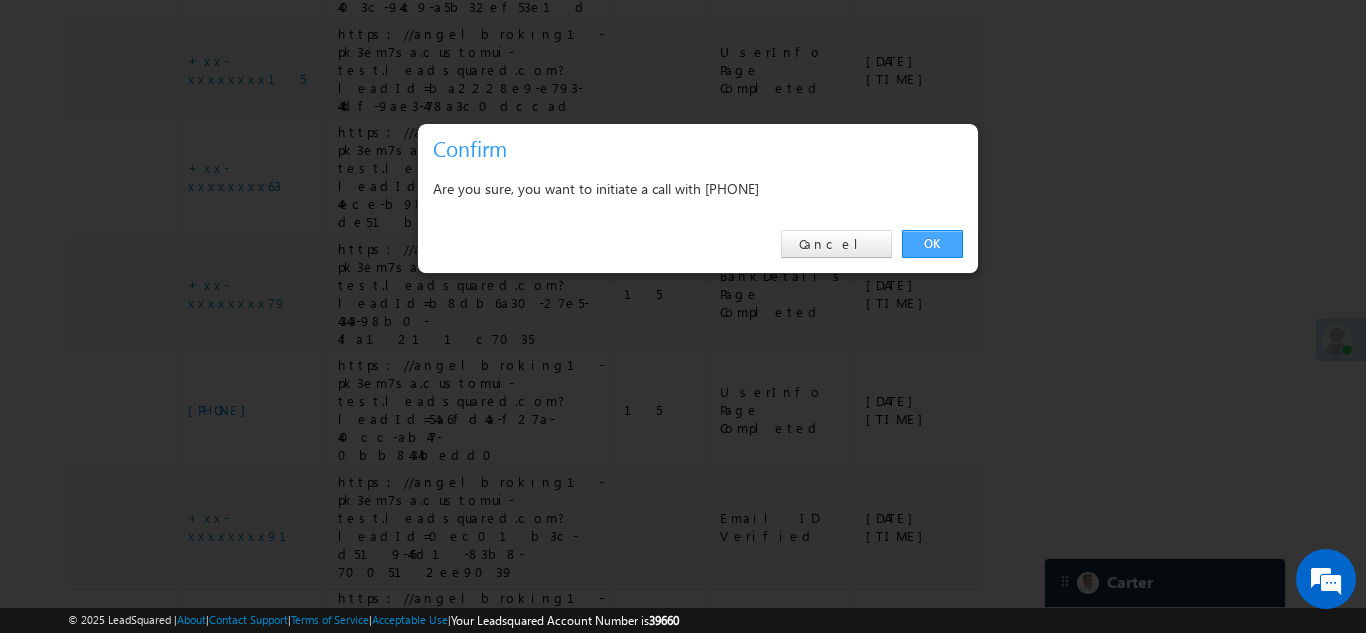 click on "OK" at bounding box center [932, 244] 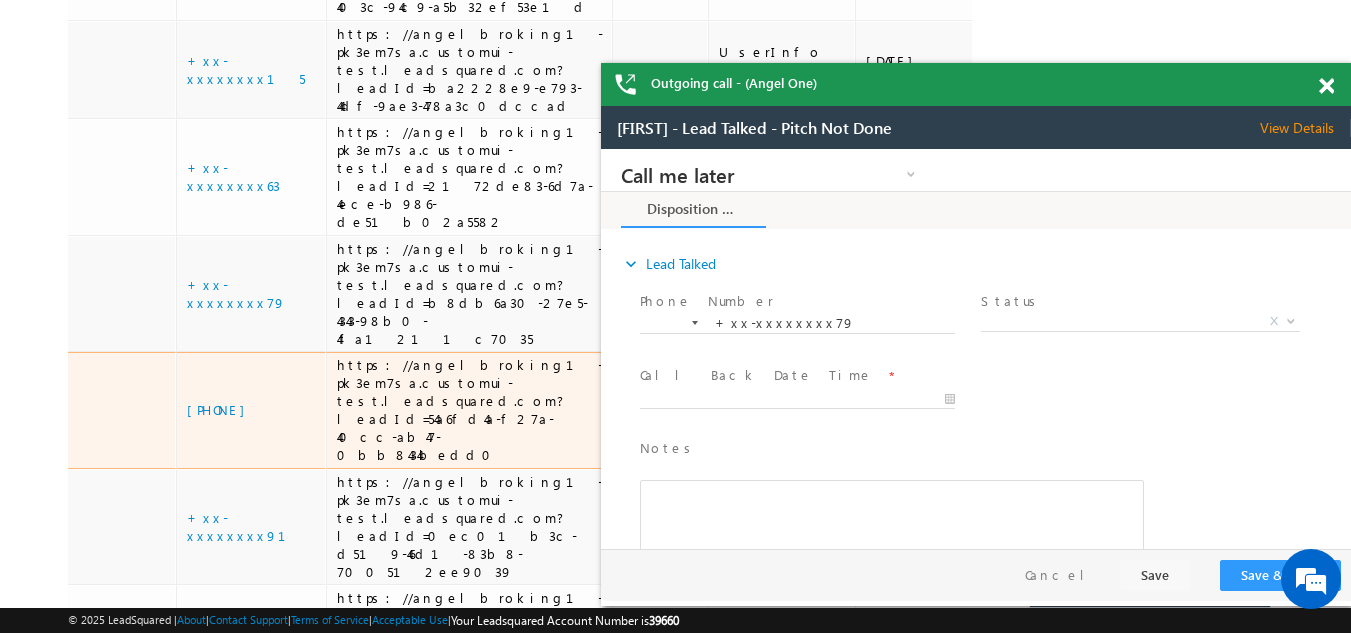 scroll, scrollTop: 0, scrollLeft: 0, axis: both 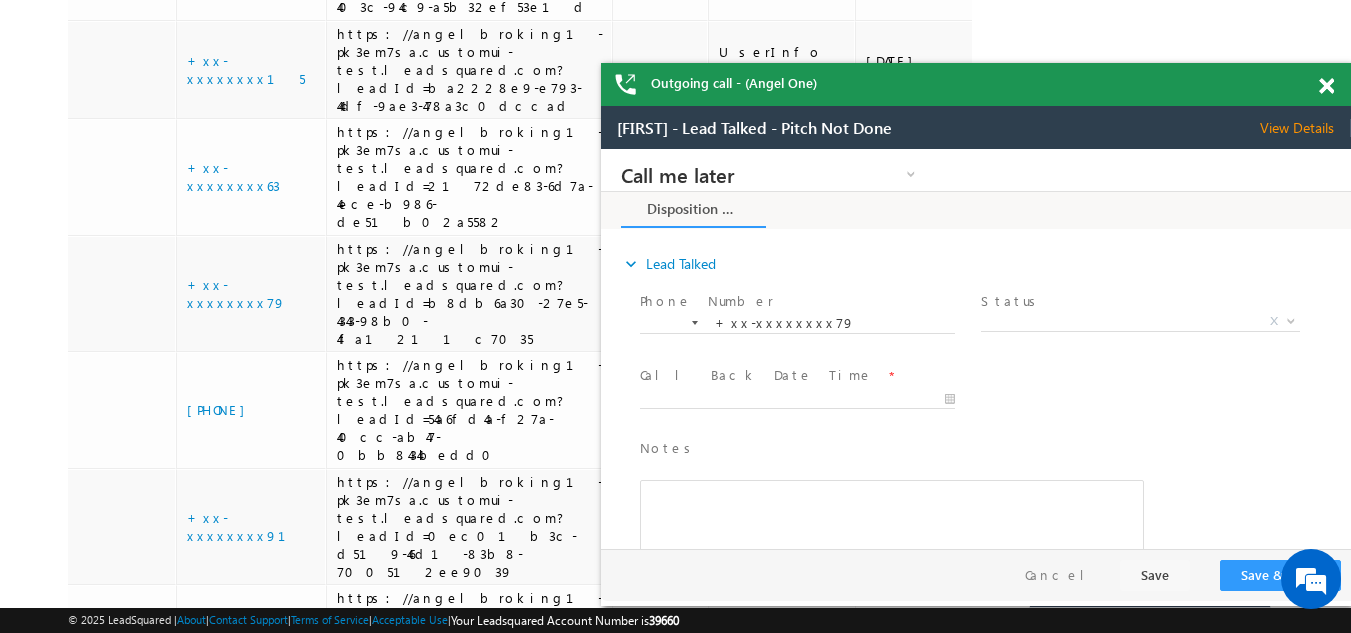 click at bounding box center (1326, 86) 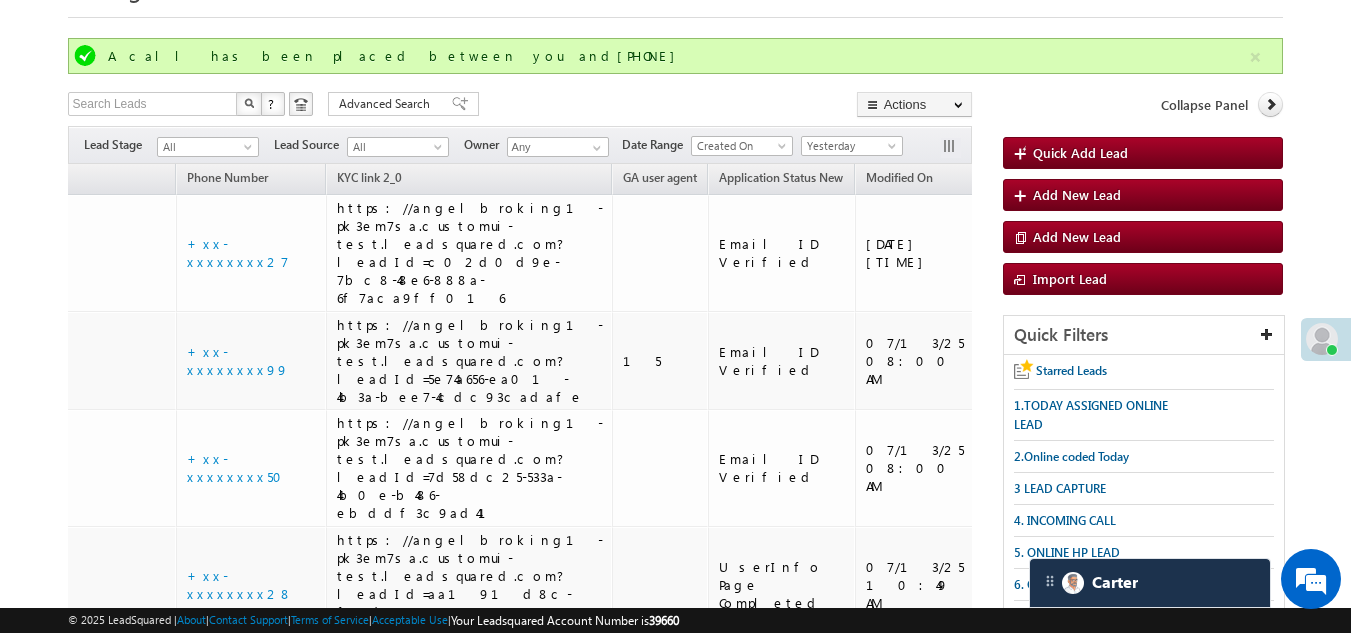 scroll, scrollTop: 100, scrollLeft: 0, axis: vertical 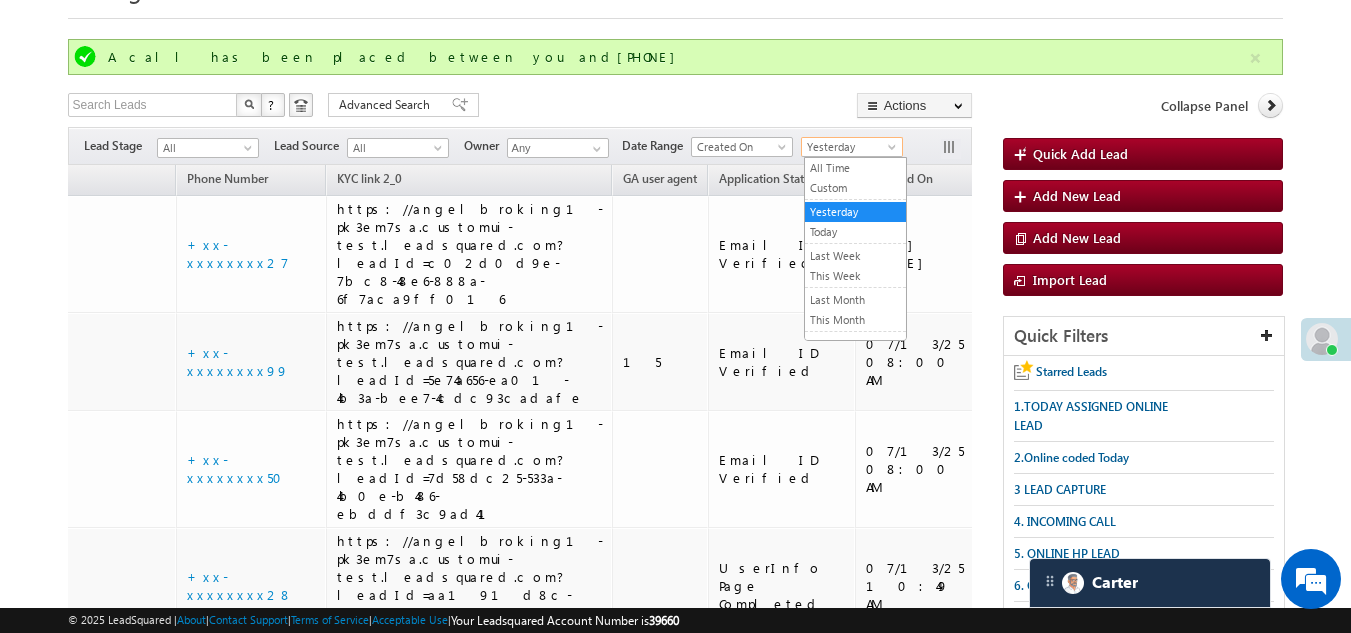 click on "Yesterday" at bounding box center (849, 147) 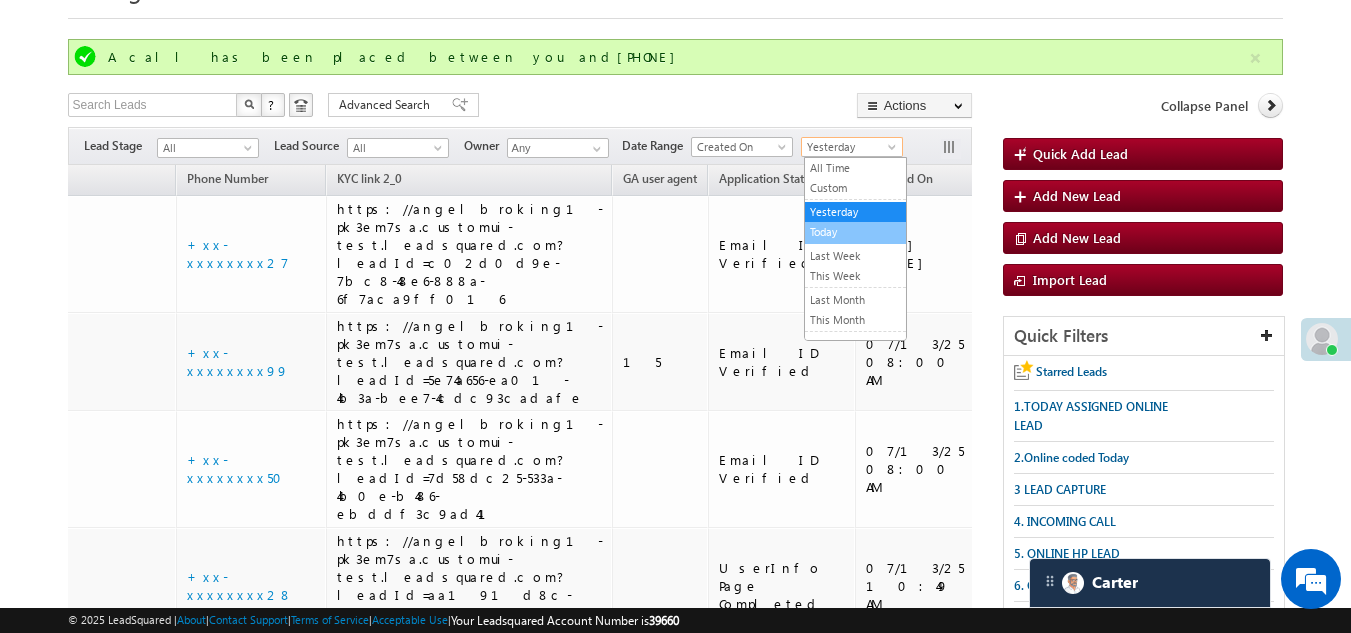click on "Today" at bounding box center (855, 232) 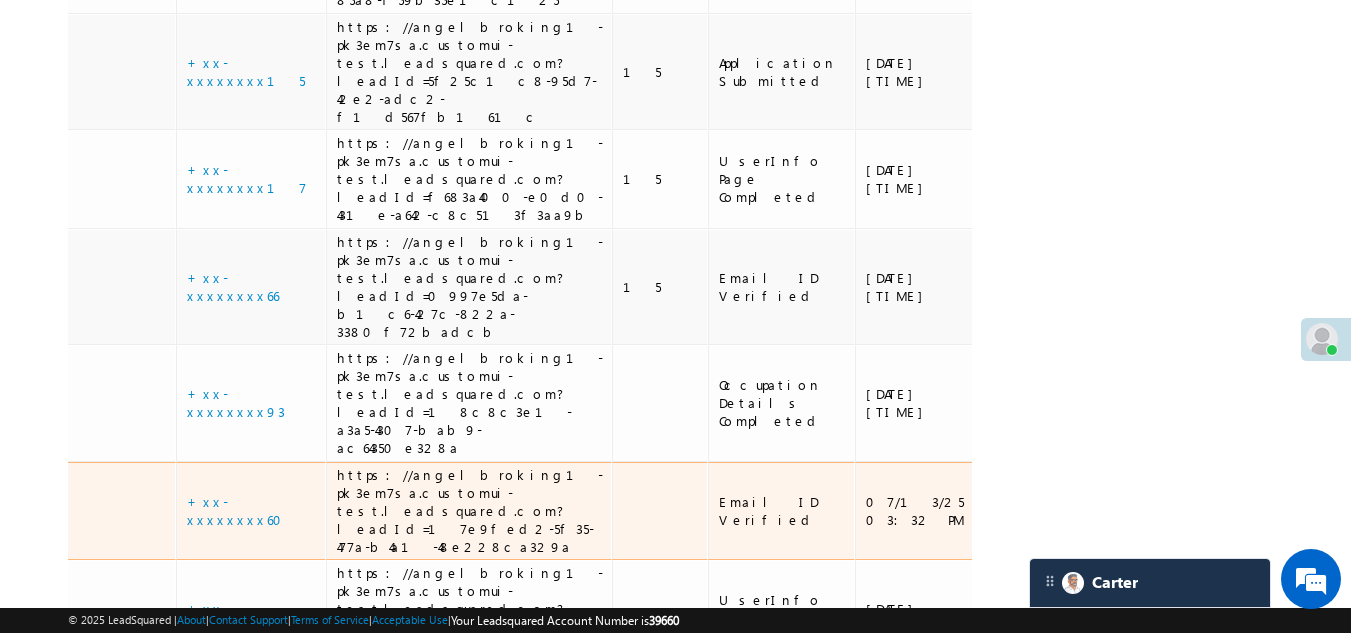 scroll, scrollTop: 1800, scrollLeft: 0, axis: vertical 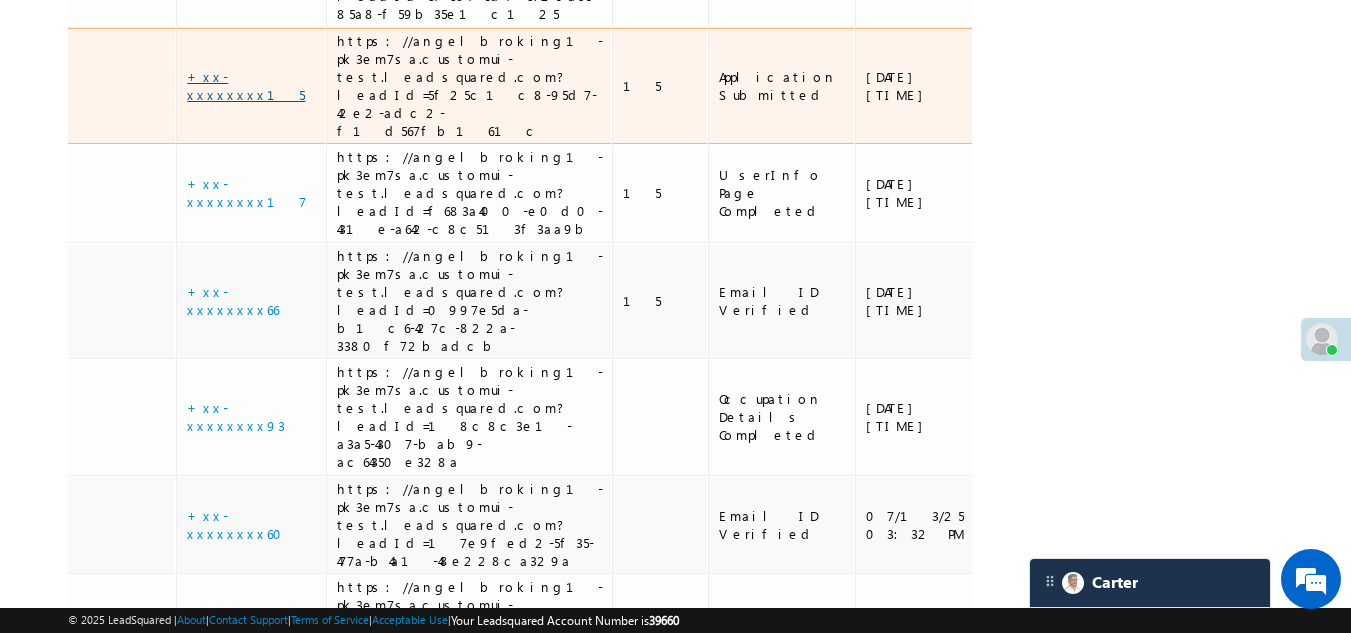 click on "+xx-xxxxxxxx15" at bounding box center (246, 85) 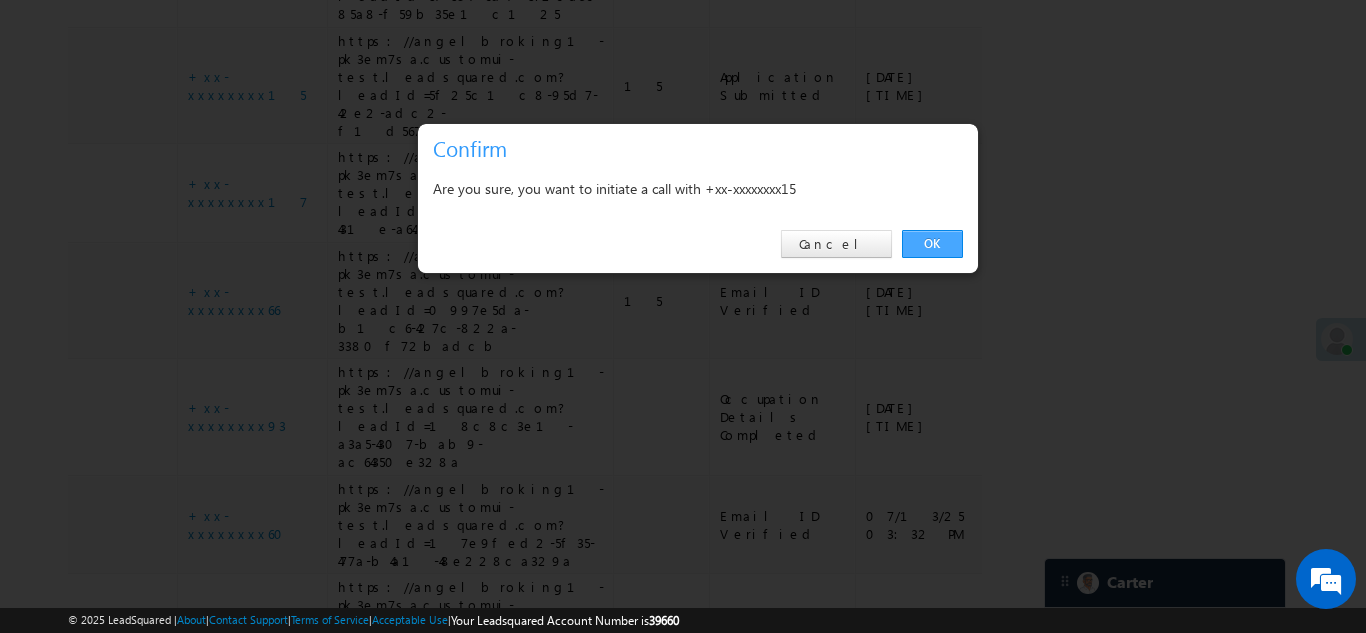 click on "OK" at bounding box center [932, 244] 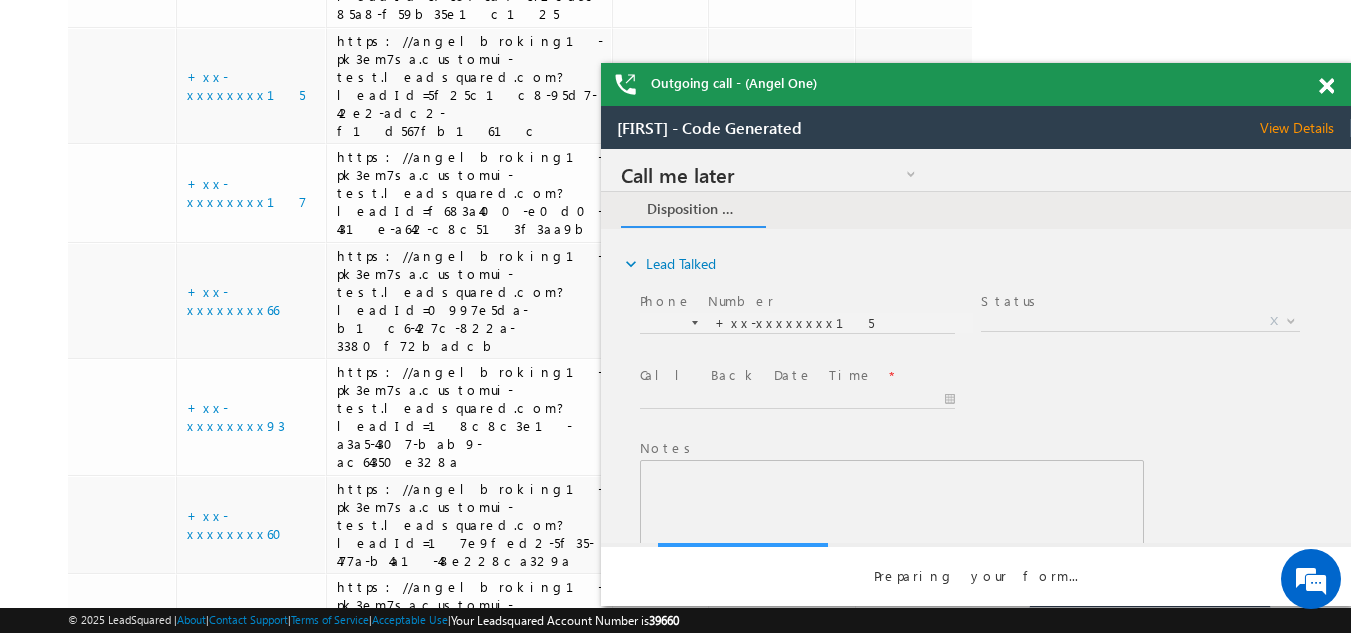 scroll, scrollTop: 0, scrollLeft: 0, axis: both 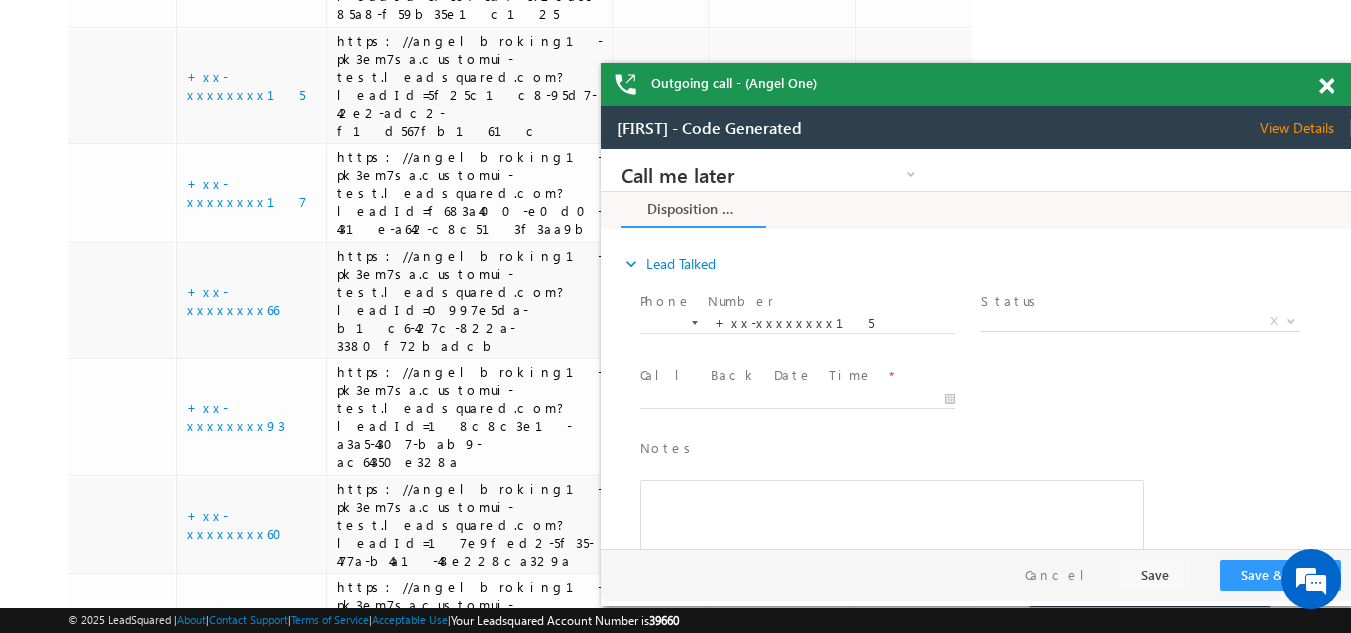 click at bounding box center (1326, 86) 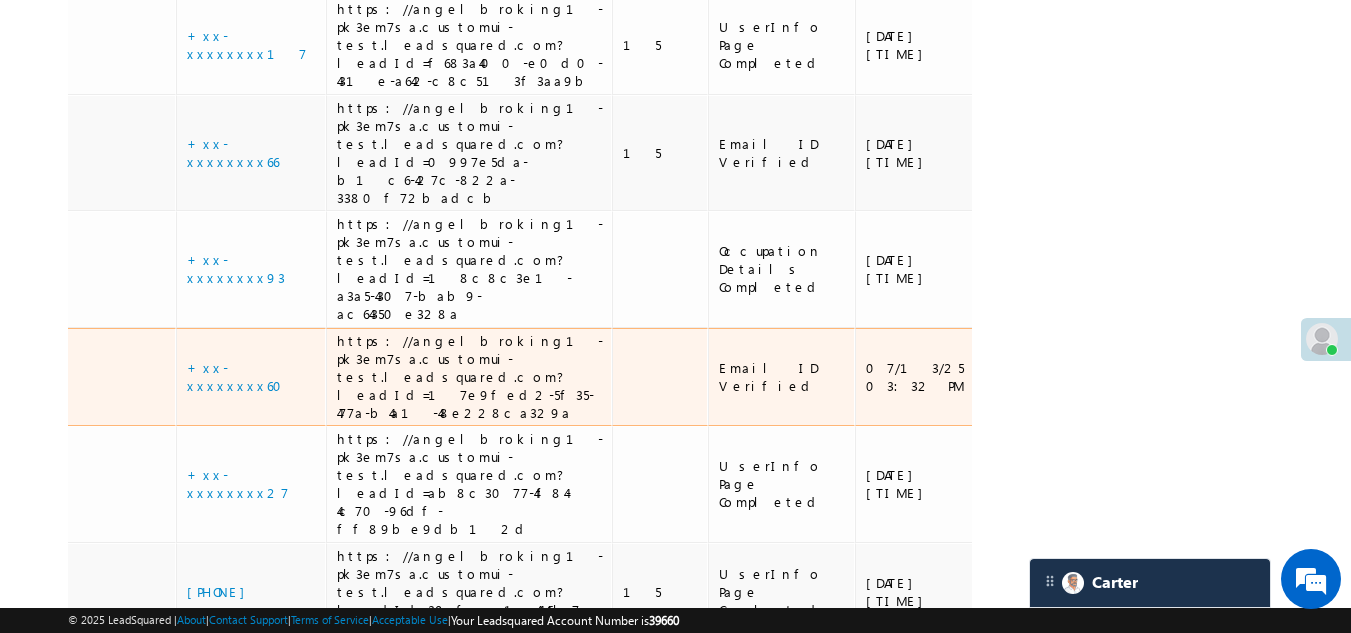 scroll, scrollTop: 2254, scrollLeft: 0, axis: vertical 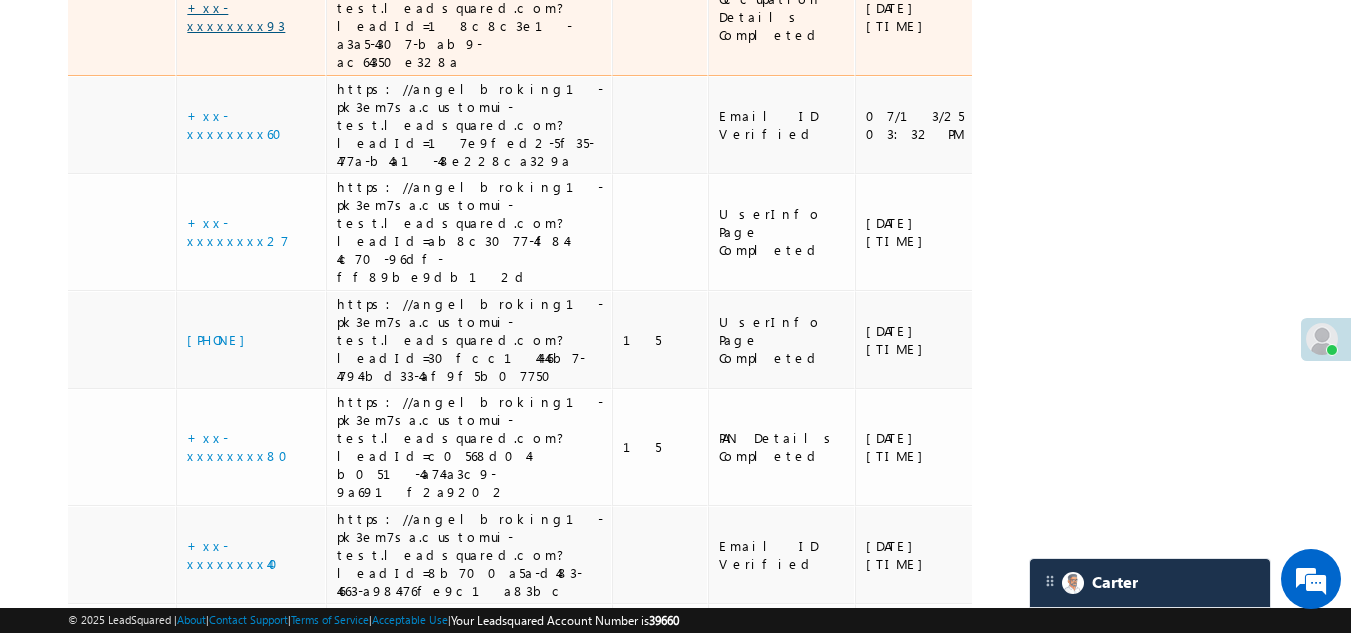 click on "+xx-xxxxxxxx93" at bounding box center [236, 16] 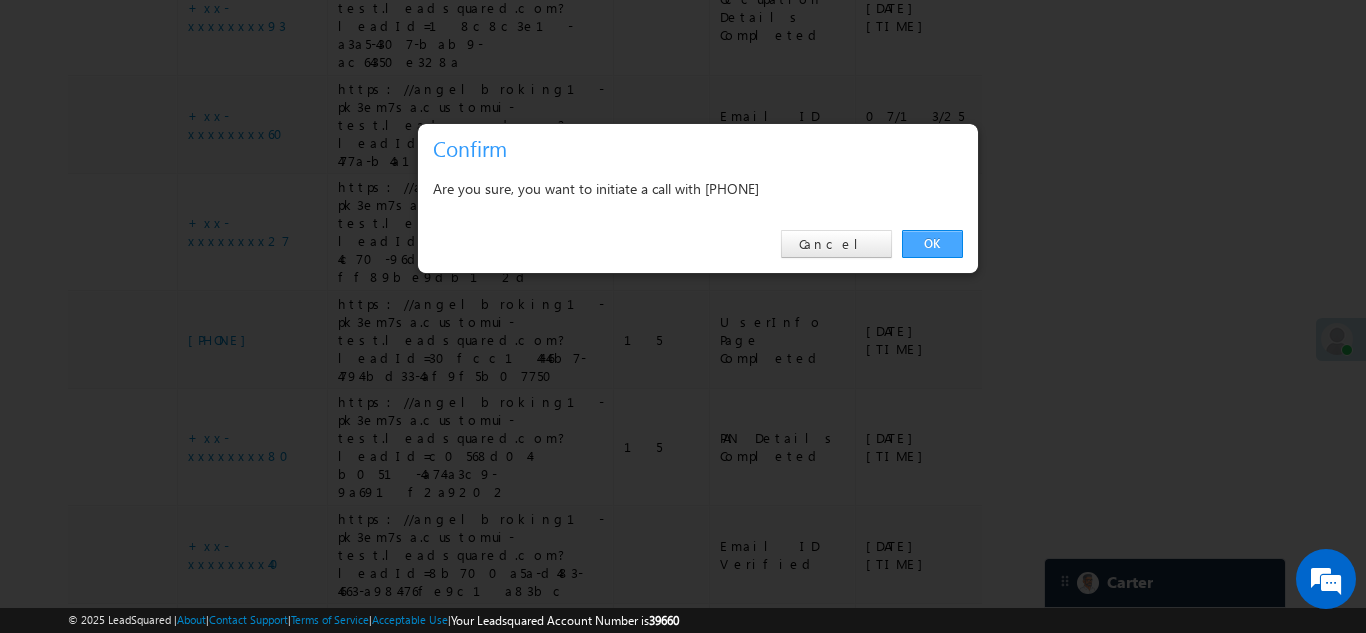 click on "OK" at bounding box center (932, 244) 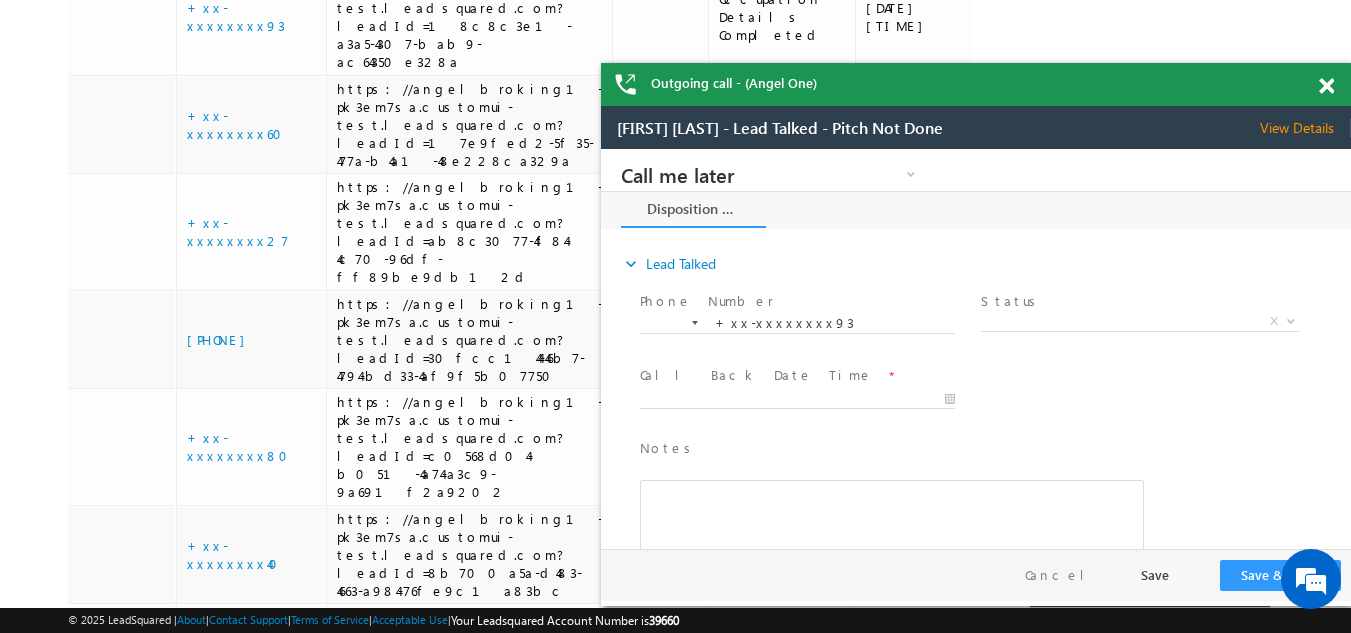 scroll, scrollTop: 0, scrollLeft: 0, axis: both 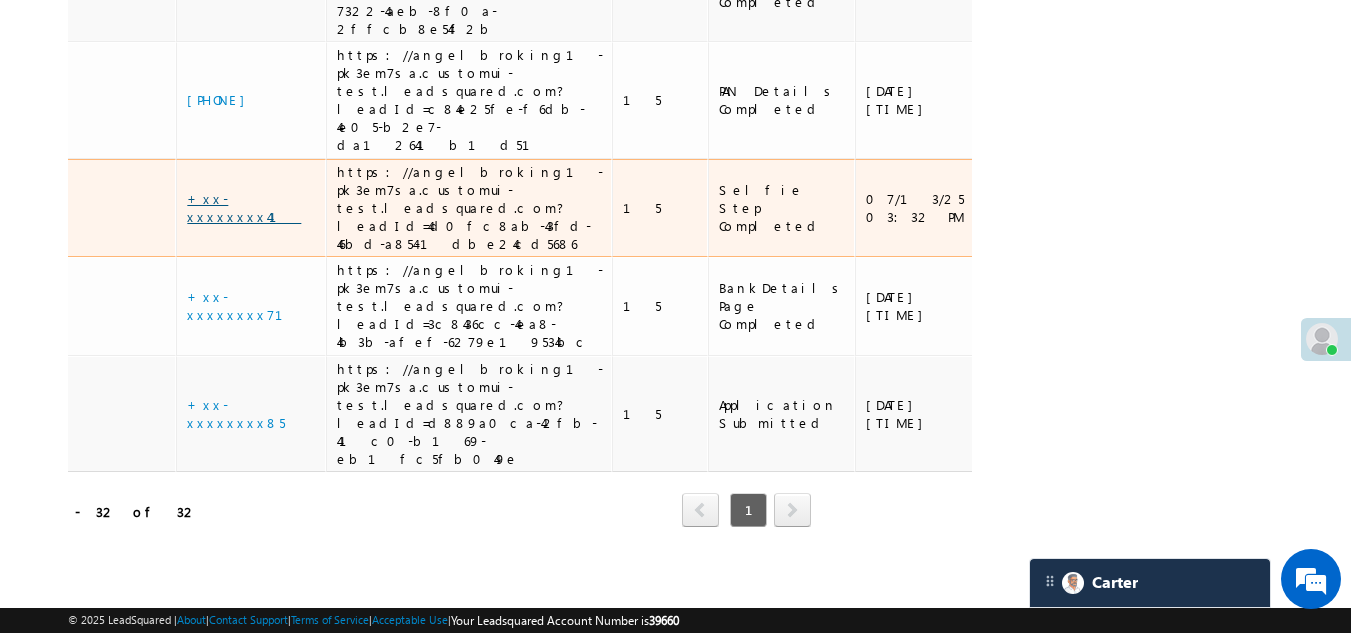 click on "+xx-xxxxxxxx41" at bounding box center [244, 207] 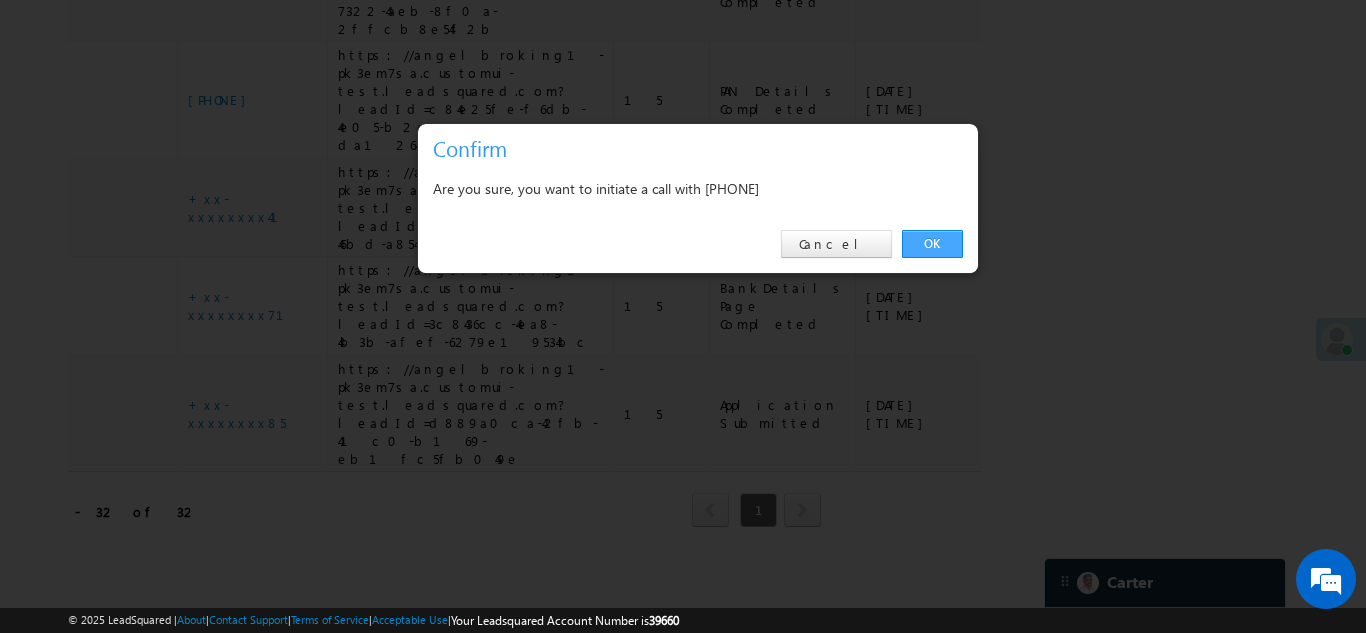 click on "OK" at bounding box center [932, 244] 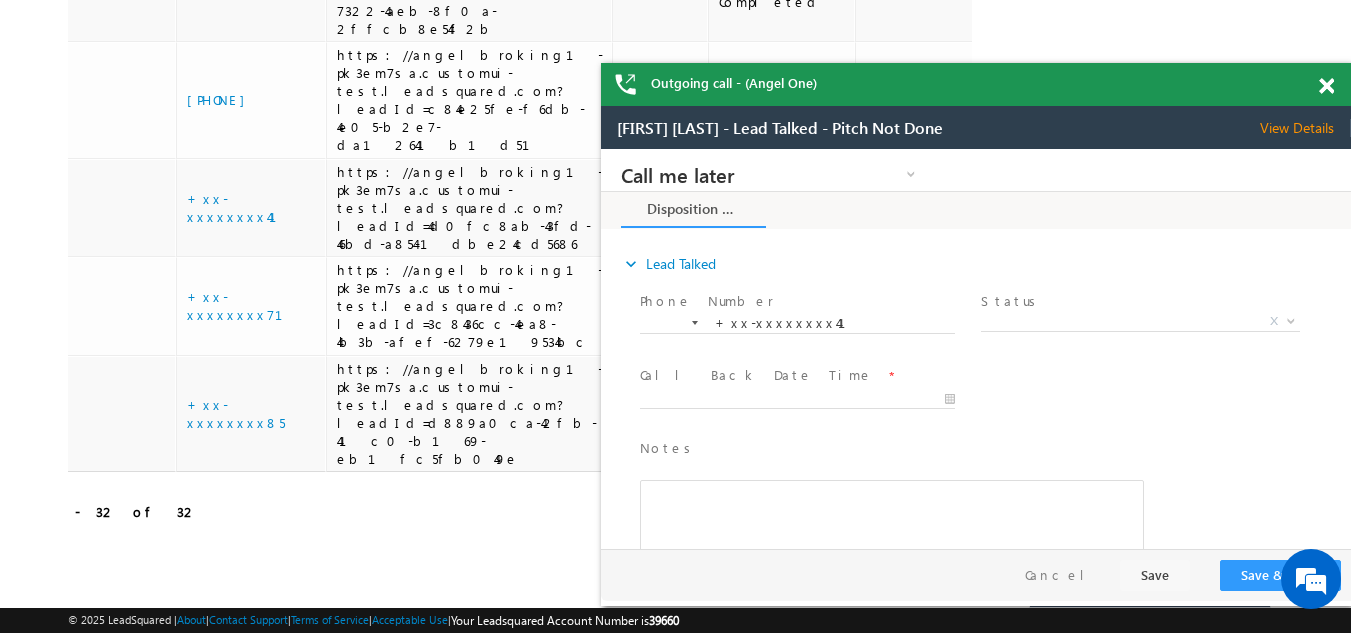 scroll, scrollTop: 0, scrollLeft: 0, axis: both 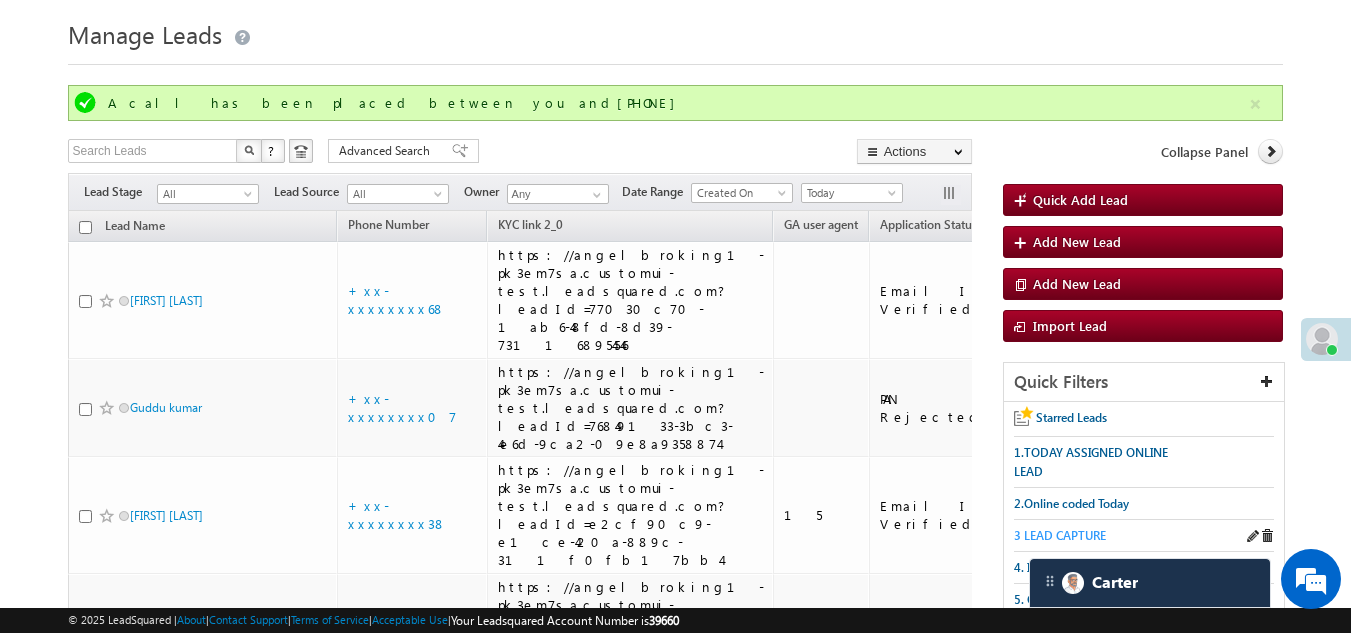 click on "3 LEAD CAPTURE" at bounding box center (1060, 535) 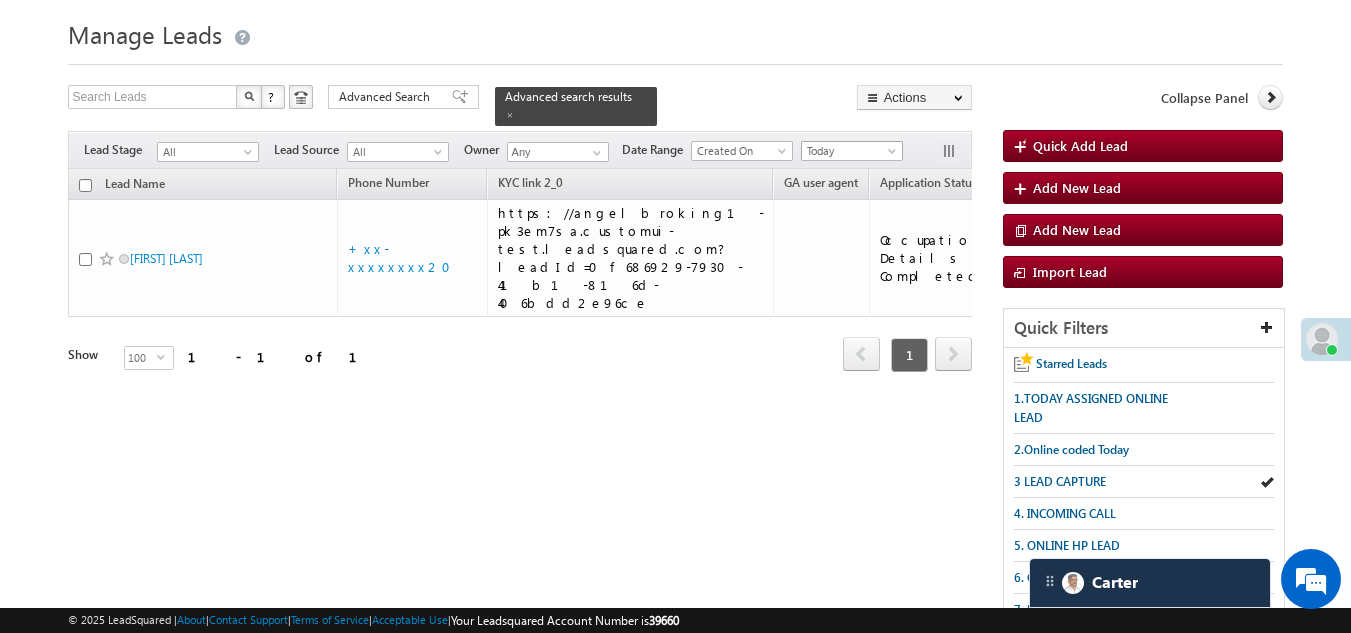 click on "Today" at bounding box center [849, 151] 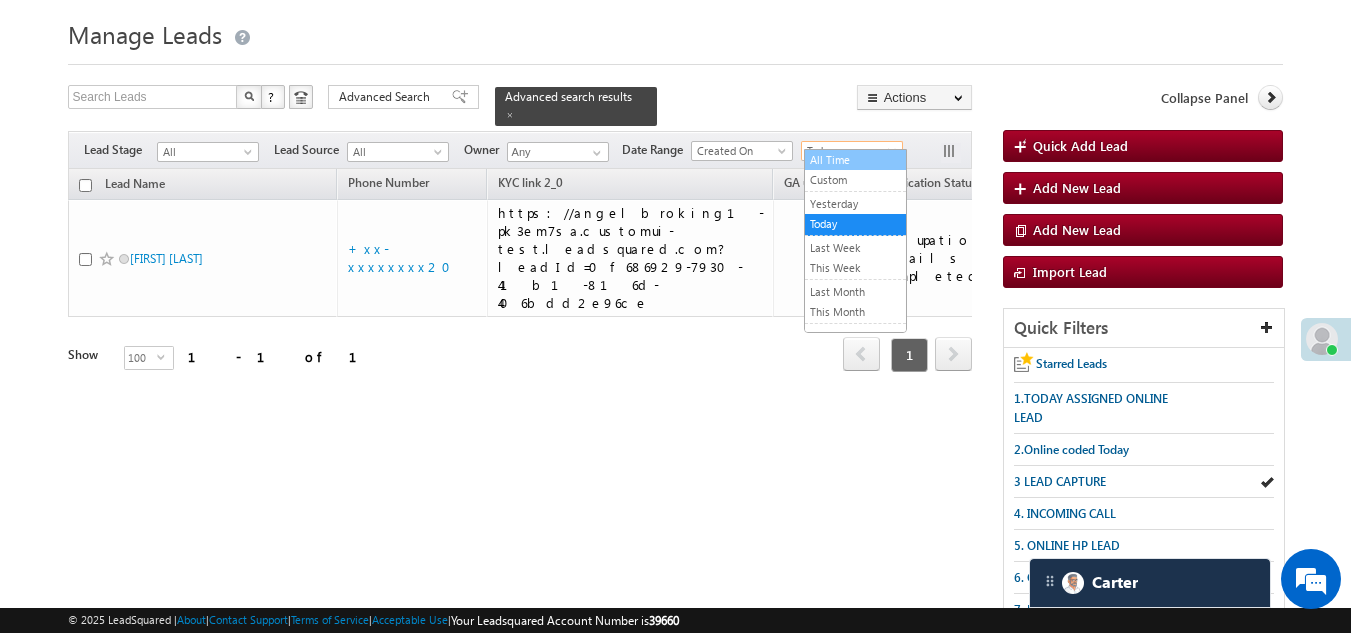 click on "All Time" at bounding box center (855, 160) 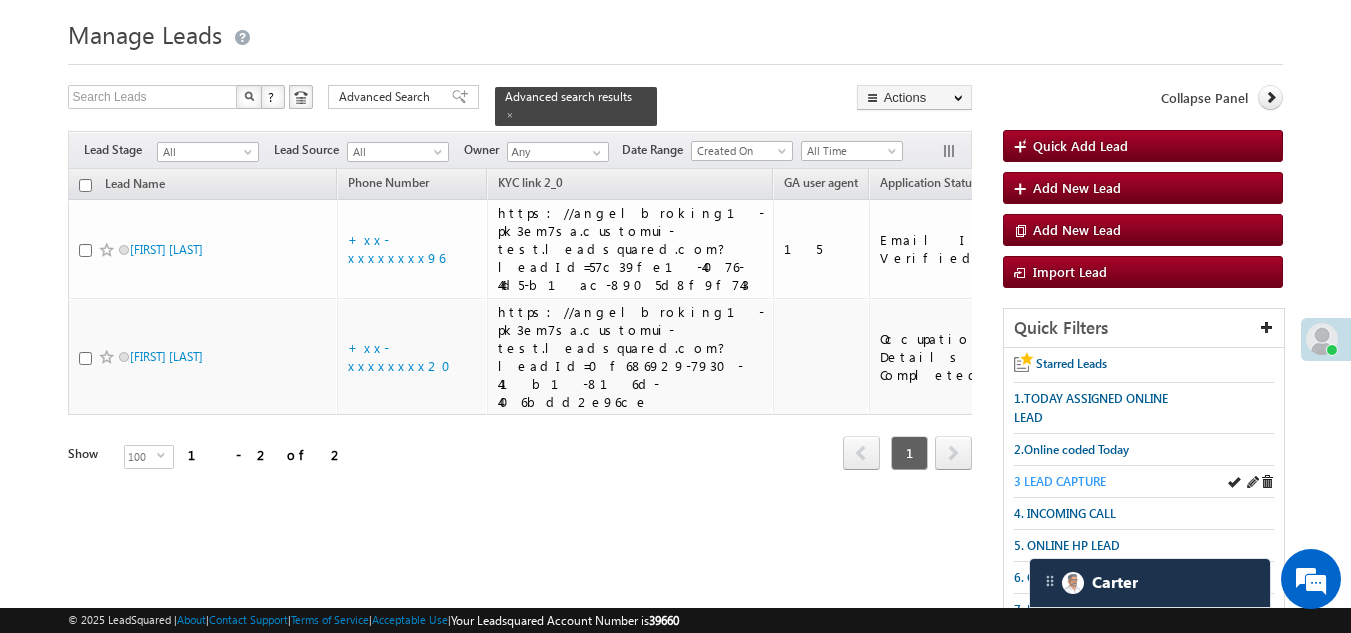 click on "3 LEAD CAPTURE" at bounding box center (1060, 481) 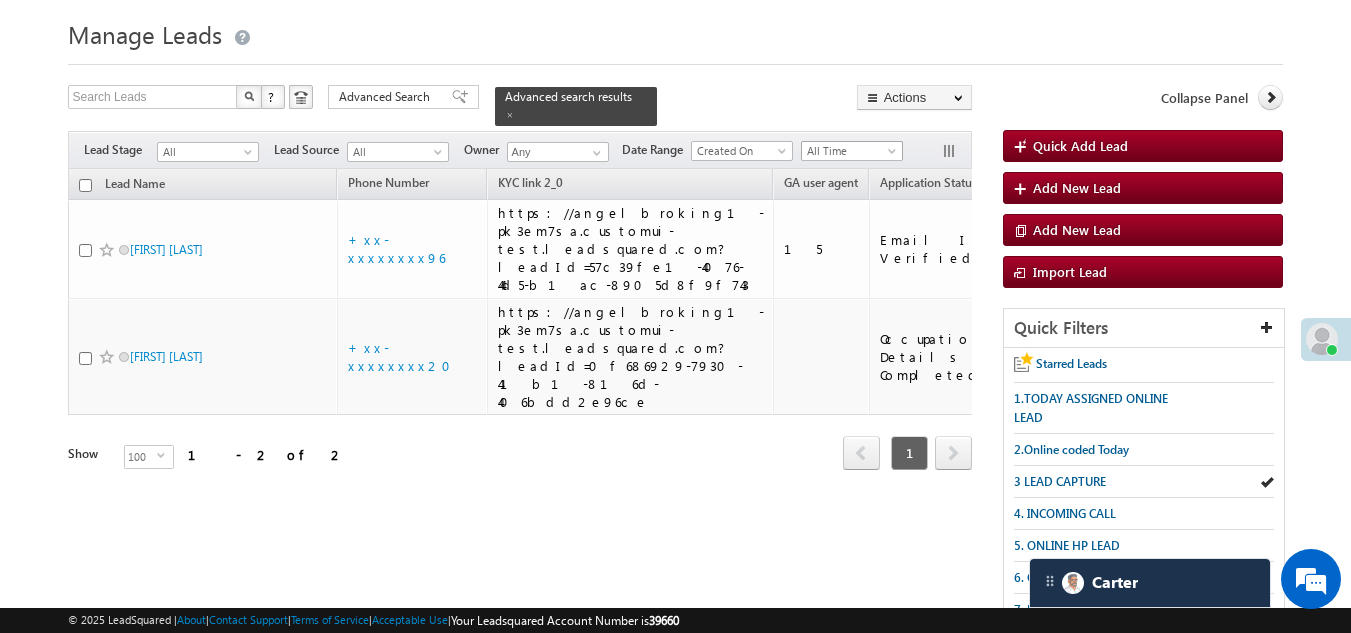 click on "All Time" at bounding box center [849, 151] 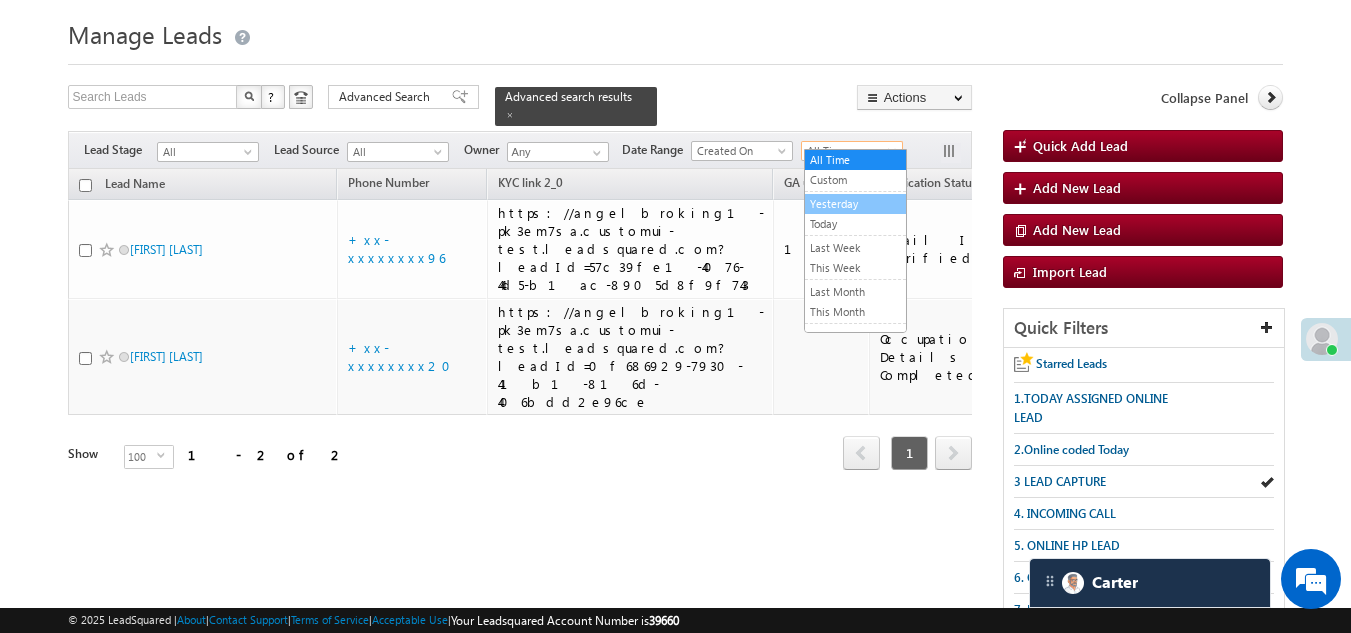 click on "Yesterday" at bounding box center (855, 204) 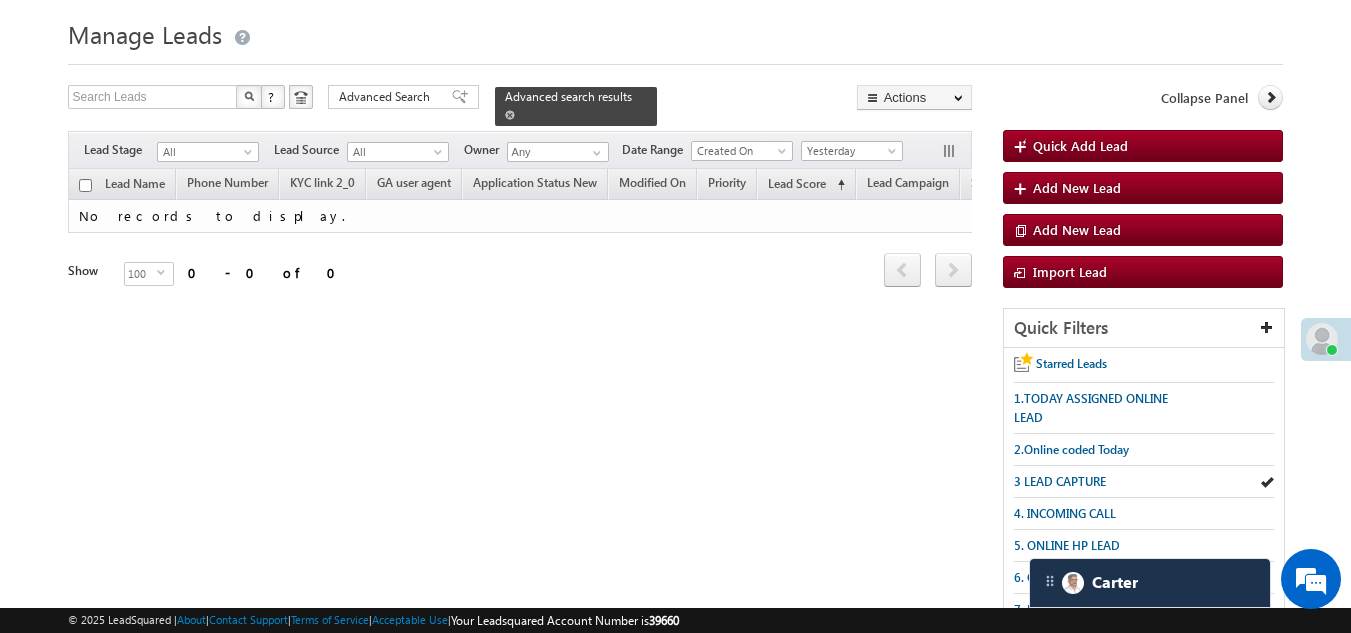 click at bounding box center (510, 115) 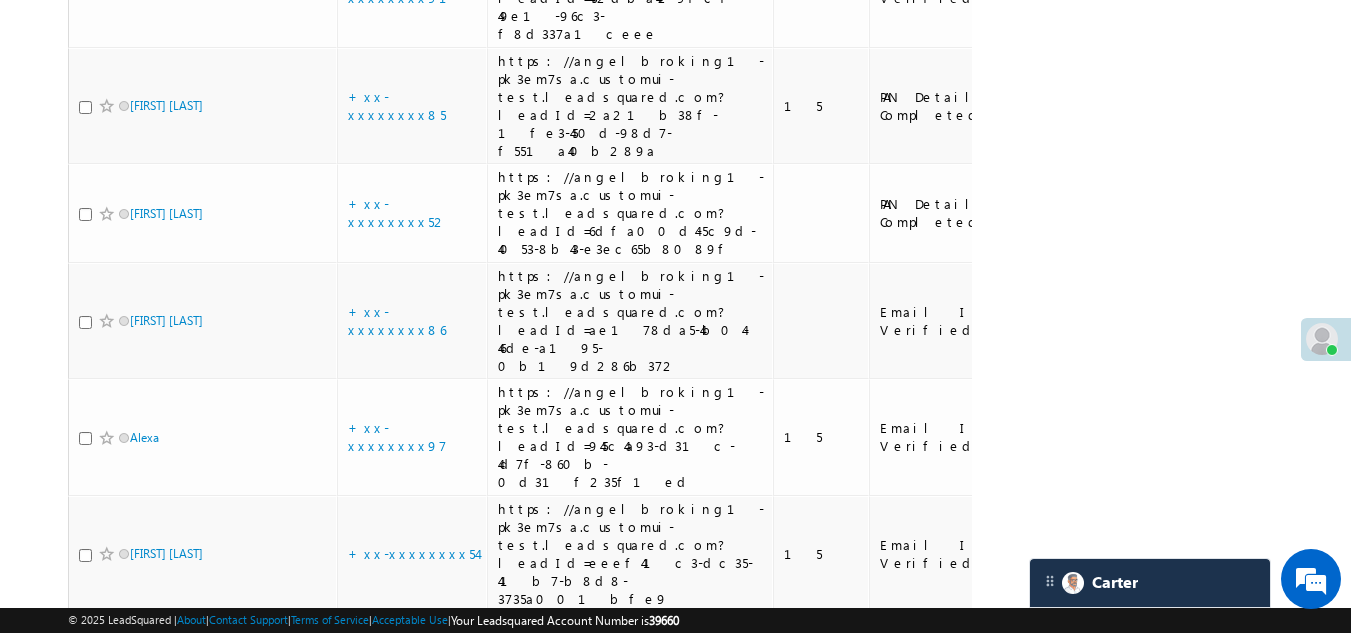 scroll, scrollTop: 4254, scrollLeft: 0, axis: vertical 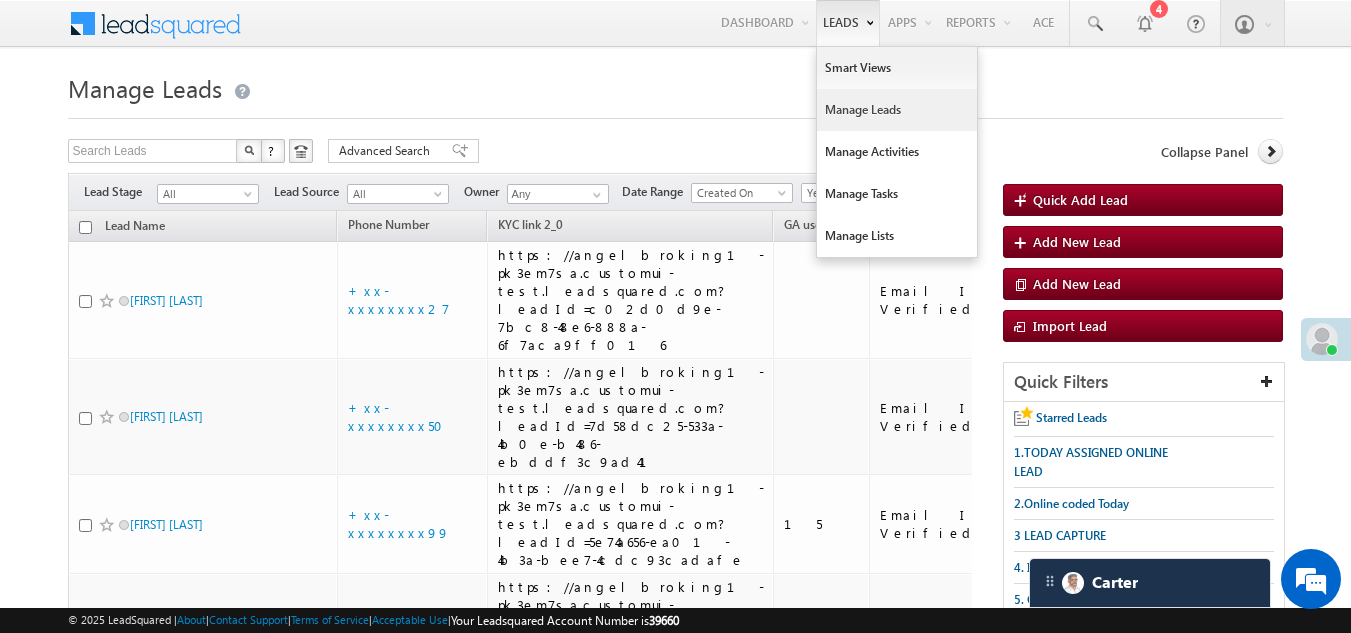 click on "Manage Leads" at bounding box center (897, 110) 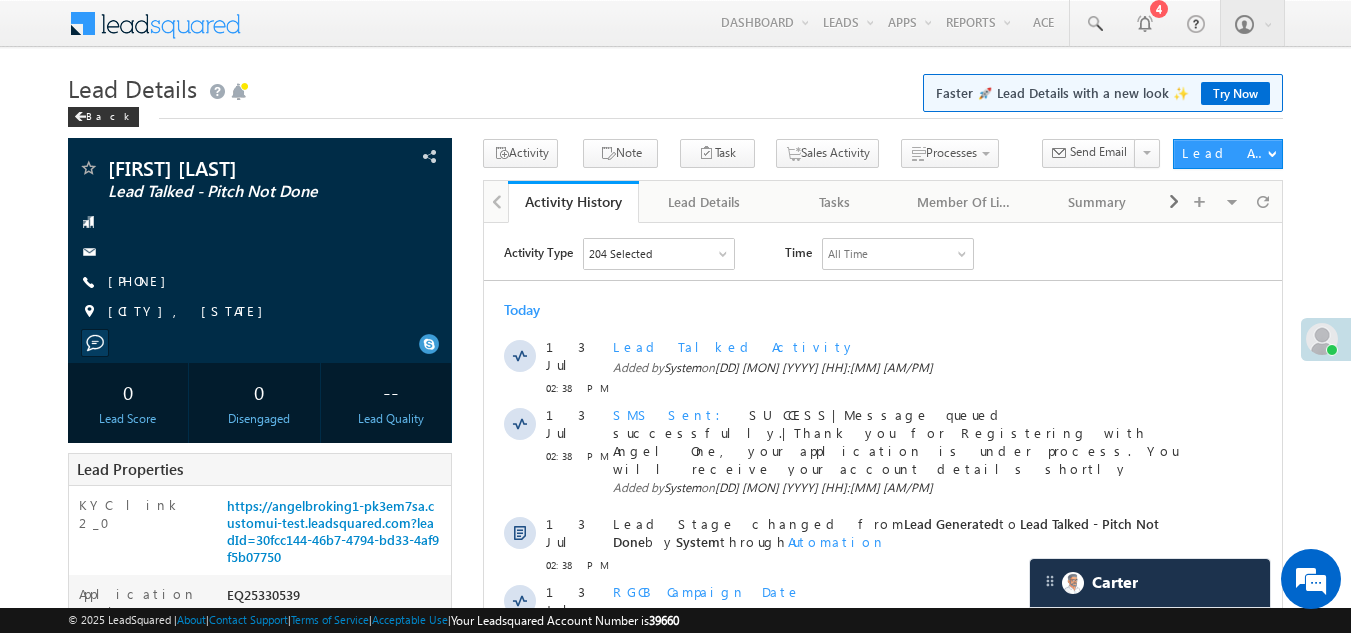 scroll, scrollTop: 0, scrollLeft: 0, axis: both 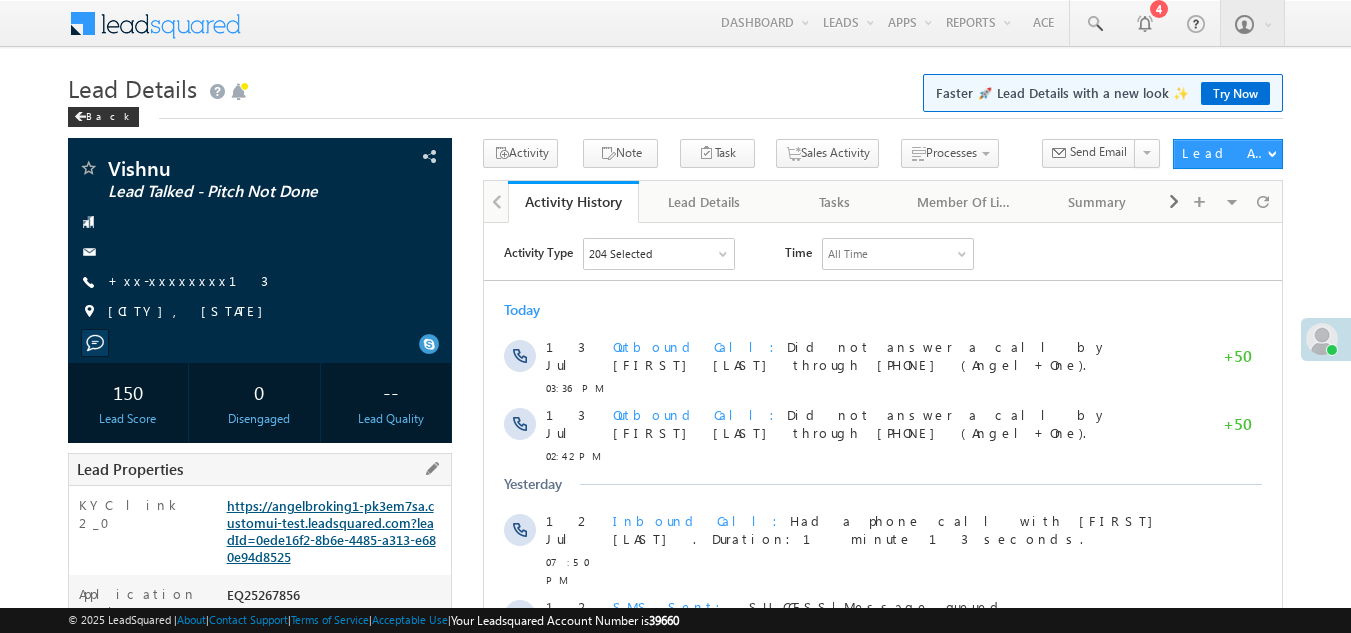 click on "https://angelbroking1-pk3em7sa.customui-test.leadsquared.com?leadId=0ede16f2-8b6e-4485-a313-e680e94d8525" at bounding box center (331, 531) 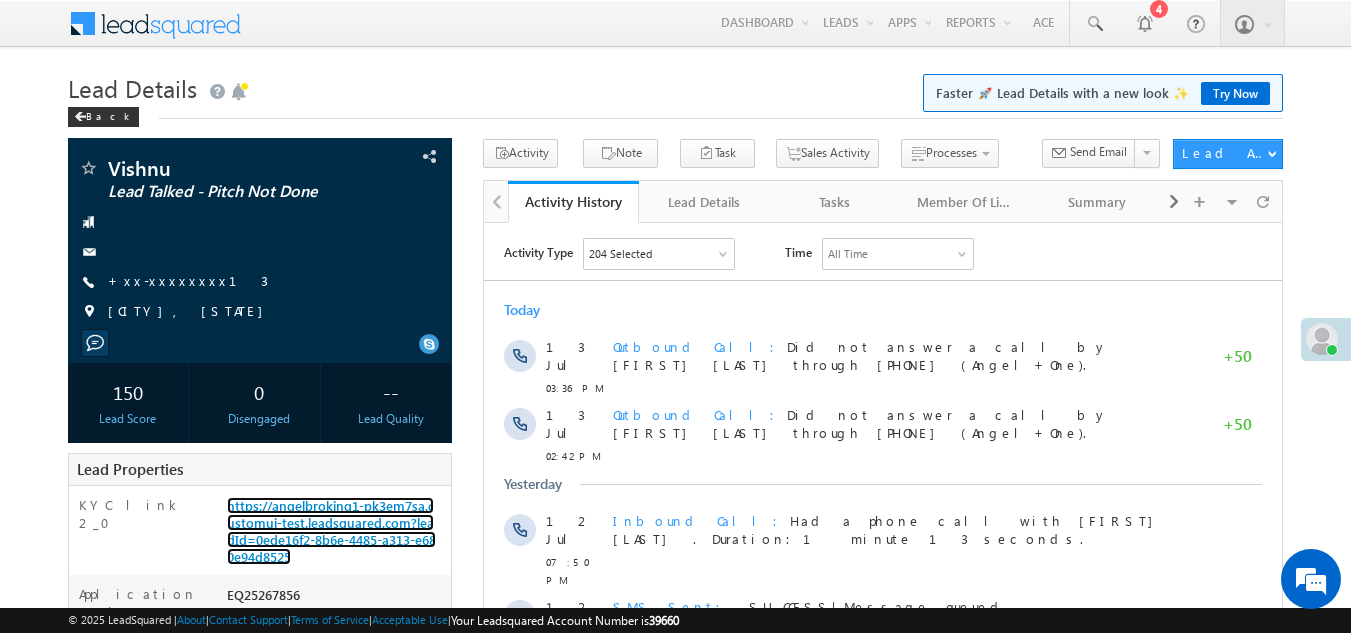scroll, scrollTop: 0, scrollLeft: 0, axis: both 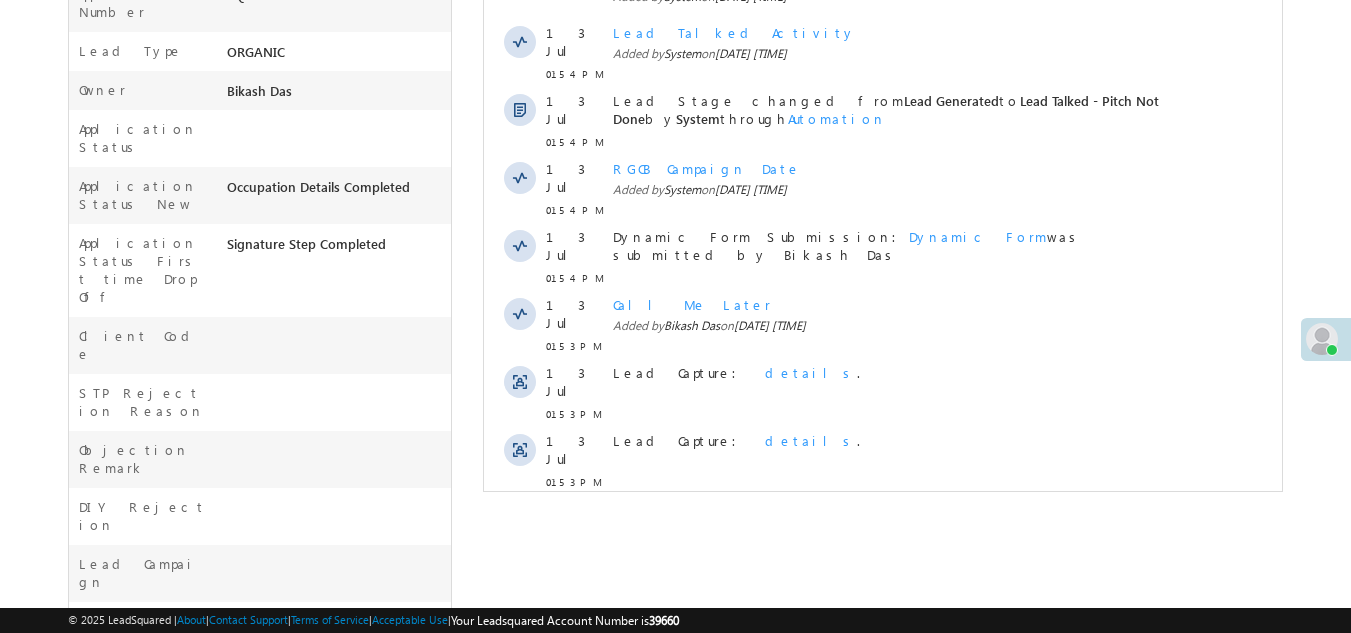 click on "Show More" at bounding box center [883, 526] 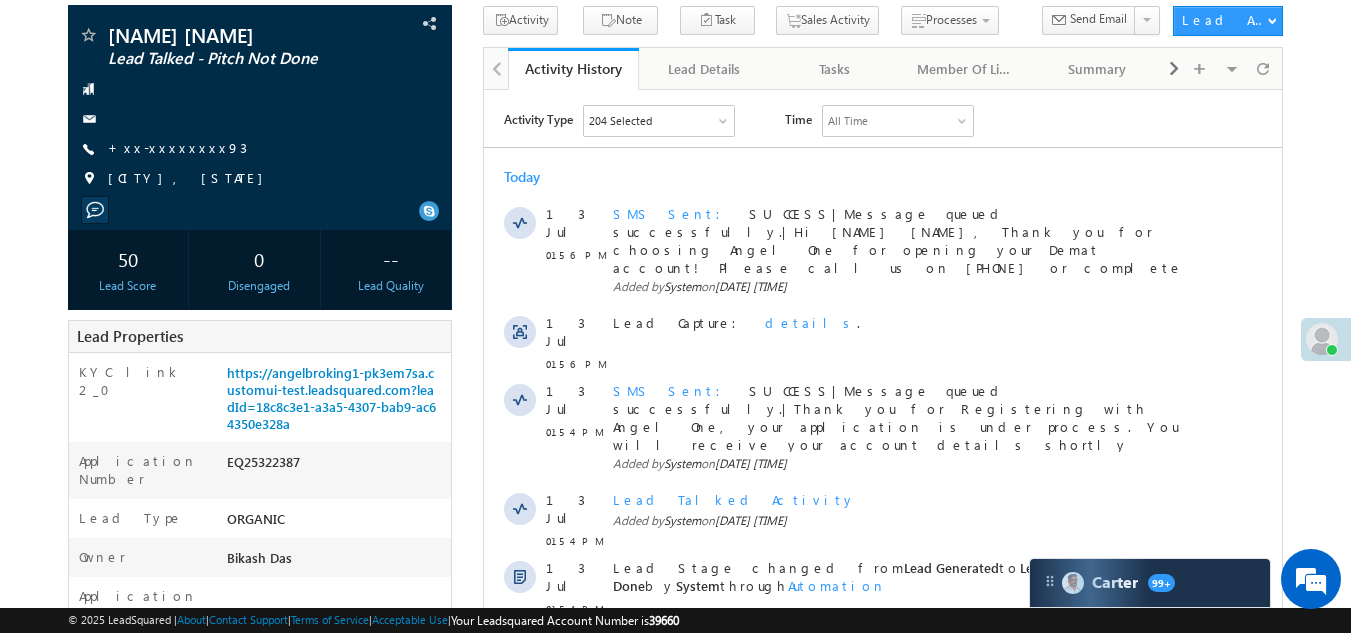 scroll, scrollTop: 0, scrollLeft: 0, axis: both 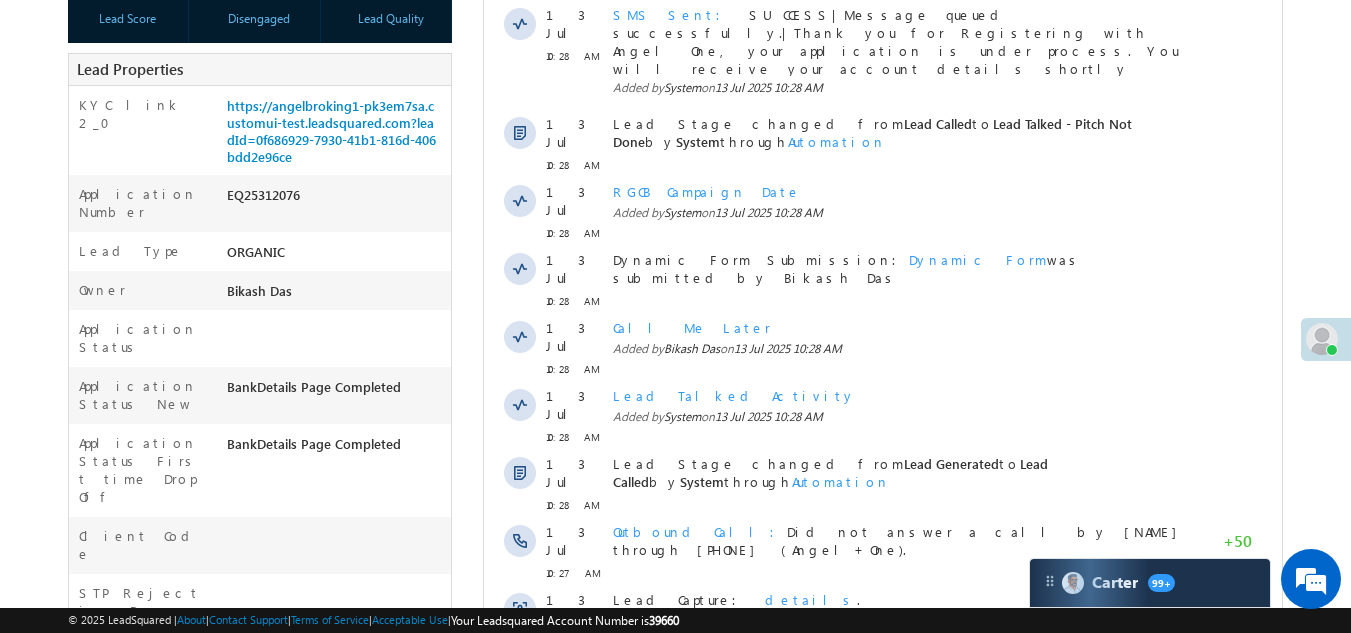 click on "Show More" at bounding box center (883, 685) 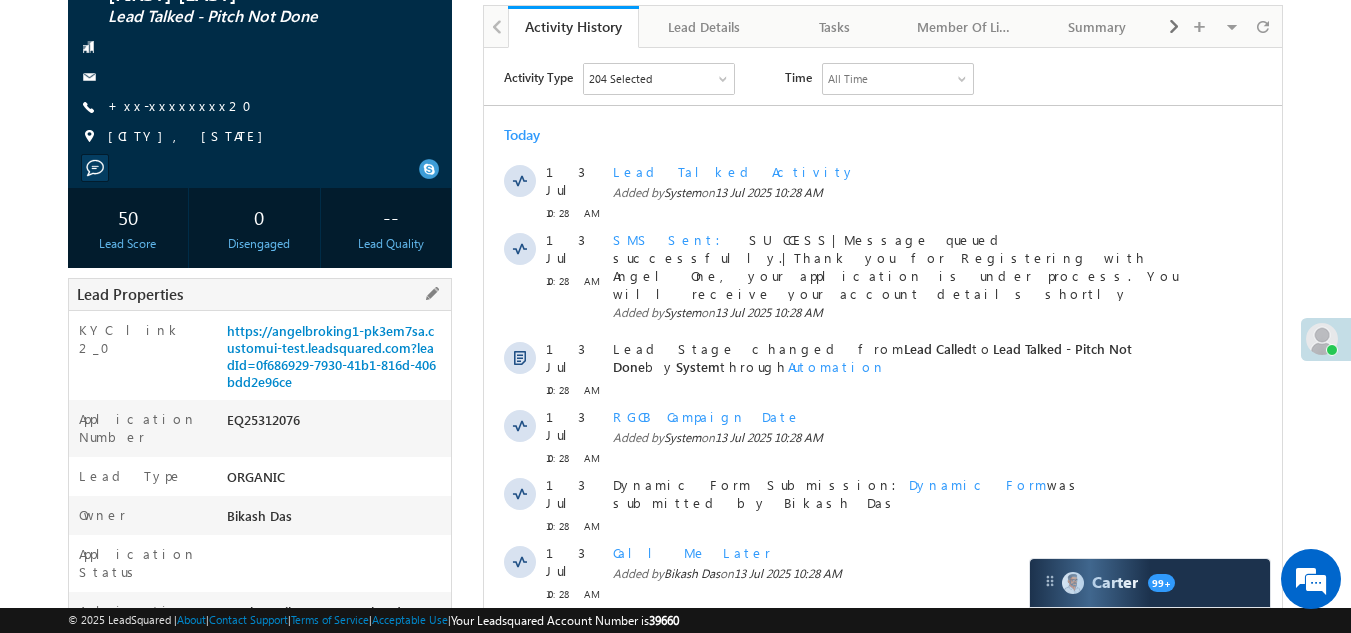 scroll, scrollTop: 0, scrollLeft: 0, axis: both 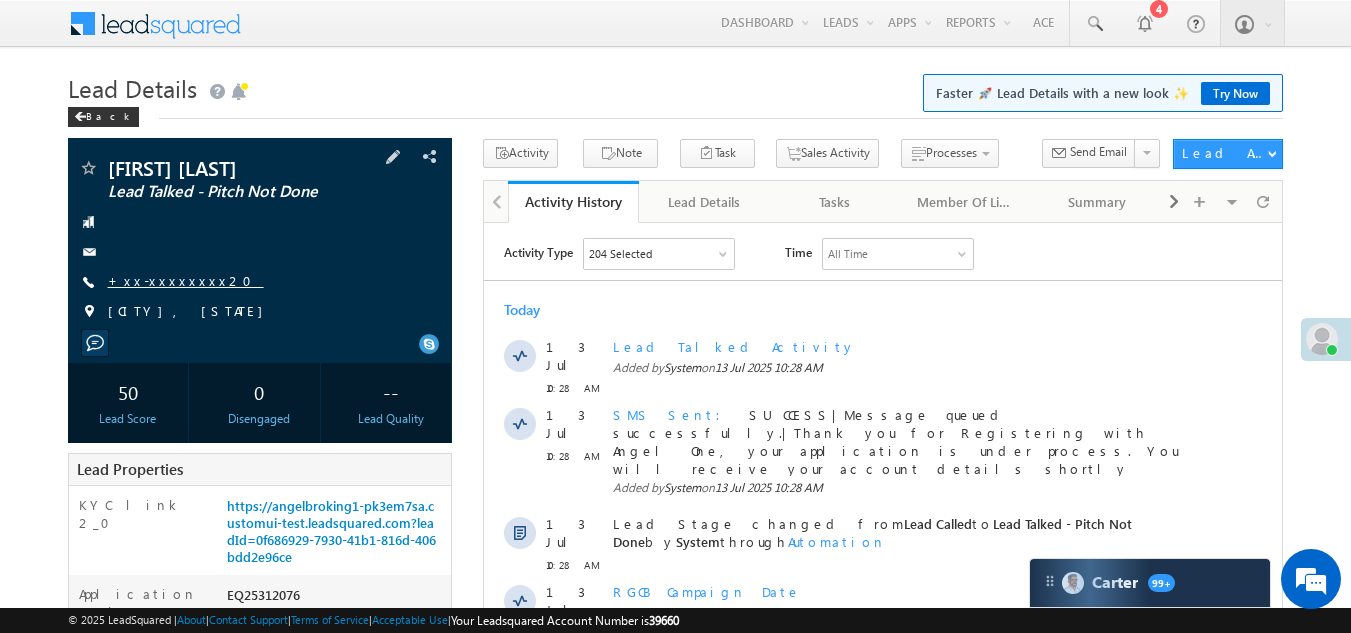 click on "+xx-xxxxxxxx20" at bounding box center [186, 280] 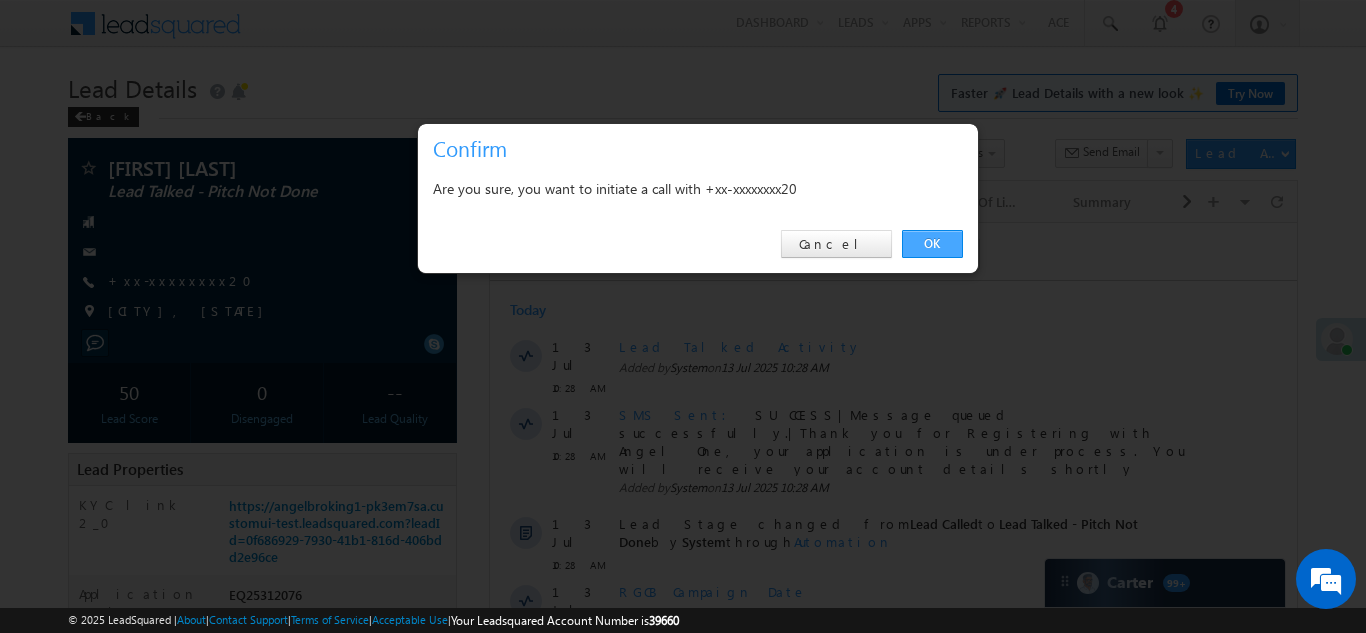 click on "OK" at bounding box center (932, 244) 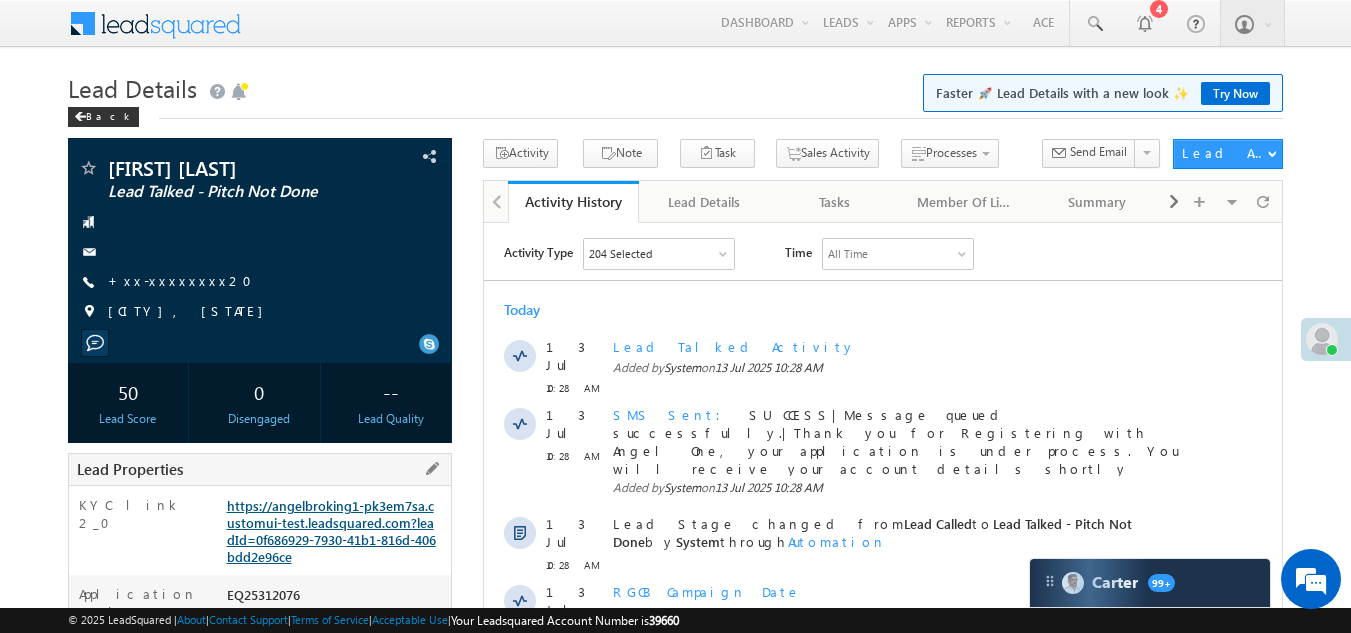 click on "https://angelbroking1-pk3em7sa.customui-test.leadsquared.com?leadId=0f686929-7930-41b1-816d-406bdd2e96ce" at bounding box center [331, 531] 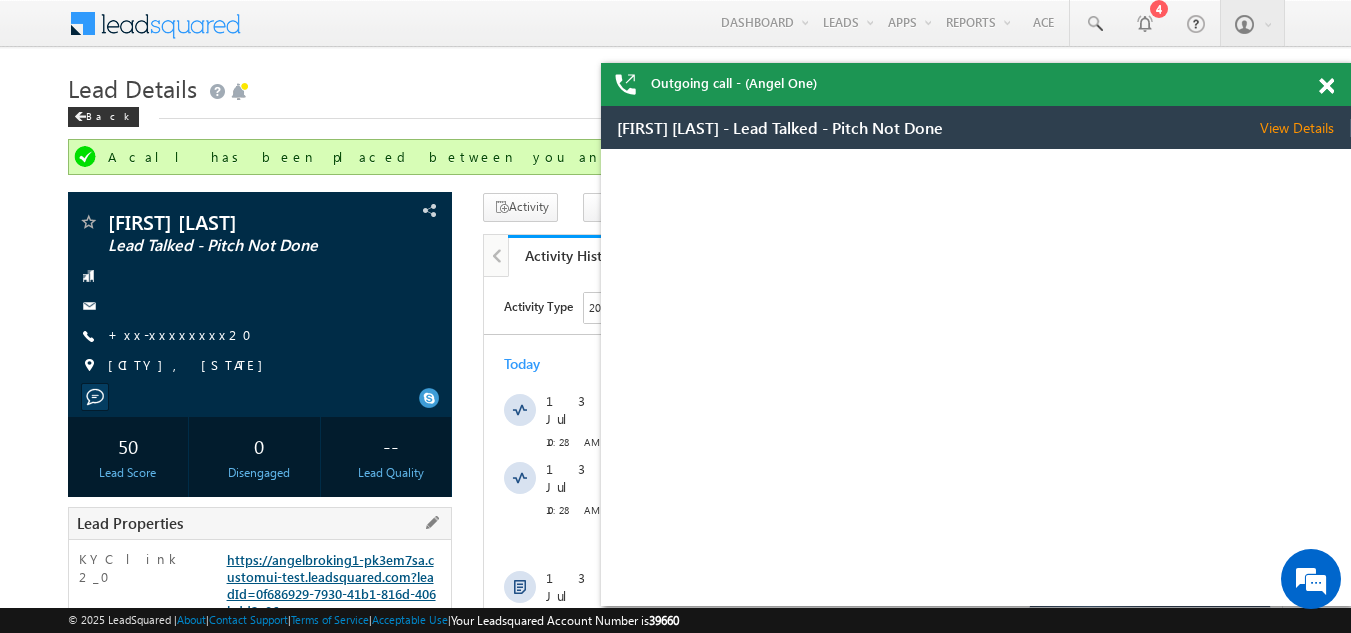 scroll, scrollTop: 0, scrollLeft: 0, axis: both 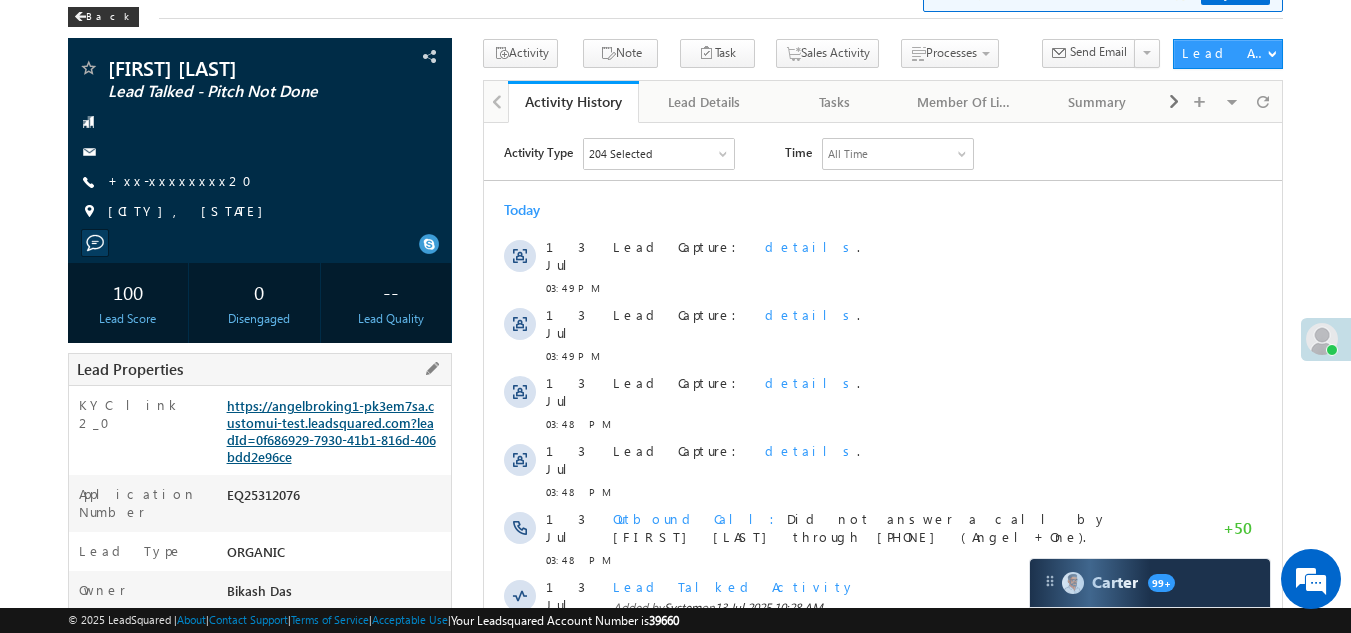 click on "https://angelbroking1-pk3em7sa.customui-test.leadsquared.com?leadId=0f686929-7930-41b1-816d-406bdd2e96ce" at bounding box center (331, 431) 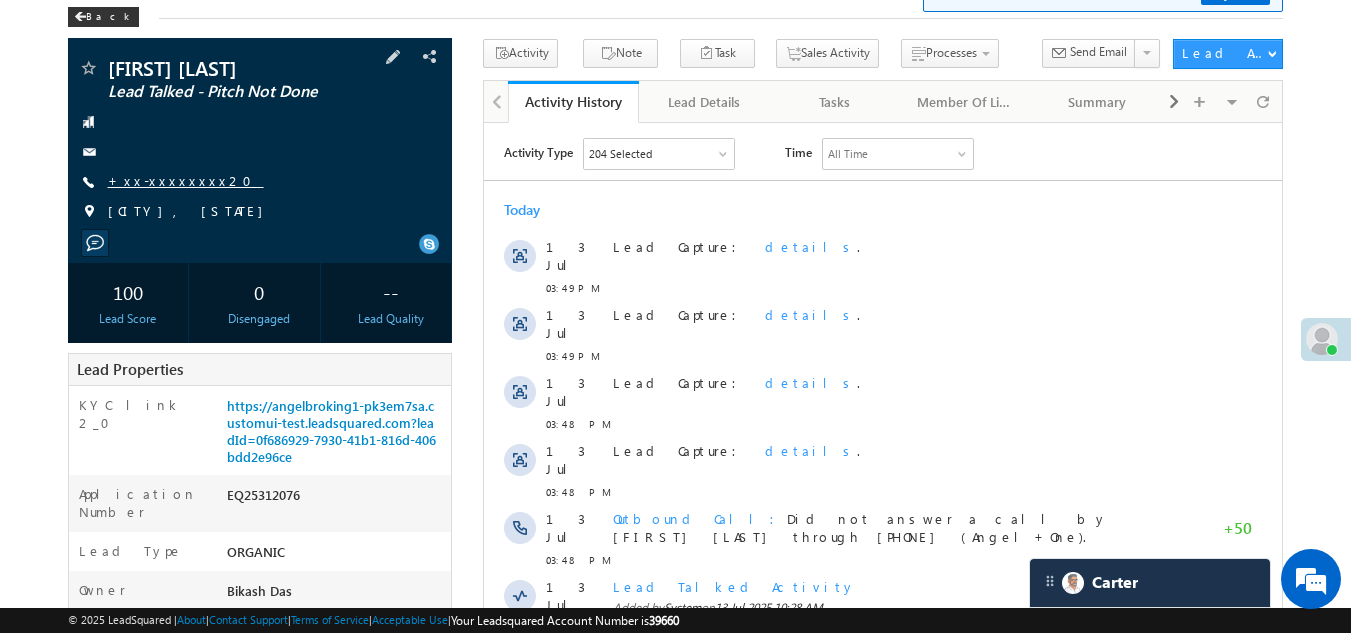 click on "+xx-xxxxxxxx20" at bounding box center (186, 180) 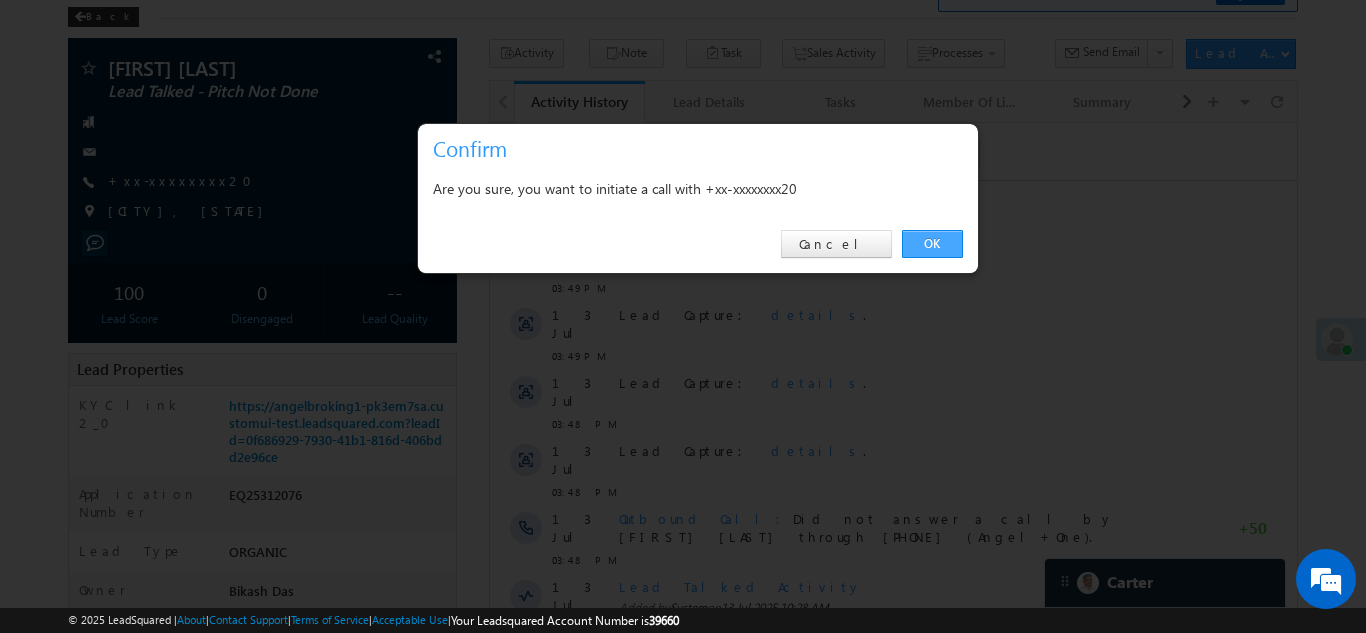 drag, startPoint x: 932, startPoint y: 238, endPoint x: 448, endPoint y: 113, distance: 499.88098 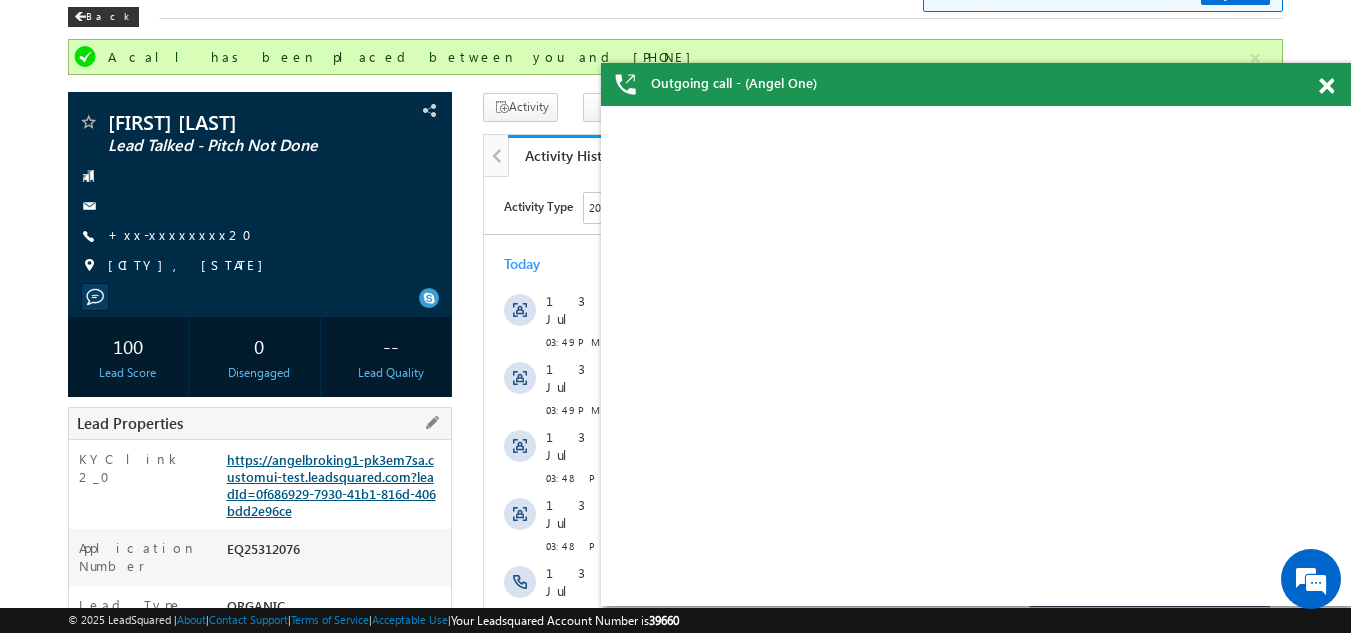 click on "https://angelbroking1-pk3em7sa.customui-test.leadsquared.com?leadId=0f686929-7930-41b1-816d-406bdd2e96ce" at bounding box center (331, 485) 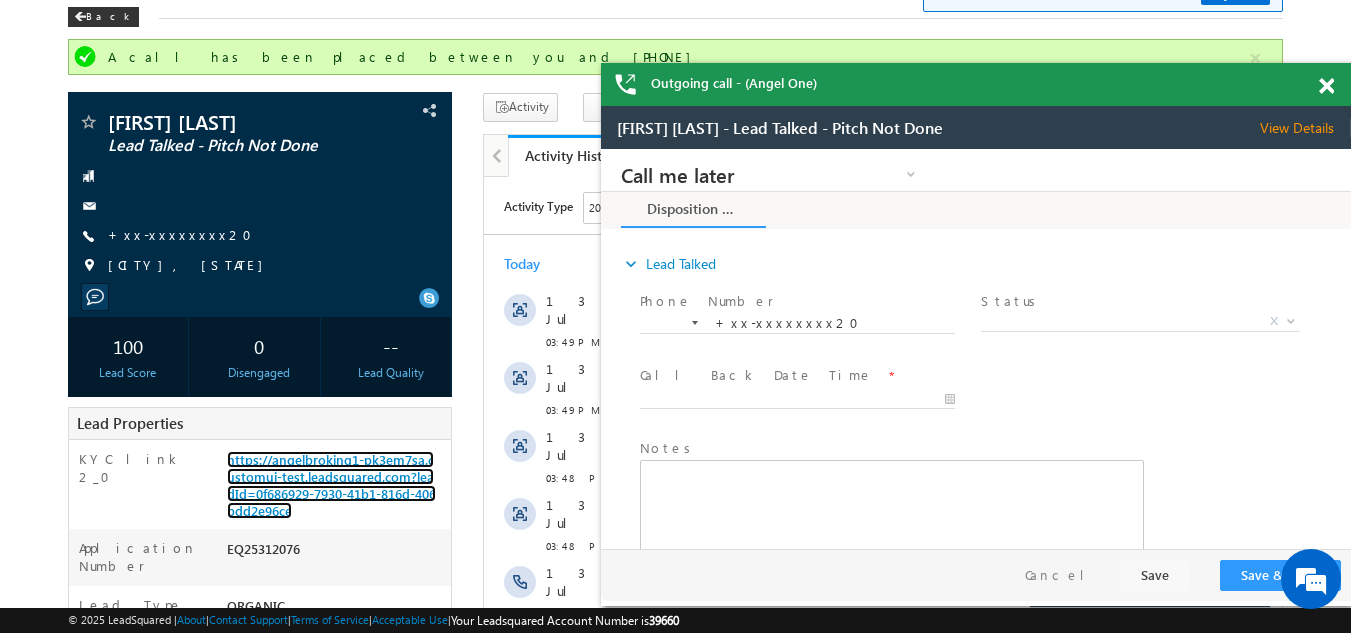 scroll, scrollTop: 0, scrollLeft: 0, axis: both 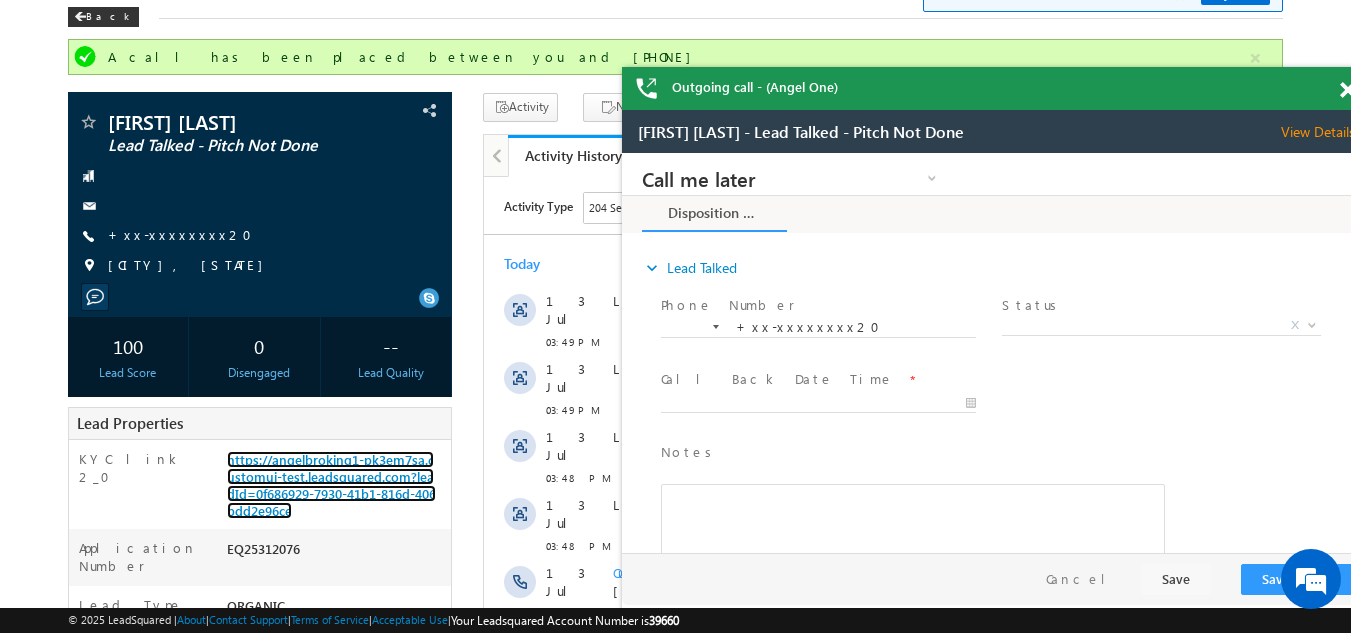 click on "Outgoing call -  (Angel One)" at bounding box center (997, 88) 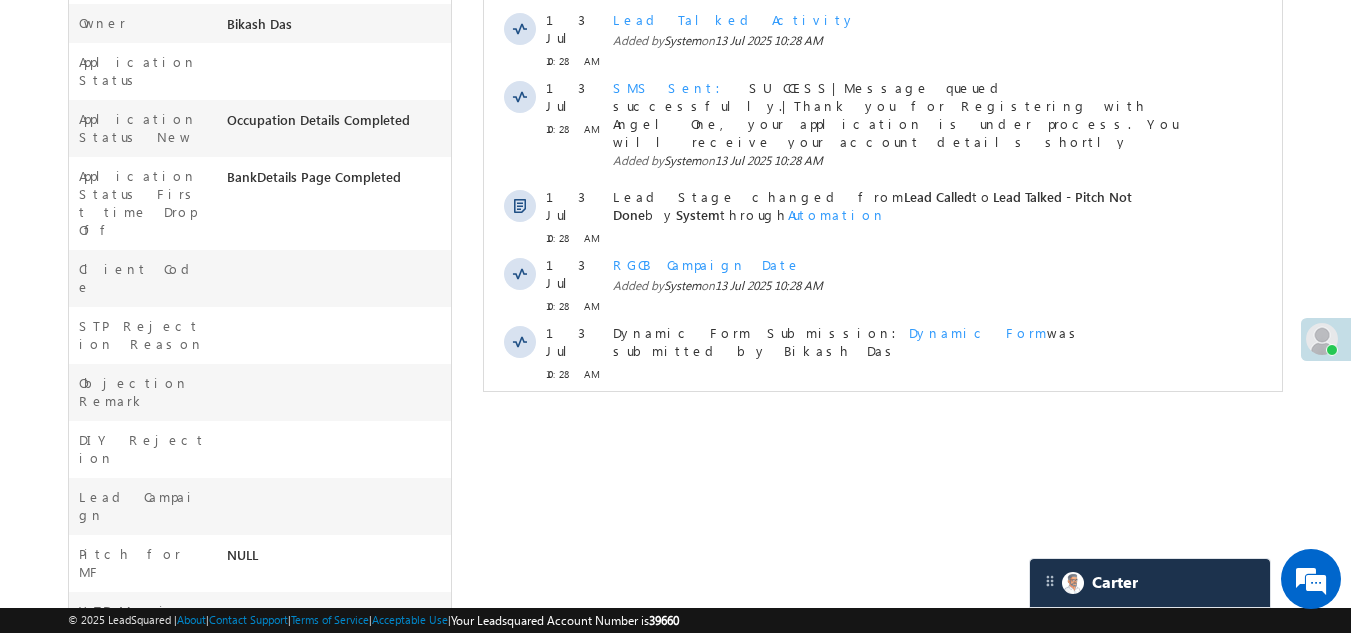 scroll, scrollTop: 928, scrollLeft: 0, axis: vertical 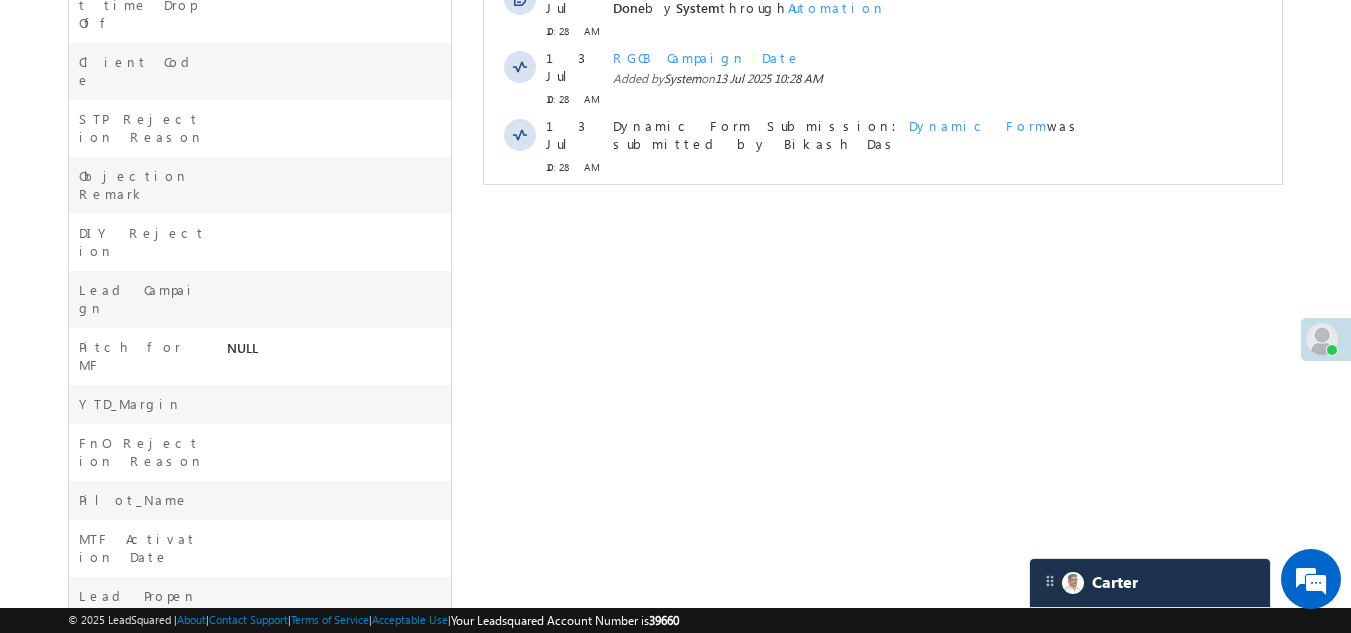 click on "Show More" at bounding box center (883, 211) 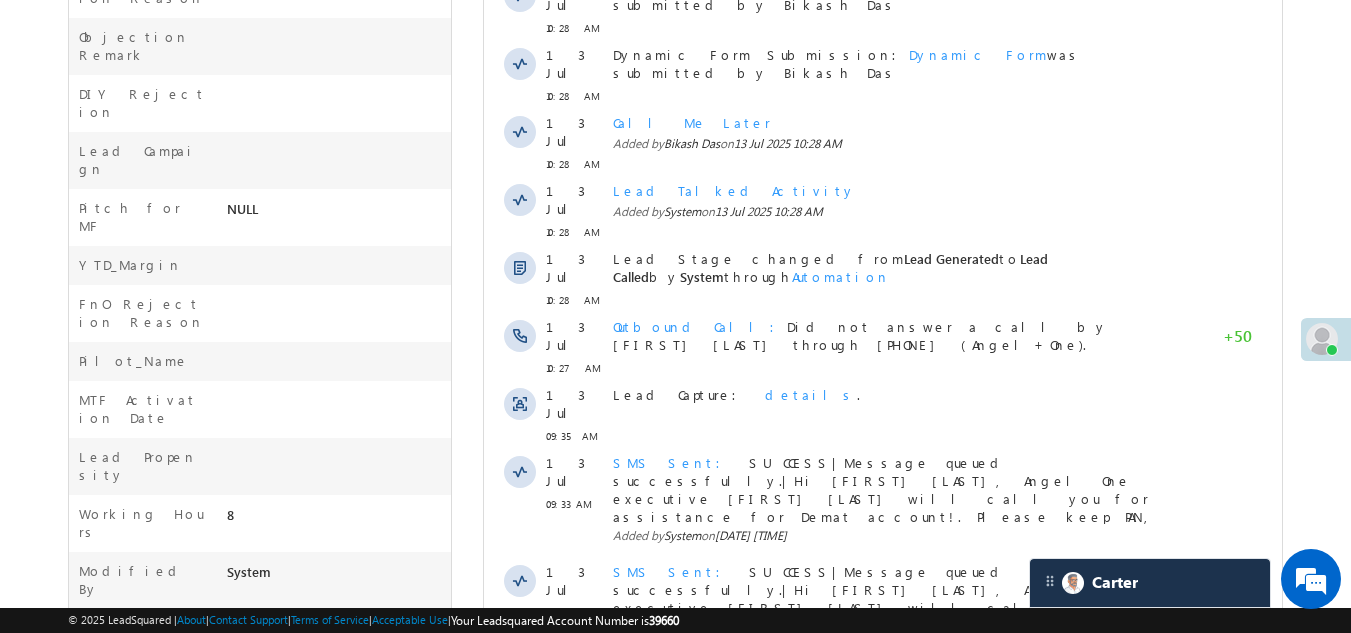 scroll, scrollTop: 1169, scrollLeft: 0, axis: vertical 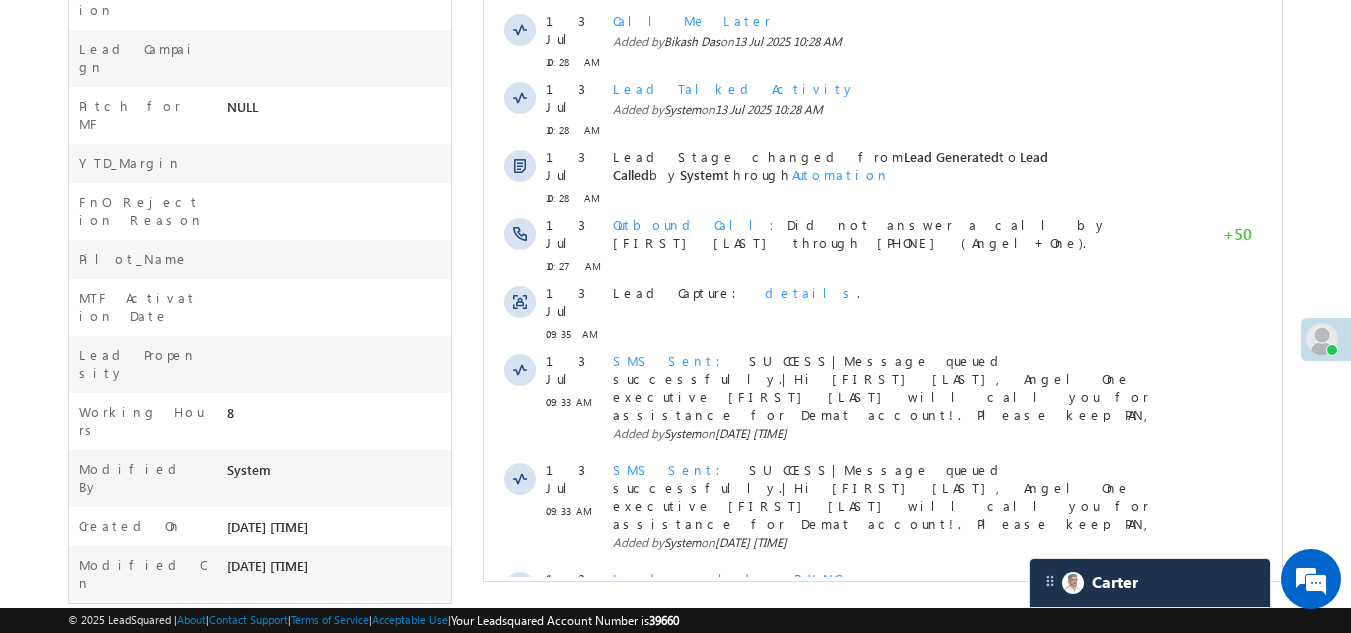 click on "Show More" at bounding box center (883, 732) 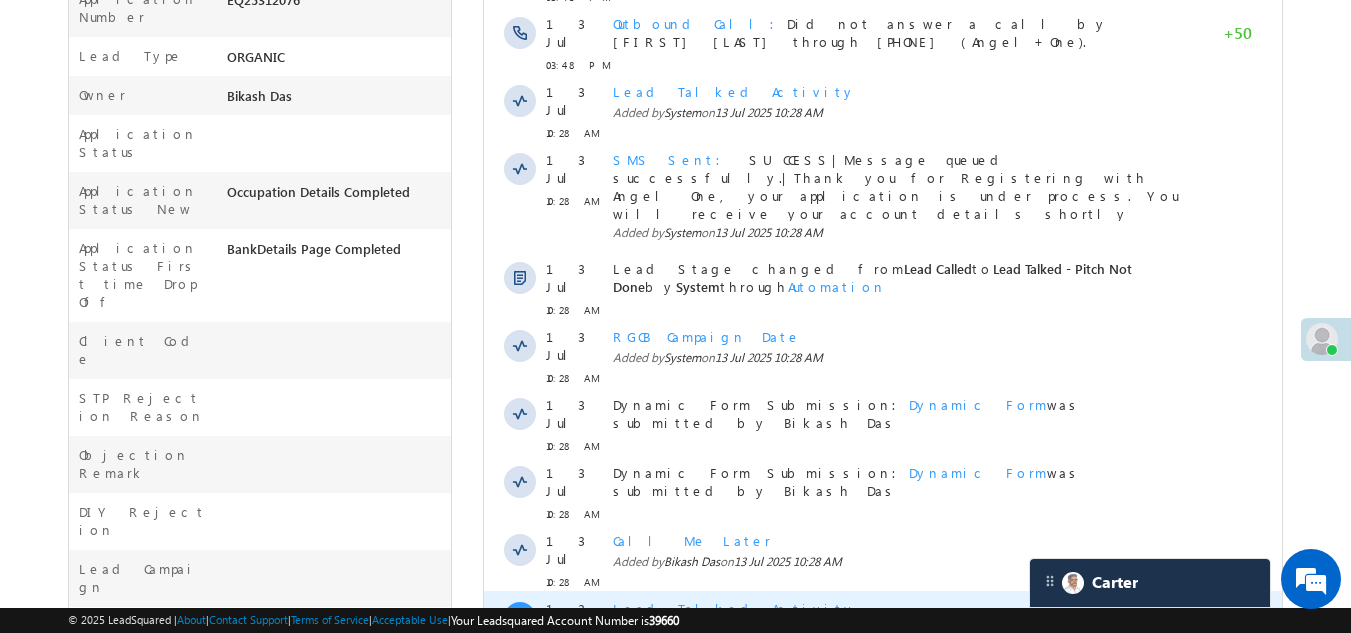 scroll, scrollTop: 149, scrollLeft: 0, axis: vertical 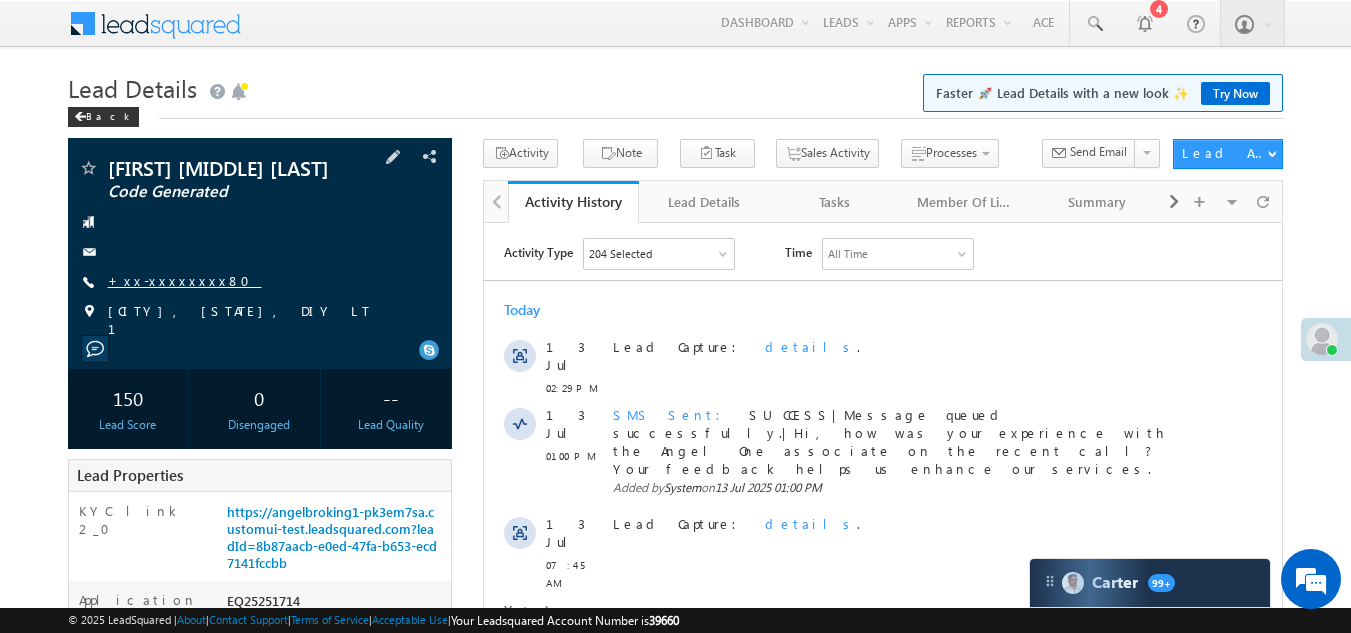 click on "+xx-xxxxxxxx80" at bounding box center (185, 280) 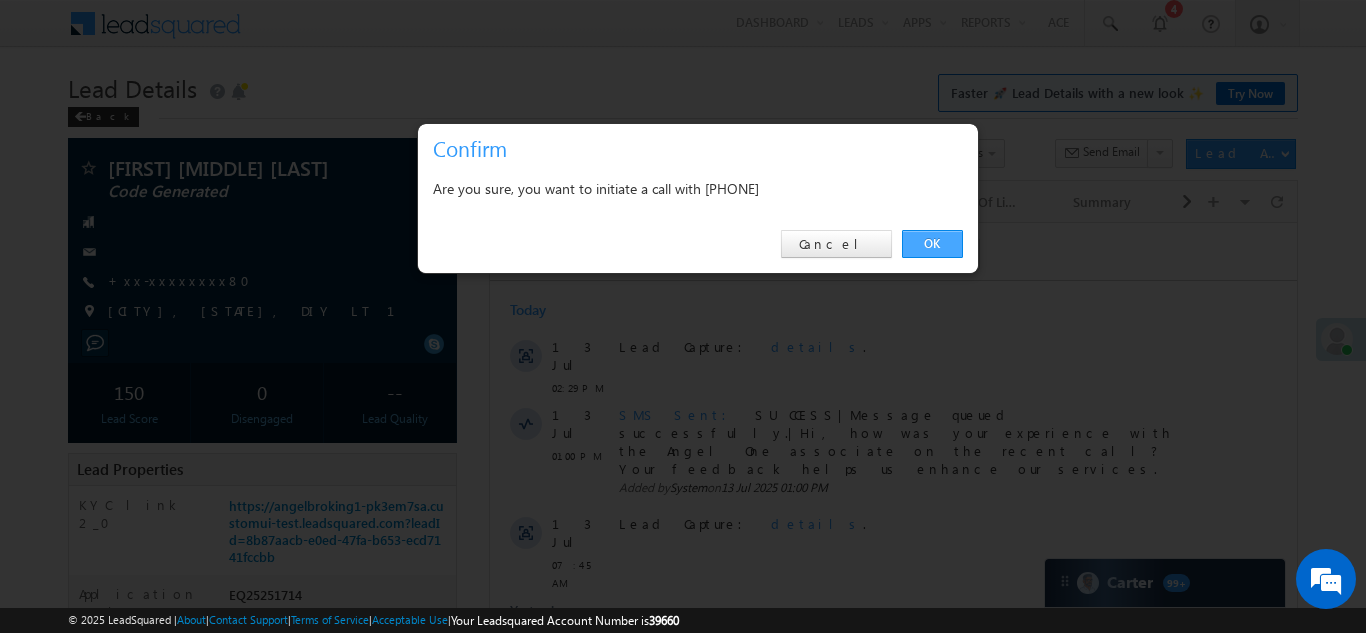 drag, startPoint x: 923, startPoint y: 245, endPoint x: 438, endPoint y: 20, distance: 534.6494 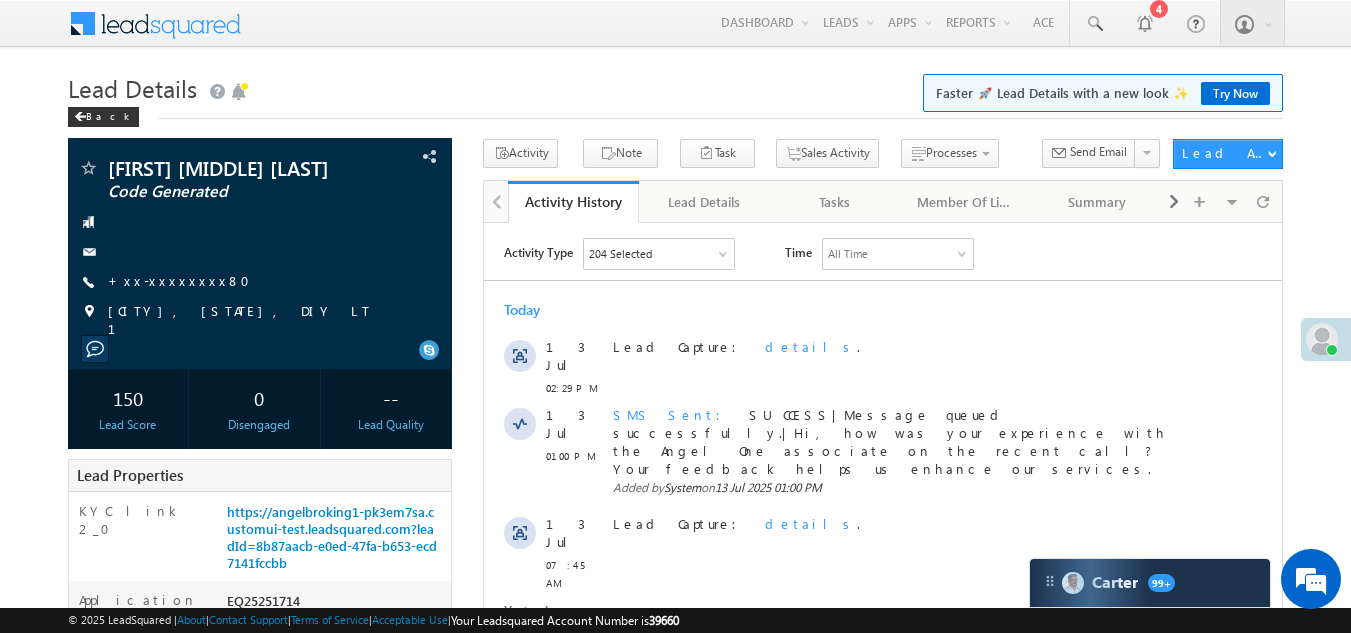 scroll, scrollTop: 0, scrollLeft: 0, axis: both 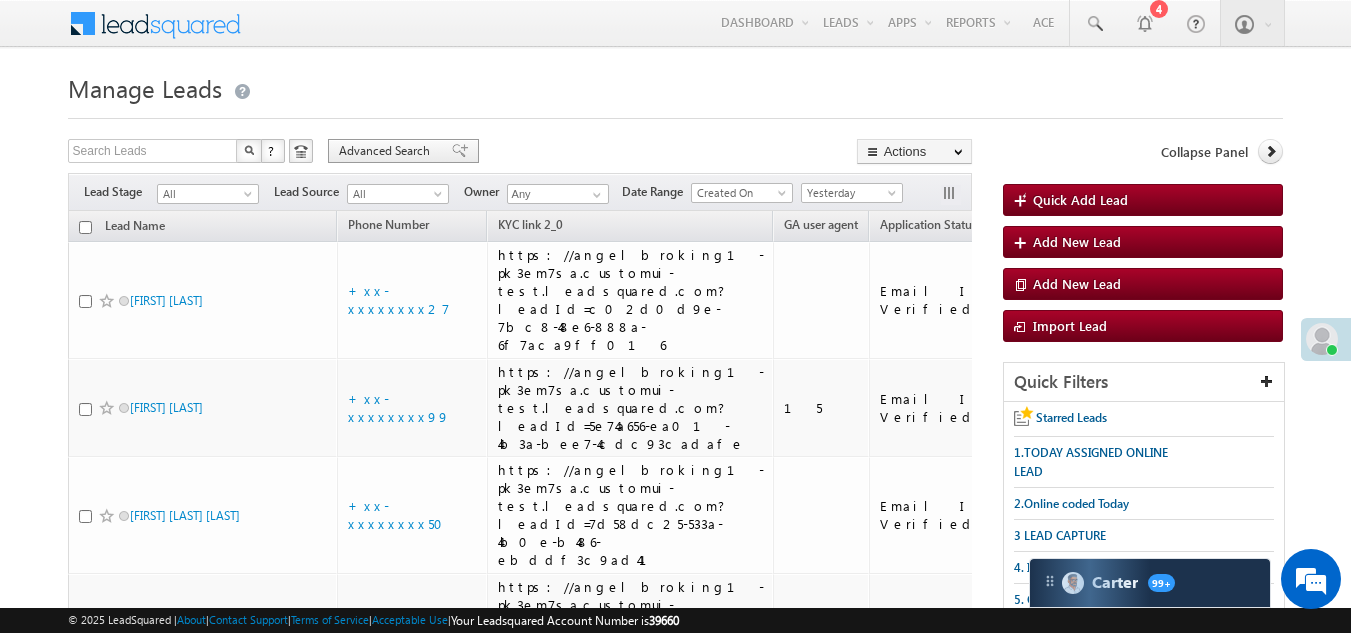 click on "Advanced Search" at bounding box center [387, 151] 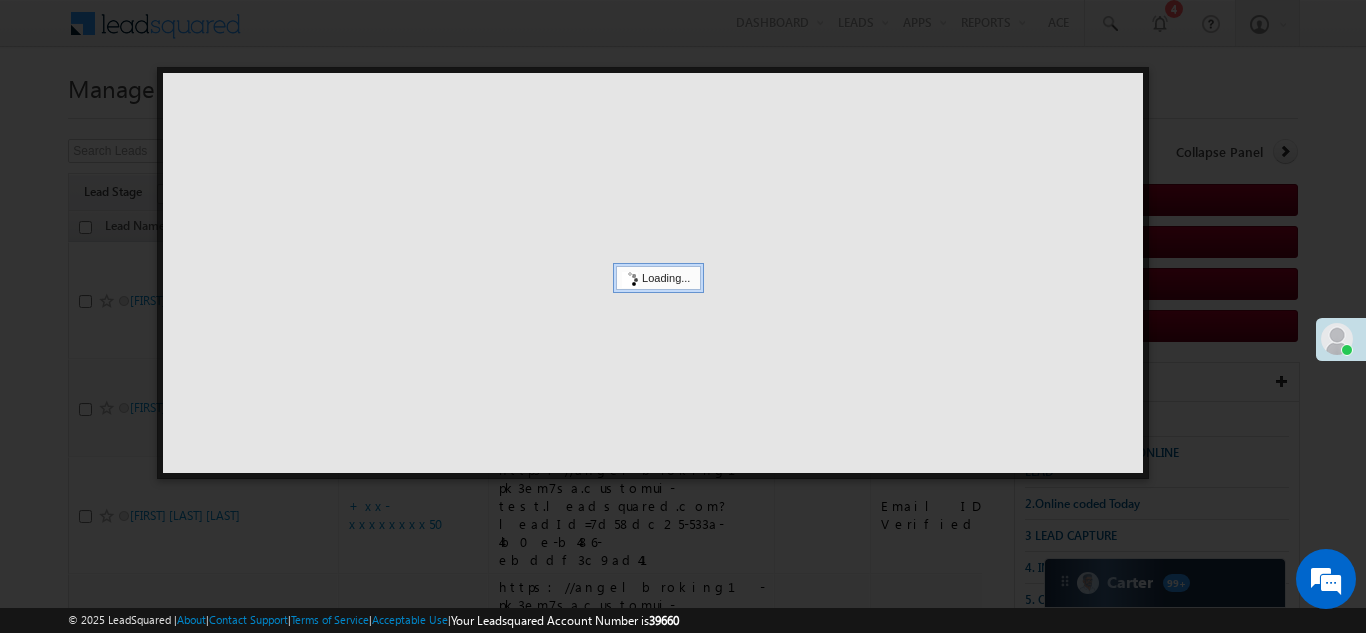 scroll, scrollTop: 0, scrollLeft: 0, axis: both 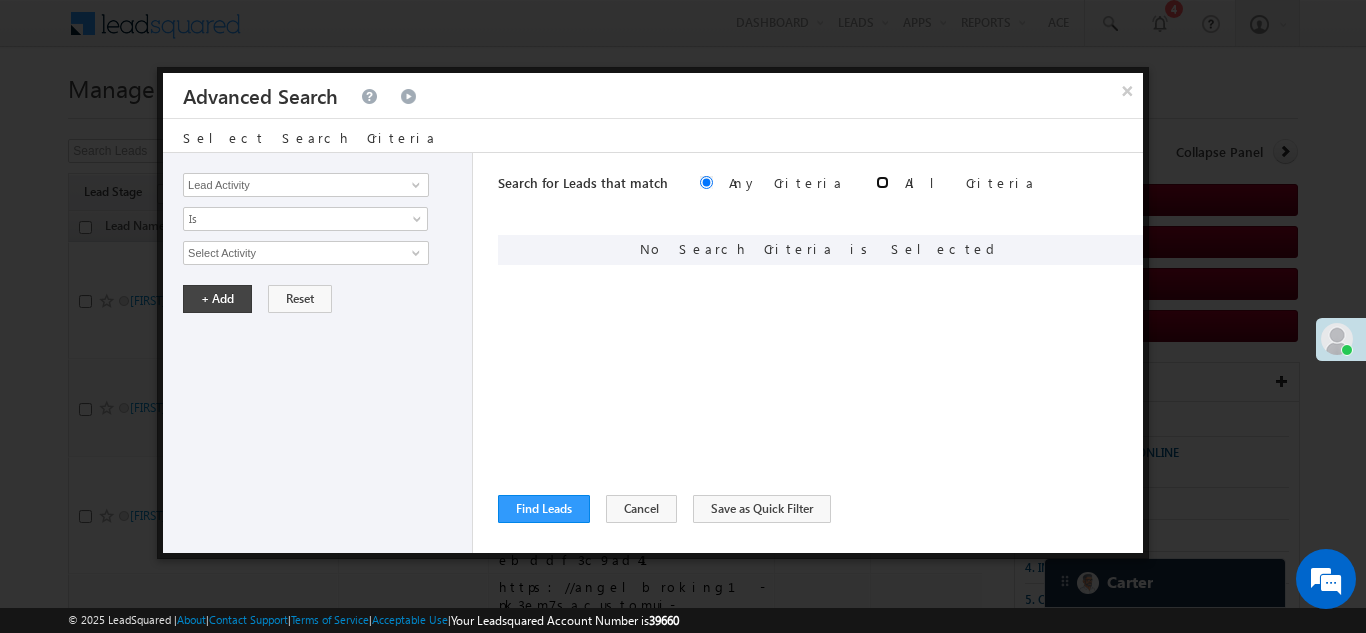 click at bounding box center (882, 182) 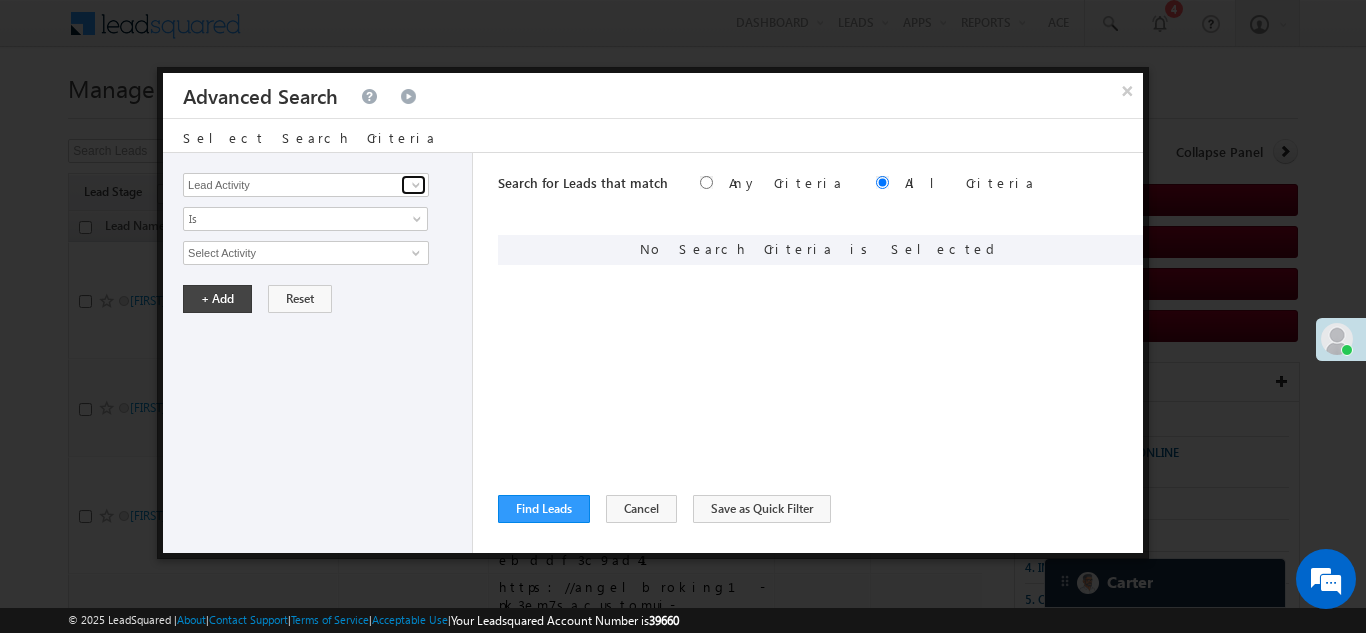 click at bounding box center (413, 185) 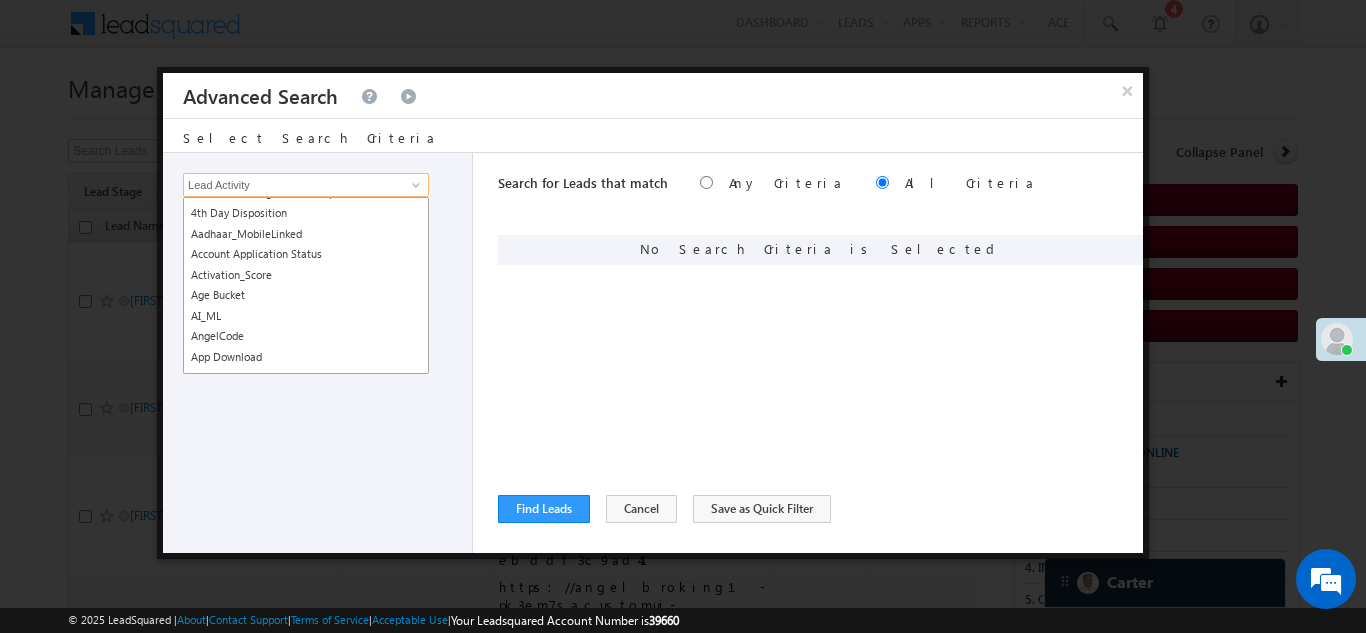 scroll, scrollTop: 300, scrollLeft: 0, axis: vertical 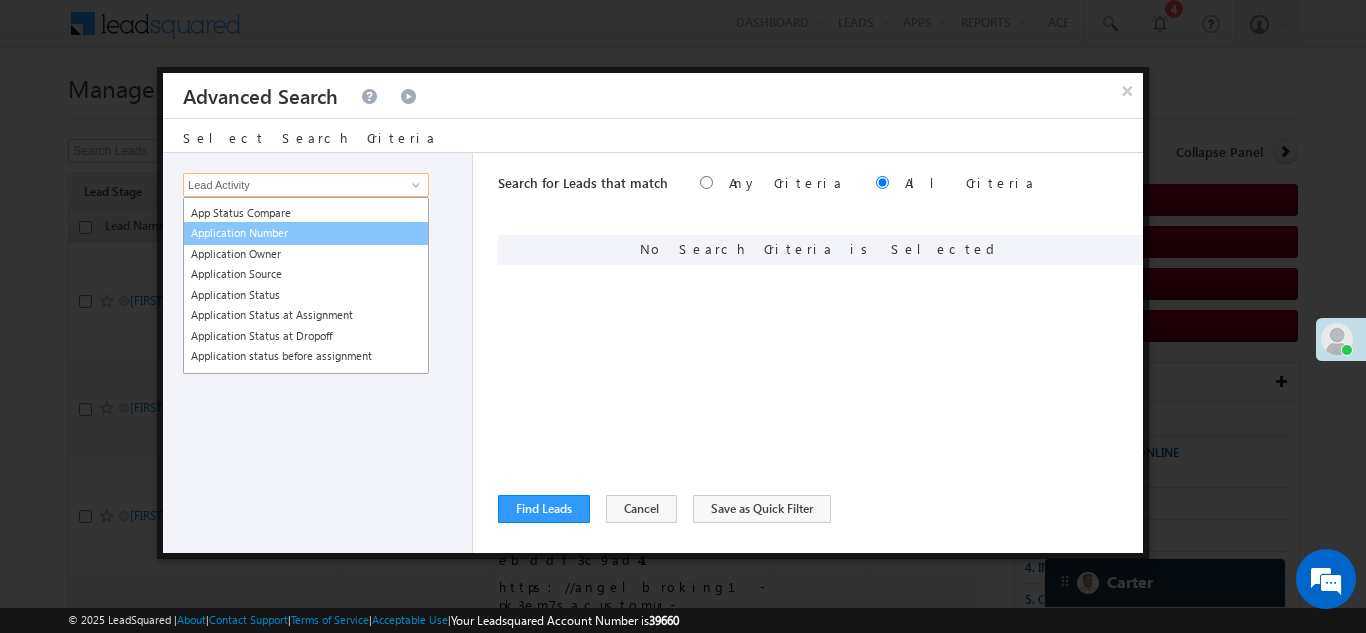 click on "Application Number" at bounding box center [306, 233] 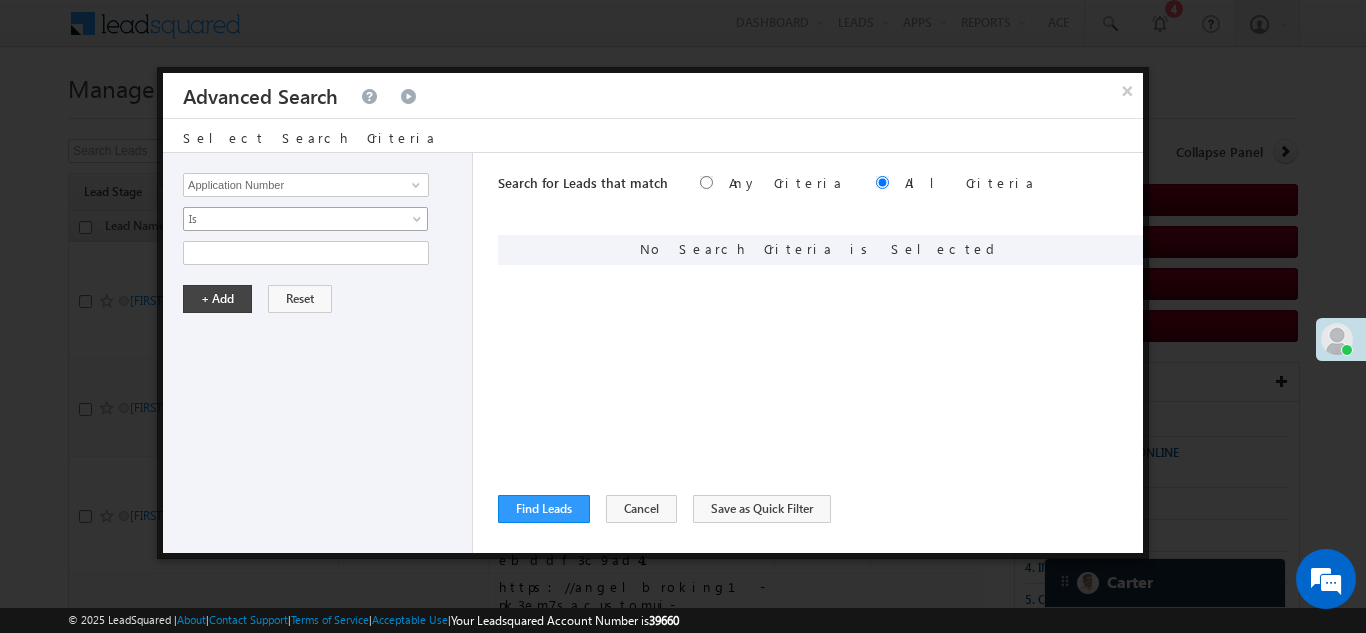 click on "Is" at bounding box center (292, 219) 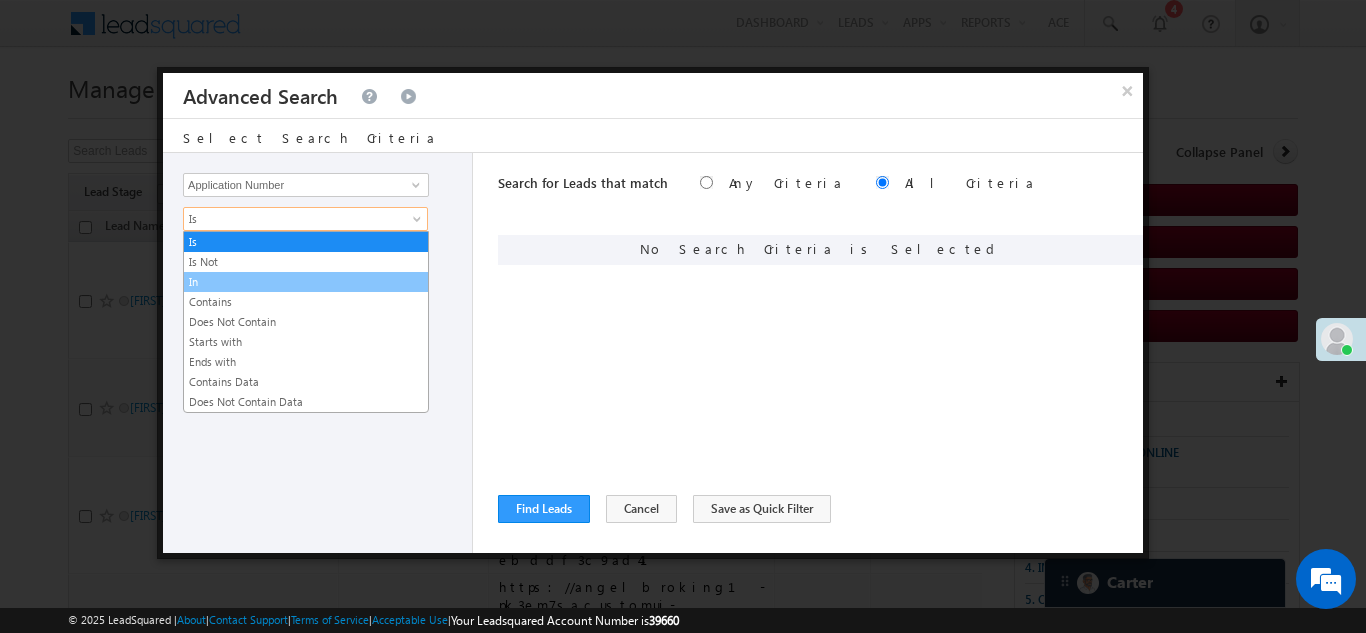 click on "In" at bounding box center [306, 282] 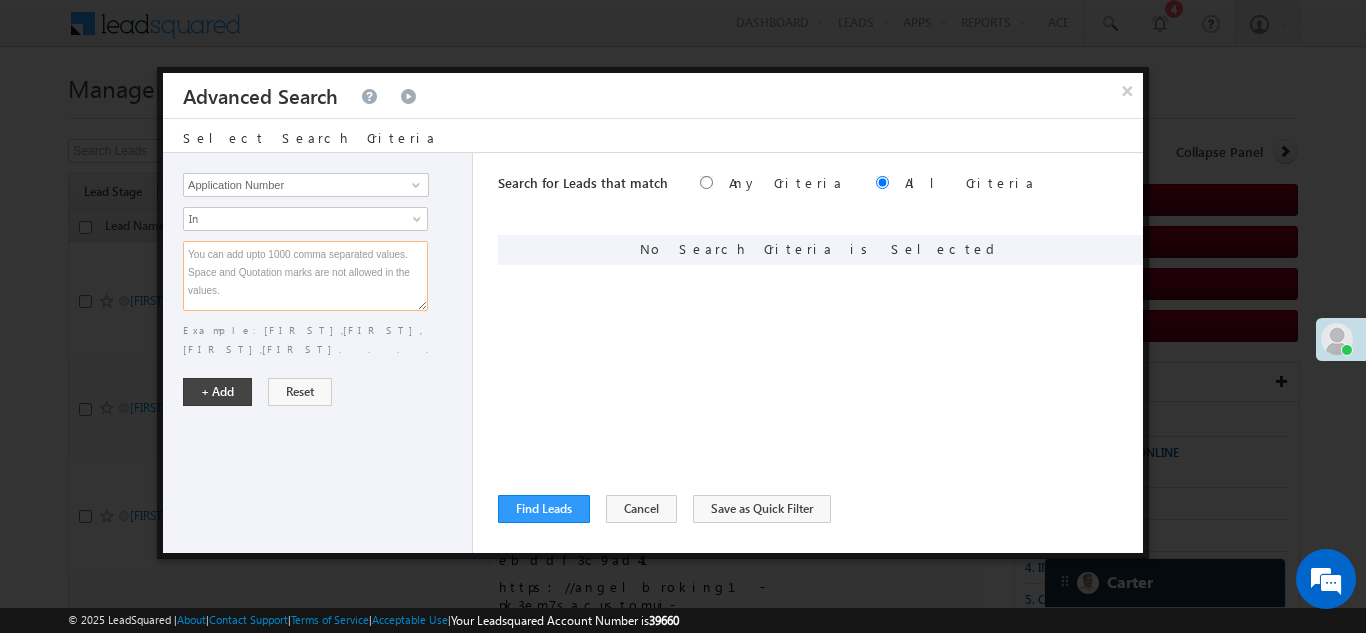 paste on "EQ25312076" 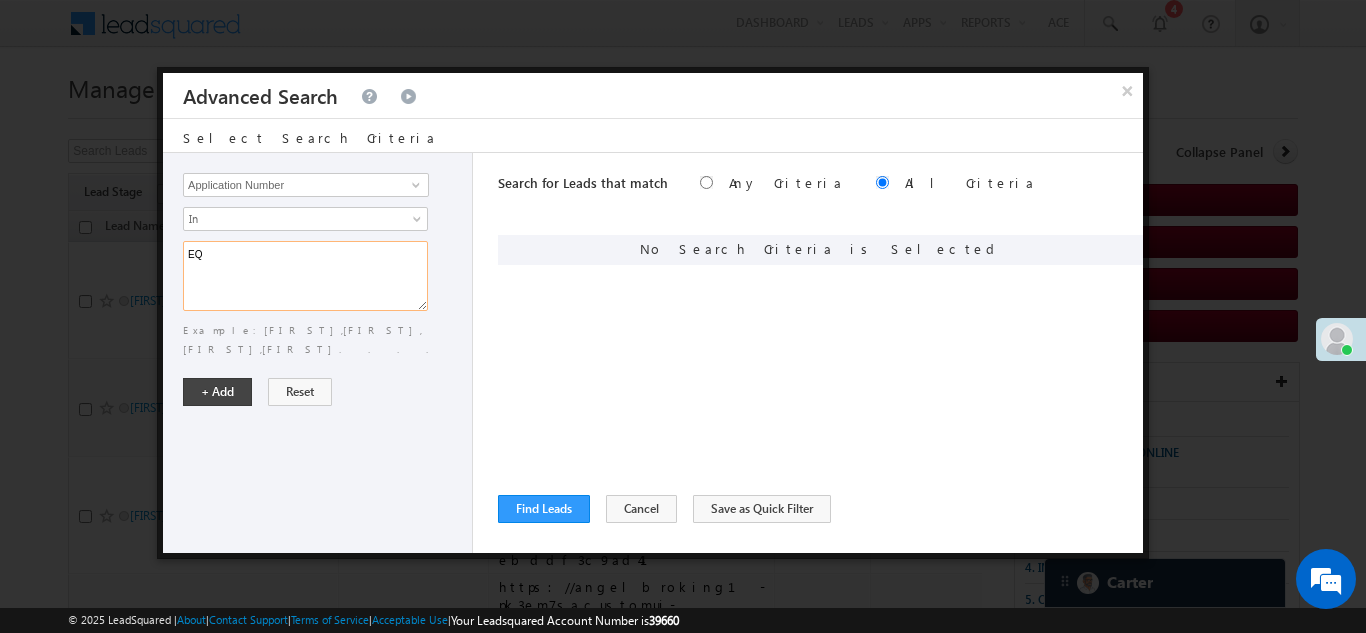 type on "E" 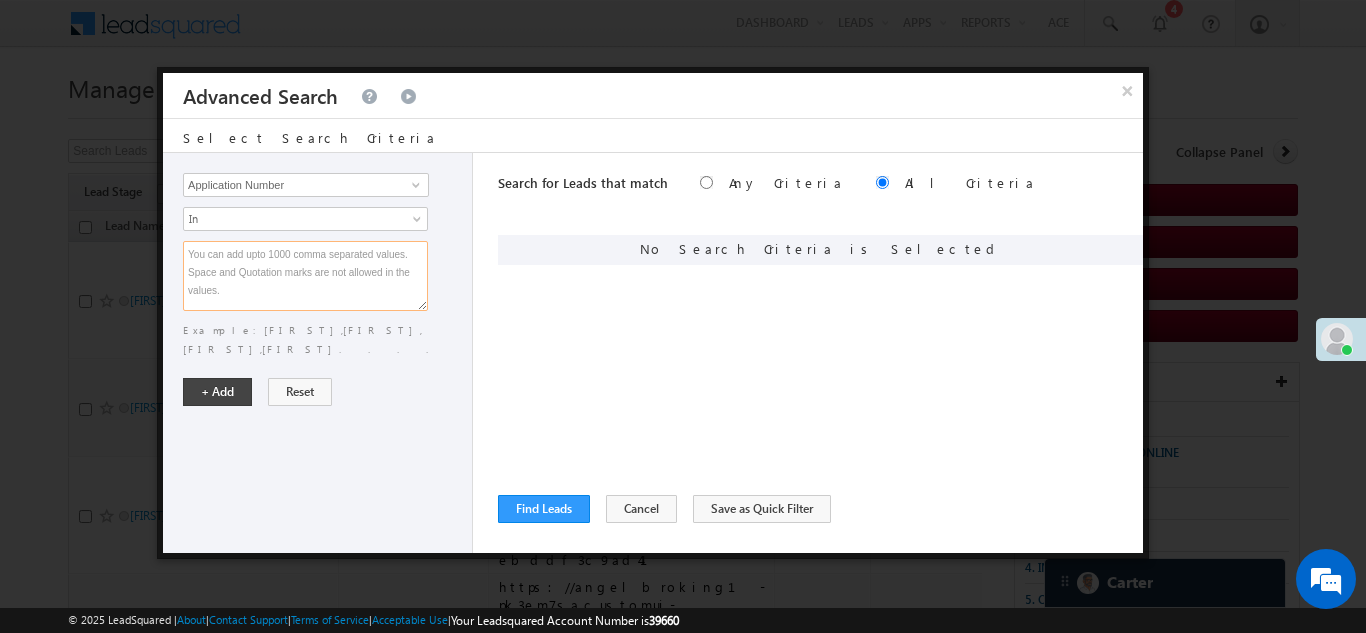 paste on "EQ19027879
EQ19656995
EQ24722733
EQ24884896
EQ24744711
EQ13619782
EQ24834276
EQ24768222
EQ24848884
EQ24586553
EQ24660170
EQ17617218
EQ24762731
EQ24812827
EQ24591856
EQ24609494" 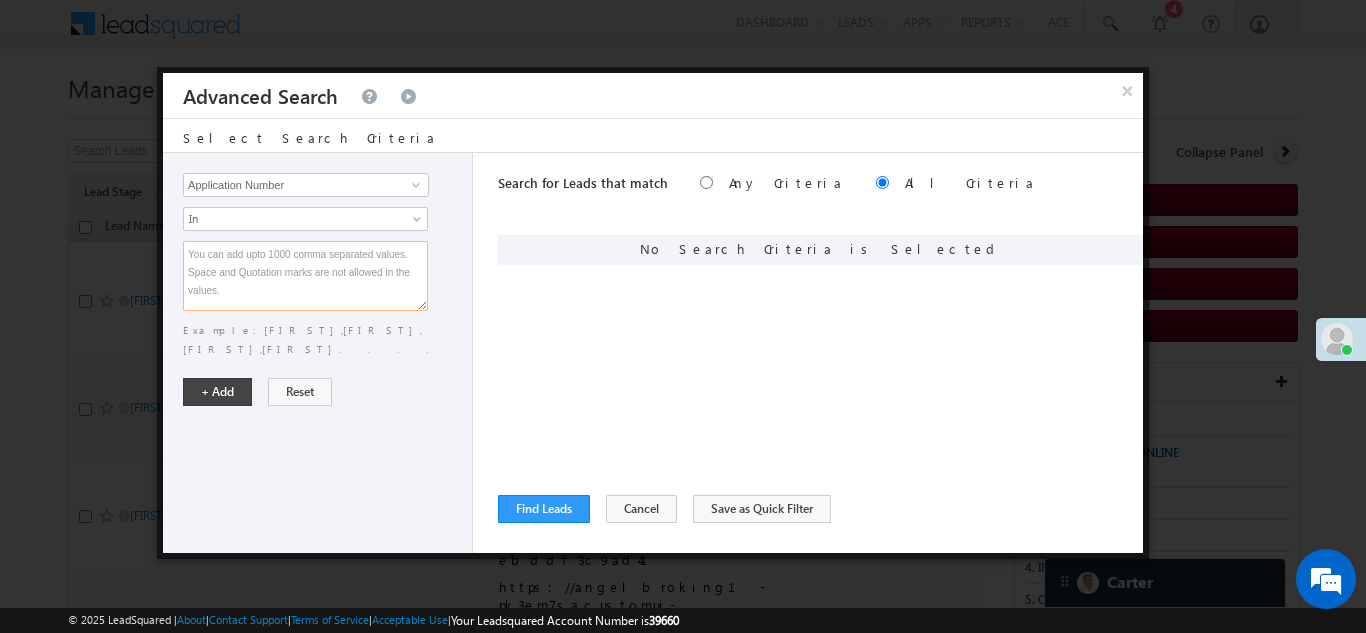 type on "EQ19027879
EQ19656995
EQ24722733
EQ24884896
EQ24744711
EQ13619782
EQ24834276
EQ24768222
EQ24848884
EQ24586553
EQ24660170
EQ17617218
EQ24762731
EQ24812827
EQ24591856
EQ24609494" 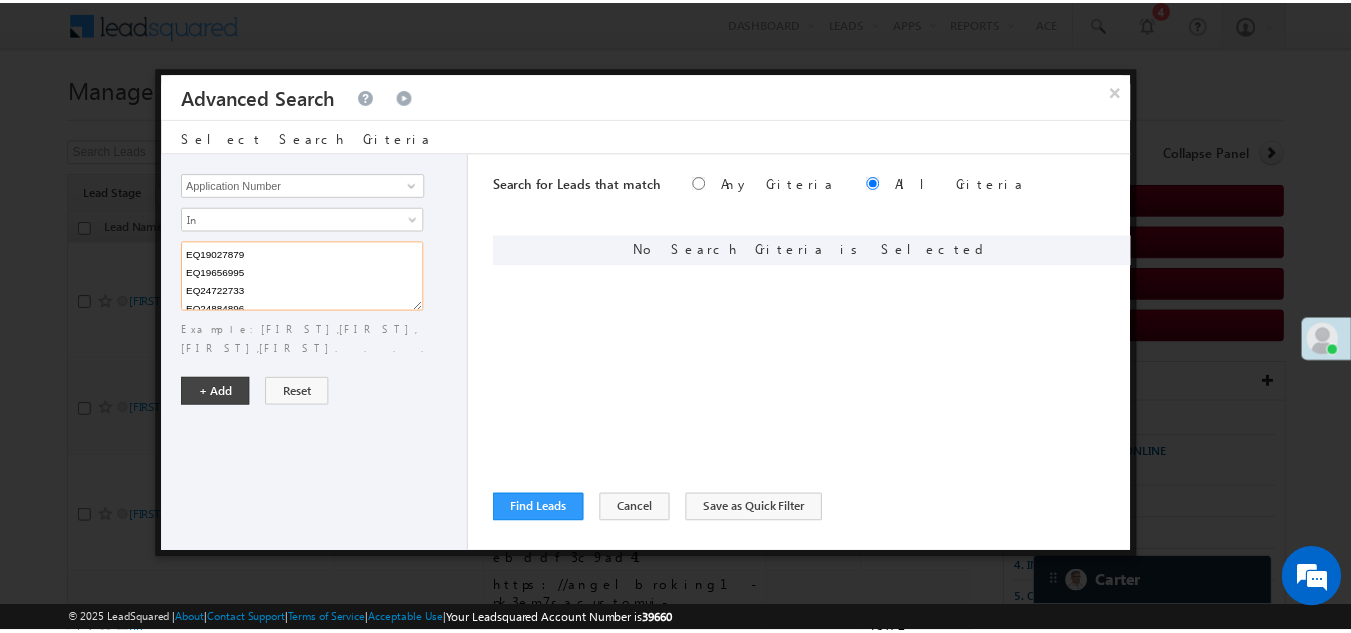 scroll, scrollTop: 221, scrollLeft: 0, axis: vertical 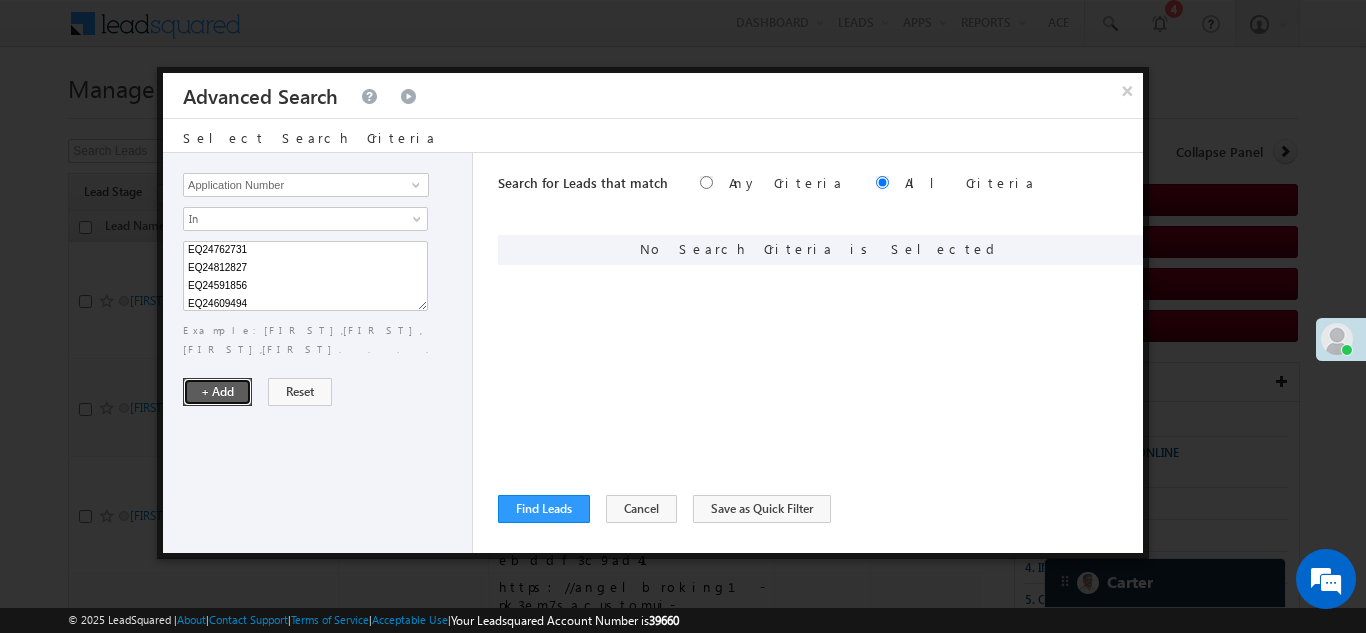 click on "+ Add" at bounding box center (217, 392) 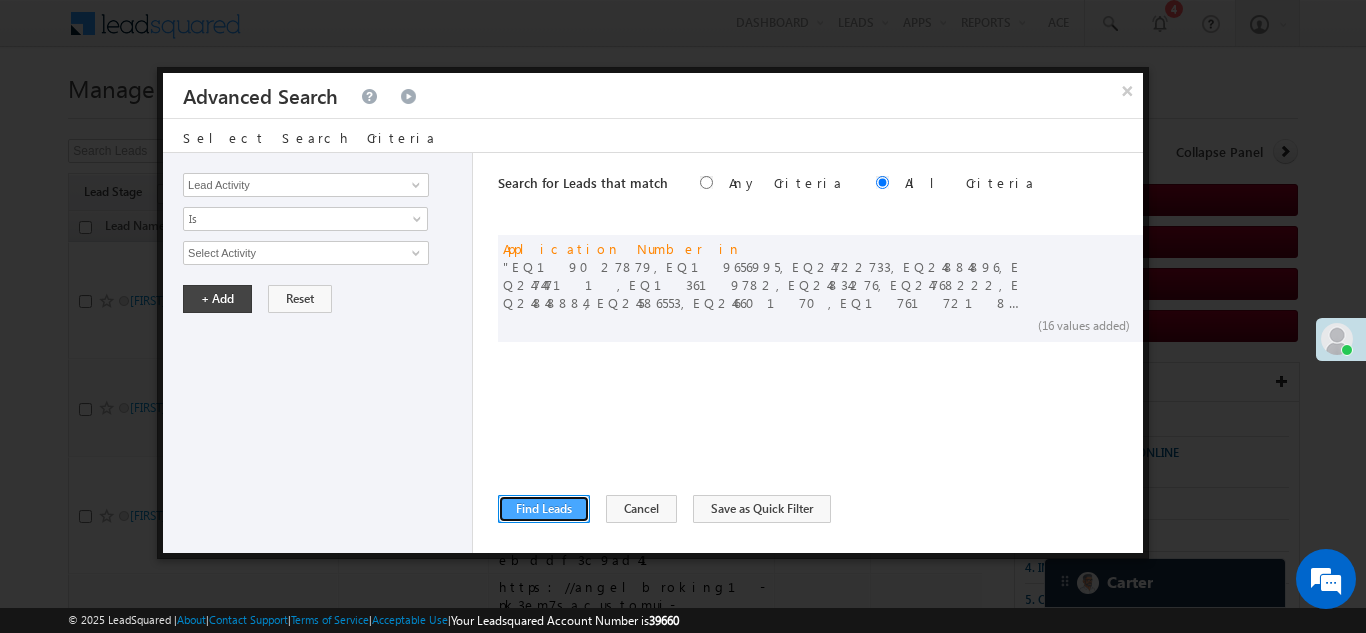 click on "Find Leads" at bounding box center (544, 509) 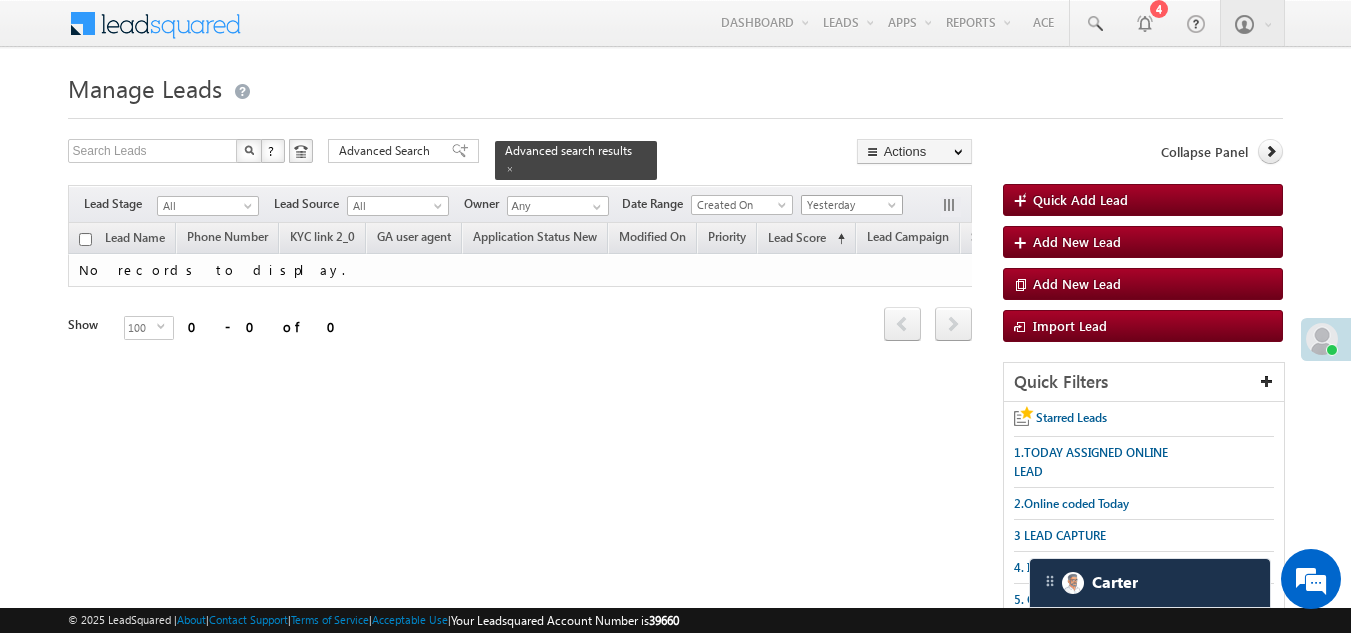 click on "Yesterday" at bounding box center [849, 205] 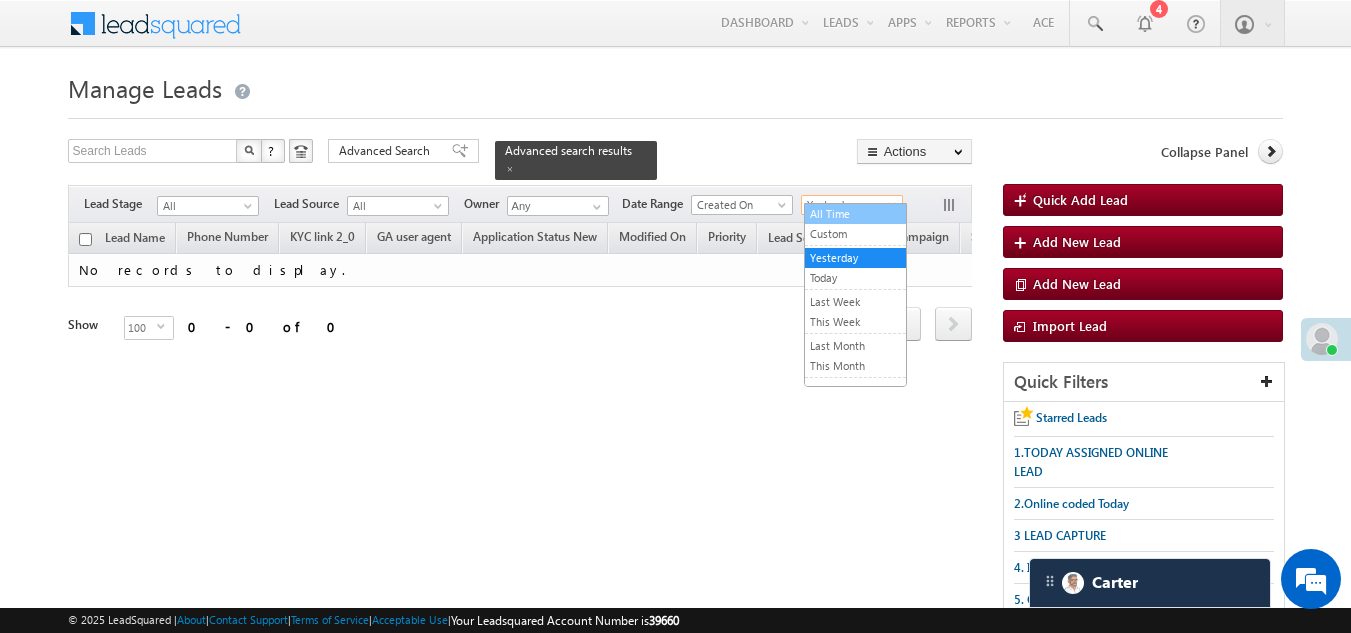 click on "All Time" at bounding box center (855, 214) 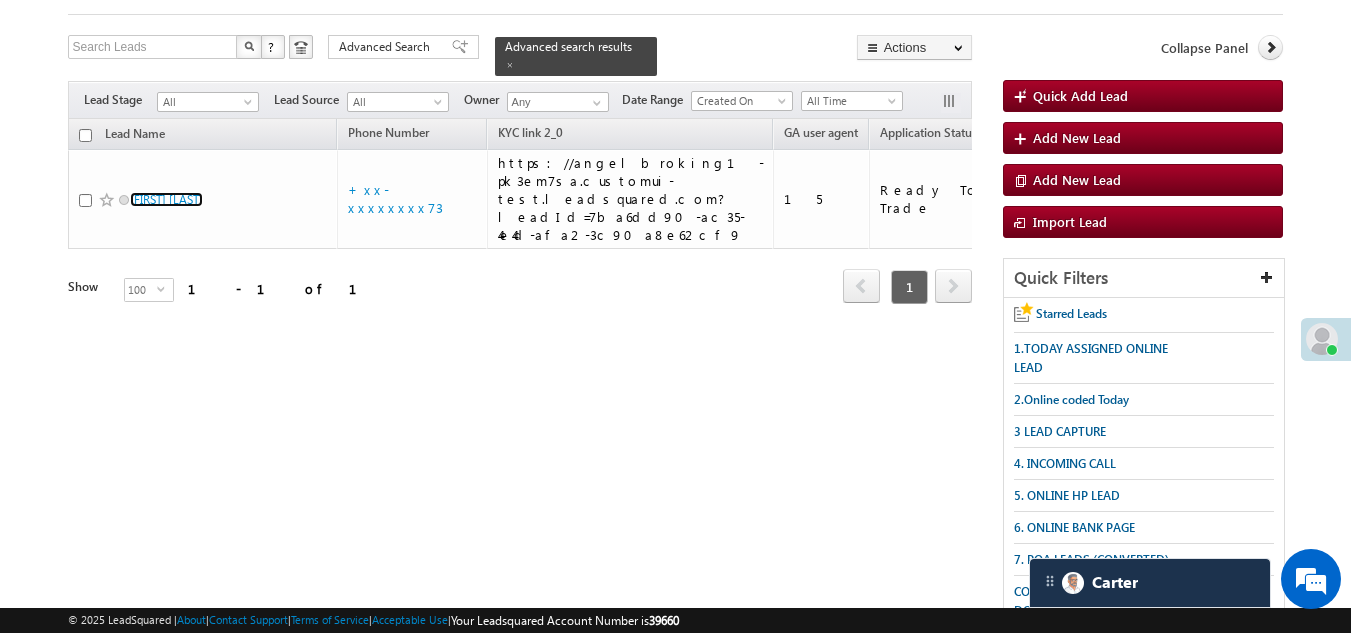 scroll, scrollTop: 0, scrollLeft: 0, axis: both 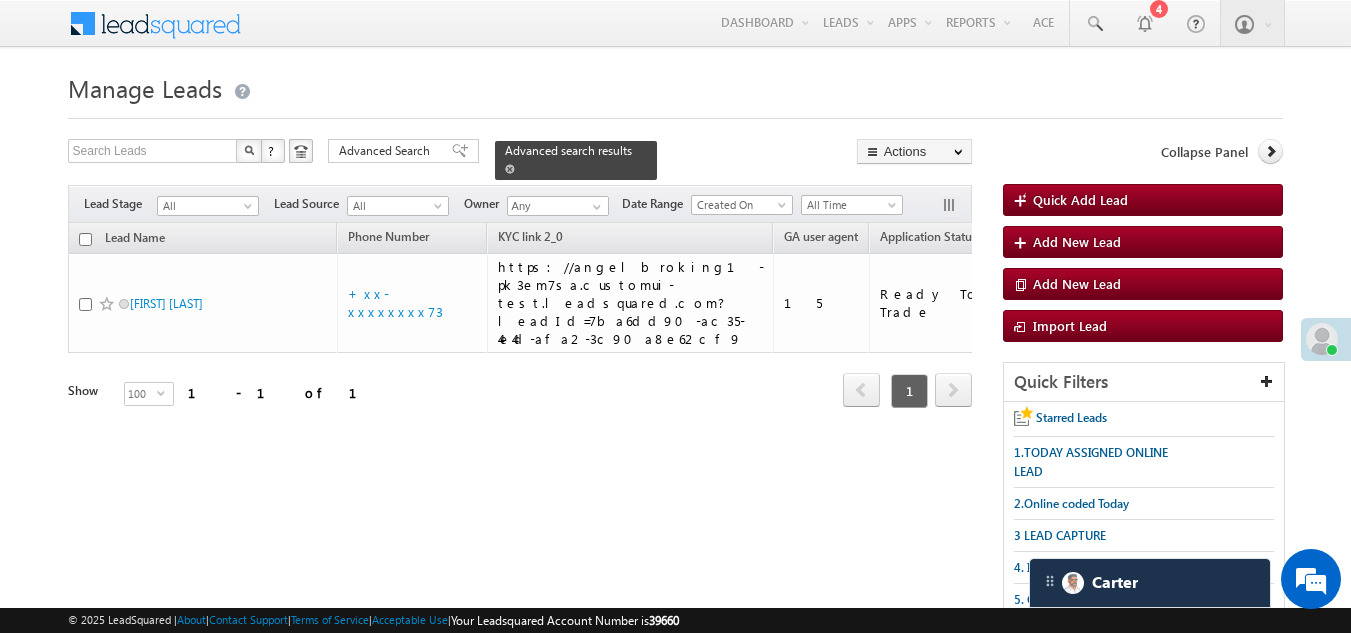 click on "Advanced search results" at bounding box center [568, 150] 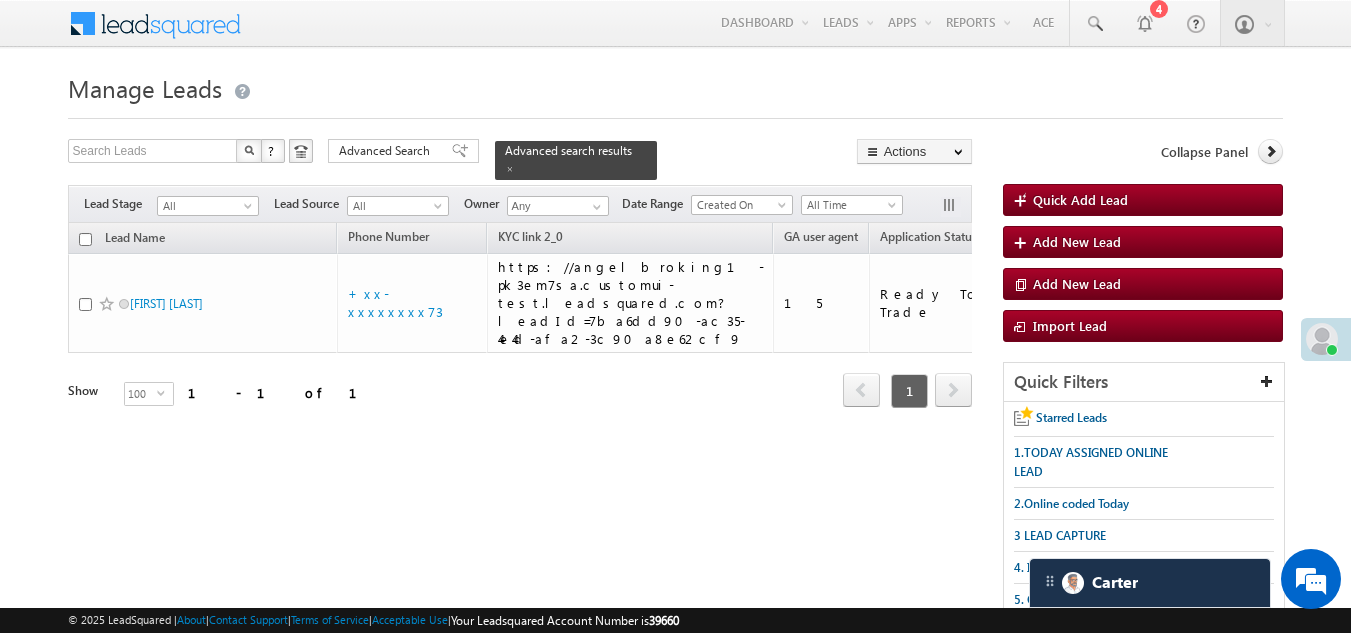 click on "Advanced Search" at bounding box center (387, 151) 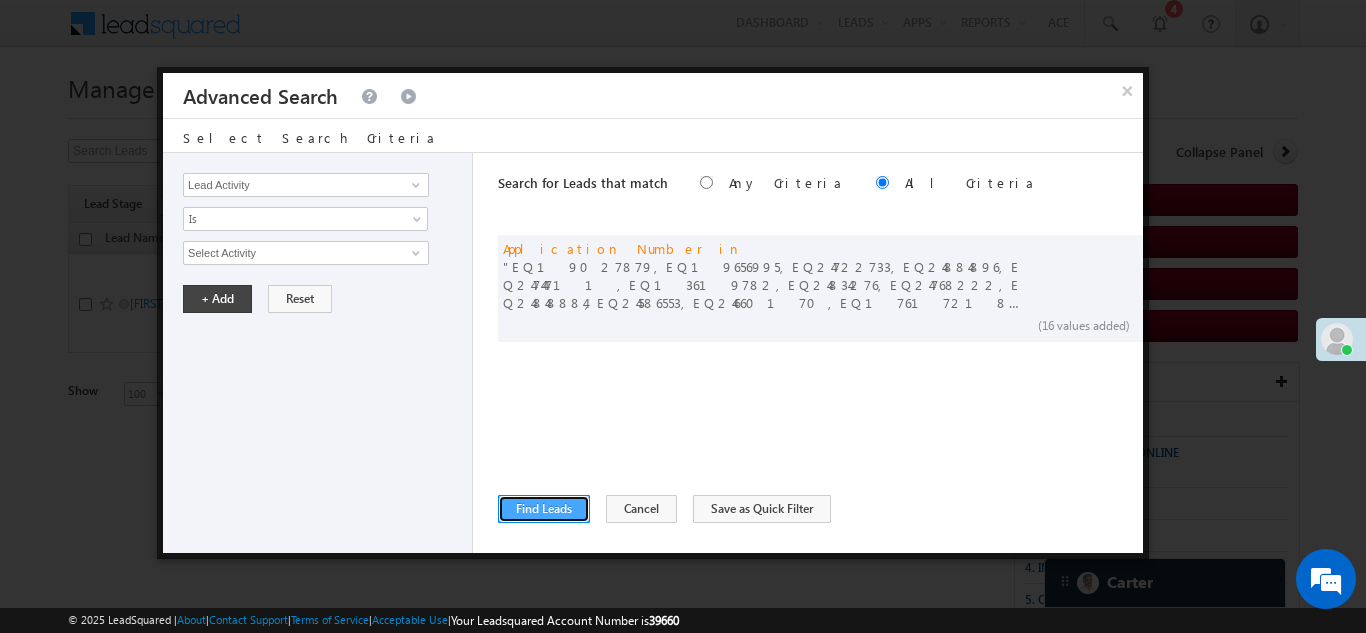 click on "Find Leads" at bounding box center [544, 509] 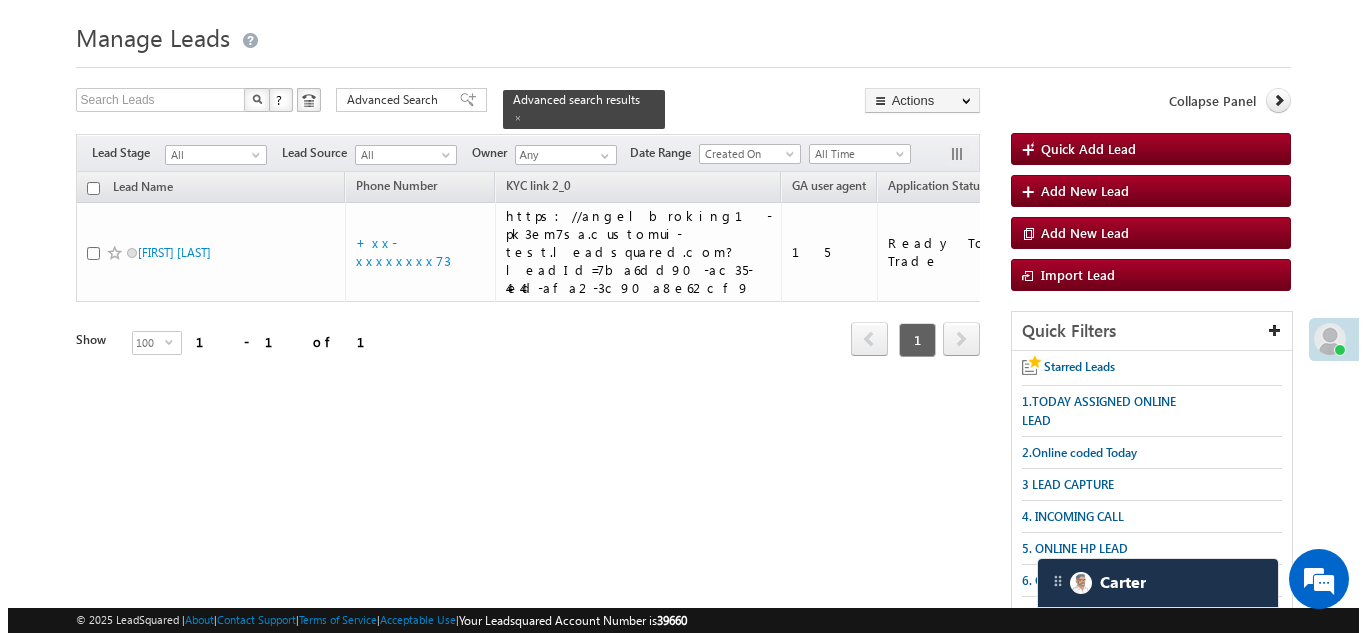 scroll, scrollTop: 0, scrollLeft: 0, axis: both 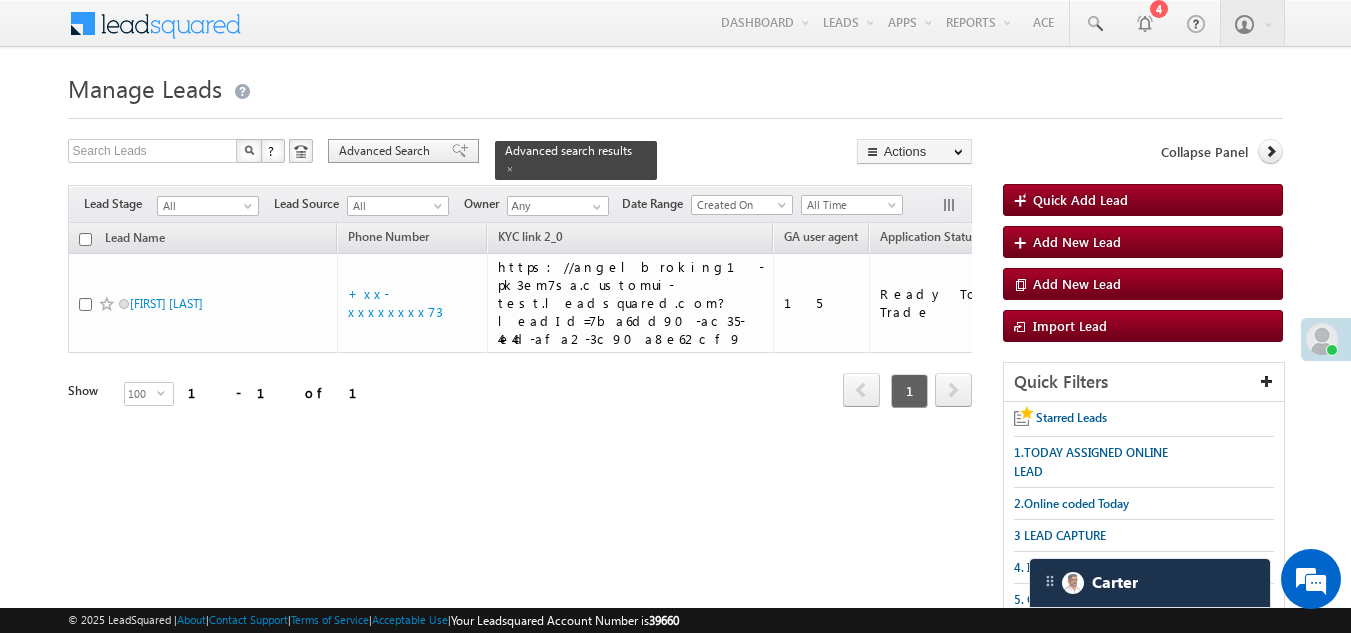 click on "Advanced Search" at bounding box center [387, 151] 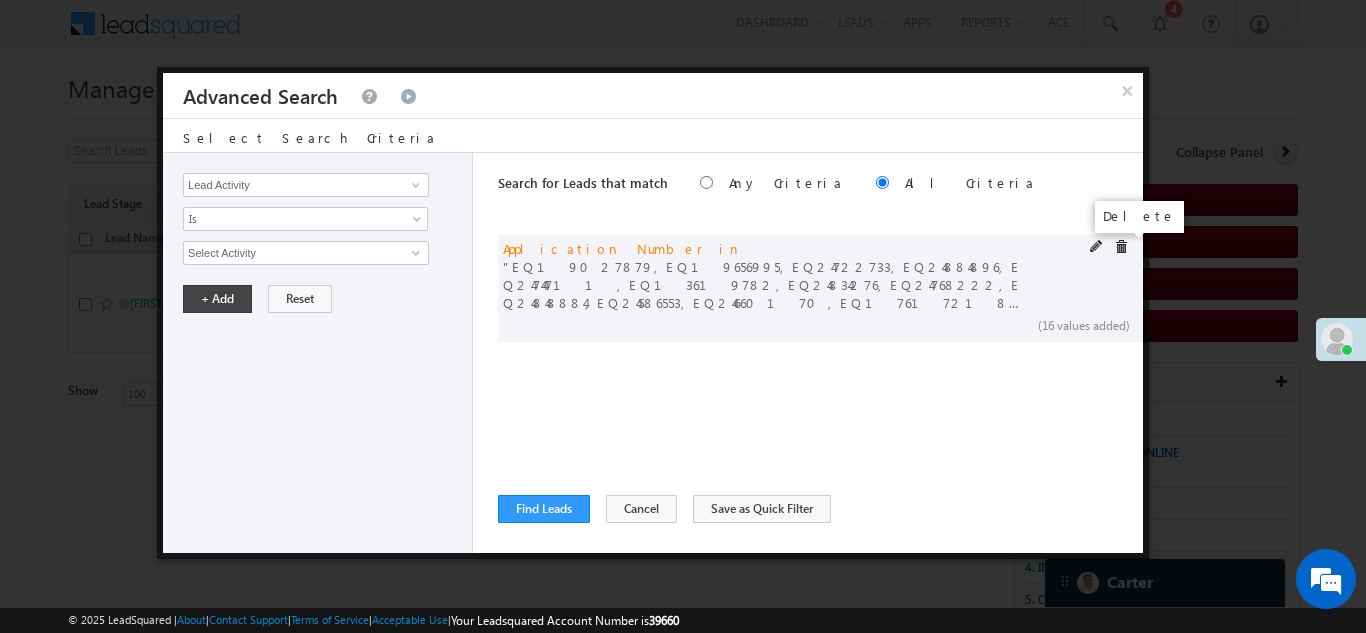 click at bounding box center [1121, 247] 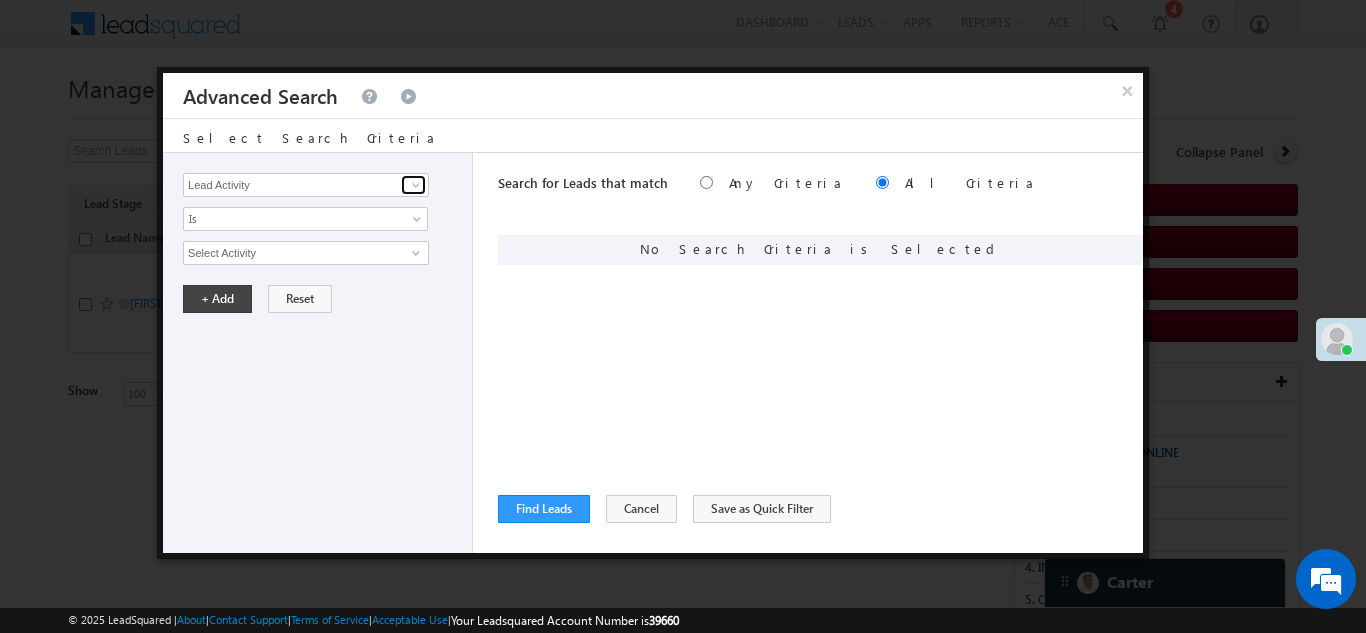 click at bounding box center (413, 185) 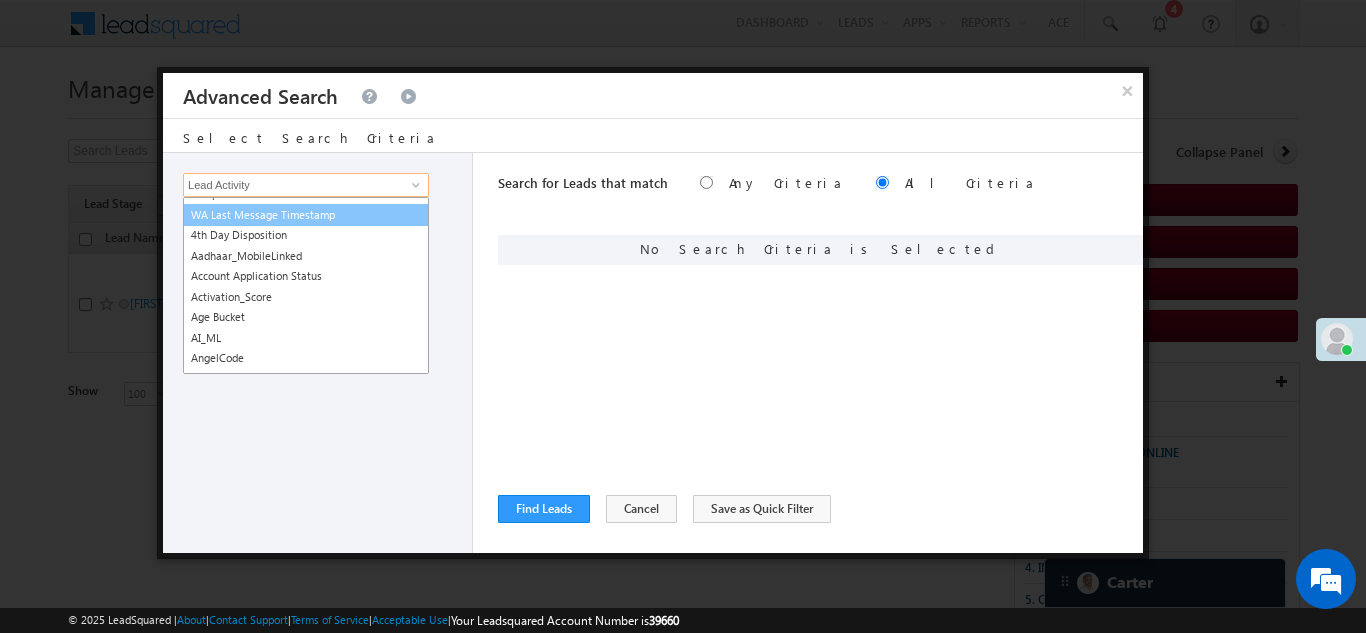 scroll, scrollTop: 200, scrollLeft: 0, axis: vertical 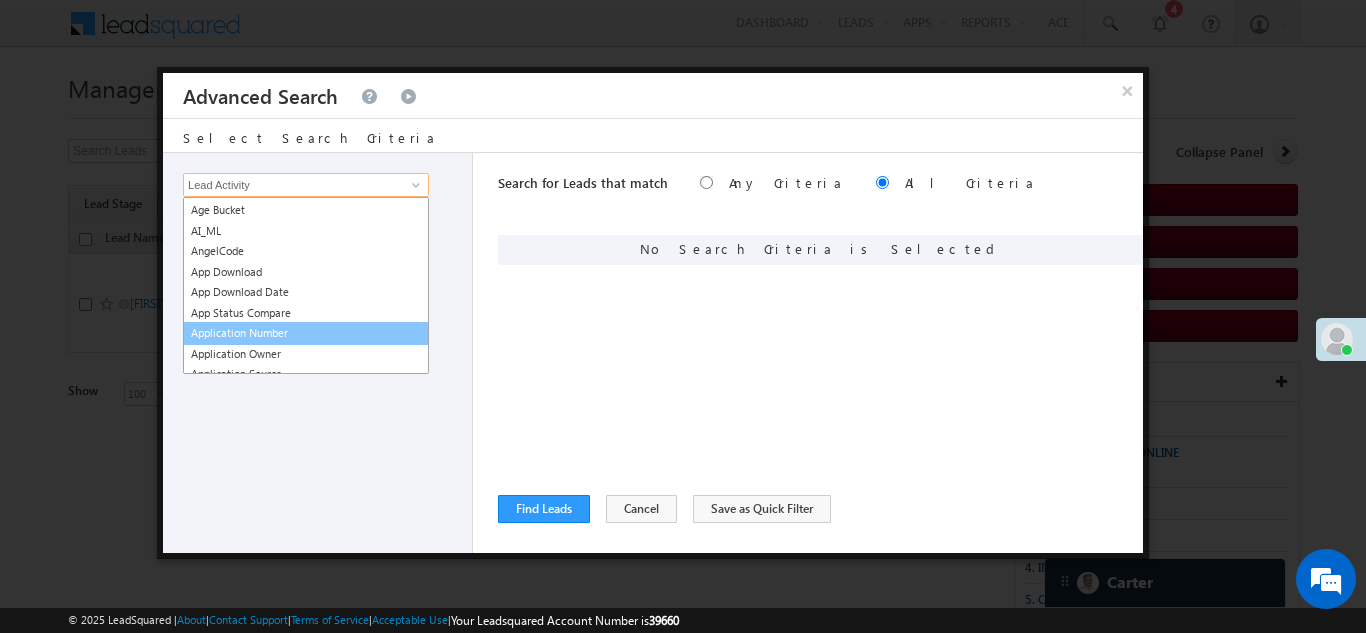 click on "Application Number" at bounding box center (306, 333) 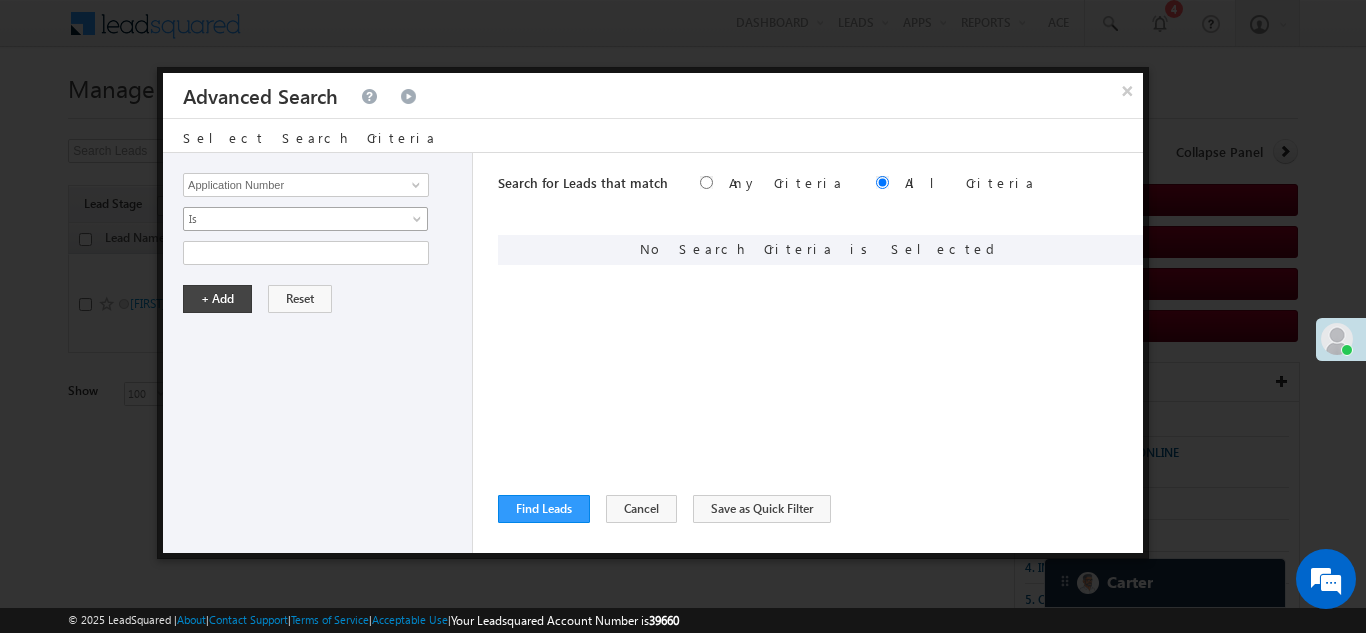 click on "Is" at bounding box center [292, 219] 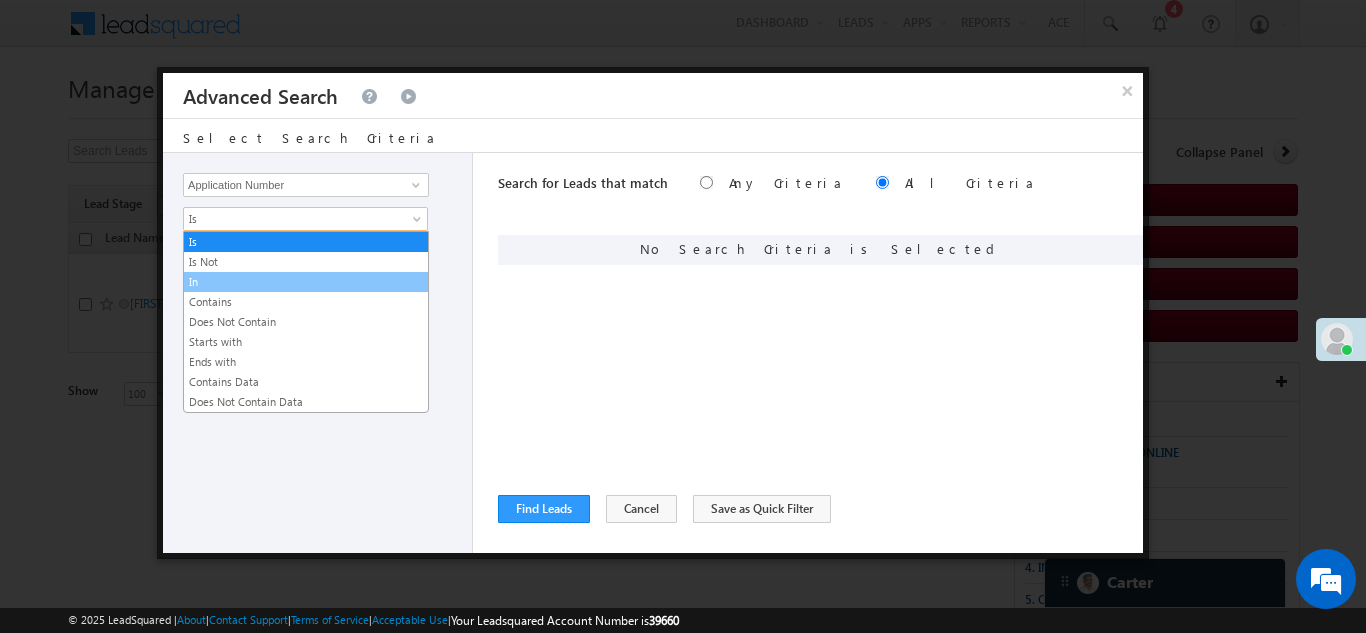 click on "In" at bounding box center (306, 282) 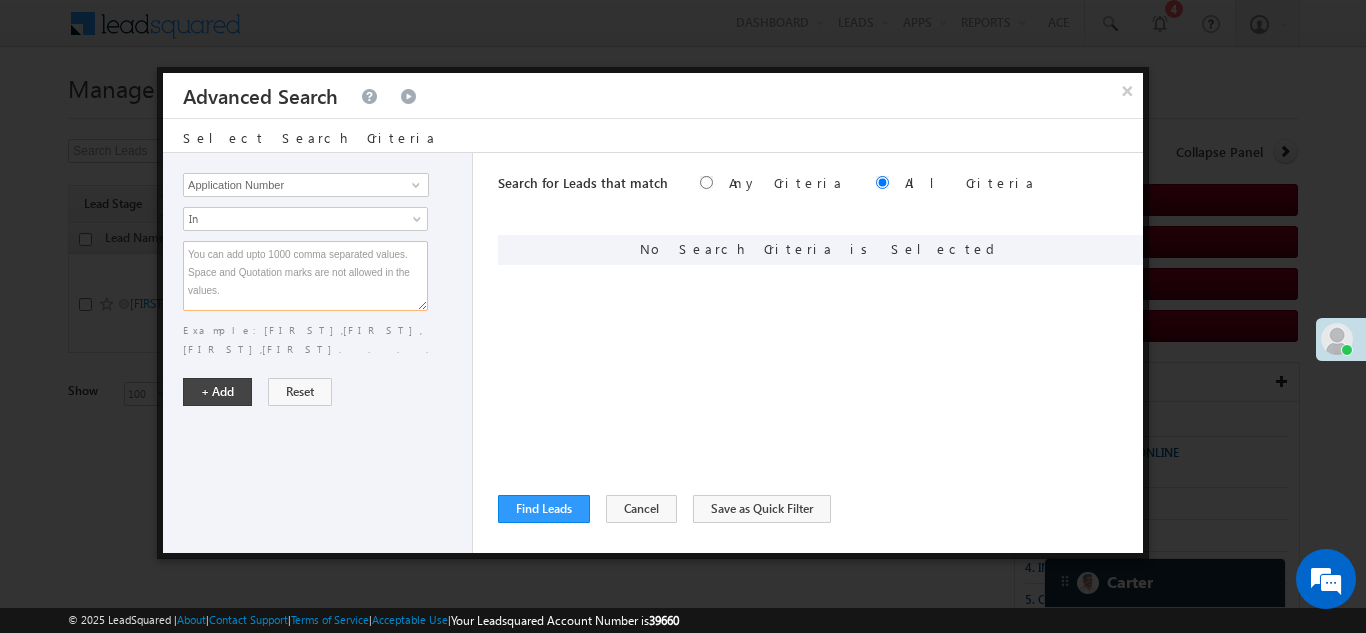 paste on "EQ24589253
EQ24838814
EQ24730537
EQ24602696
EQ24755139
EQ24607541
EQ24614768
EQ24793810
EQ24727993
EQ15084390
EQ24602108
EQ24602531
EQ24807990
EQ24646087
EQ24697911
EQ24596046
EQ24625839
EQ24568209" 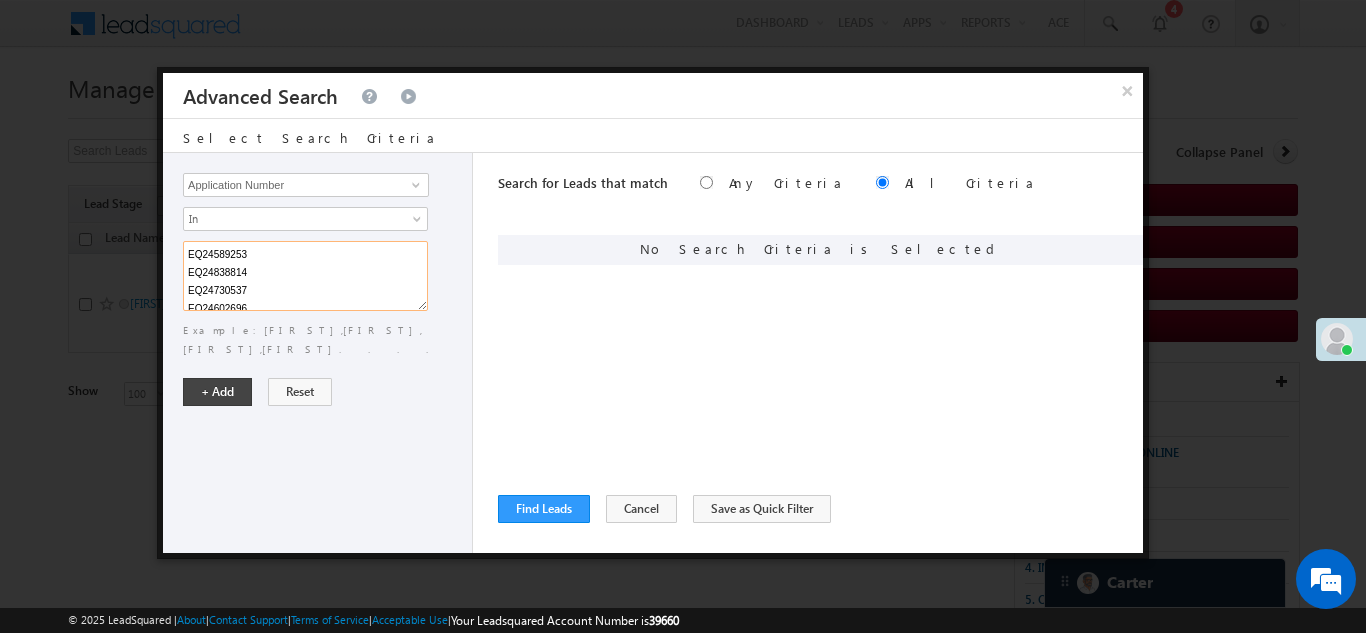 scroll, scrollTop: 257, scrollLeft: 0, axis: vertical 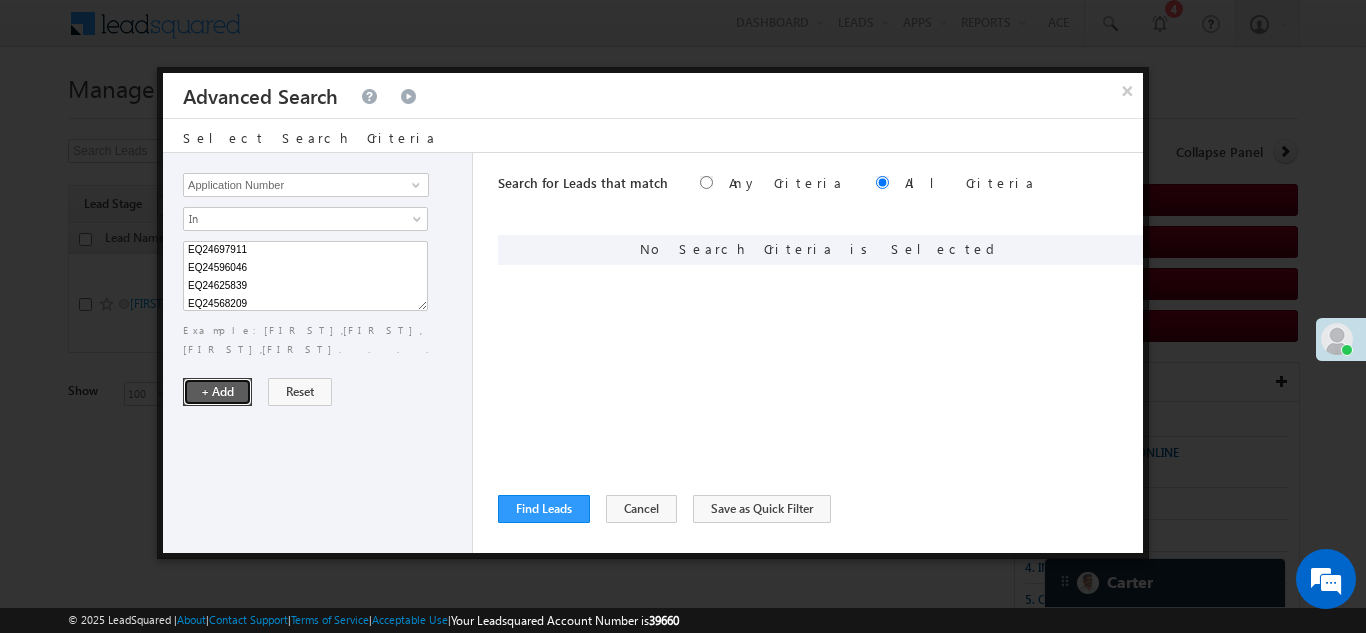 click on "+ Add" at bounding box center [217, 392] 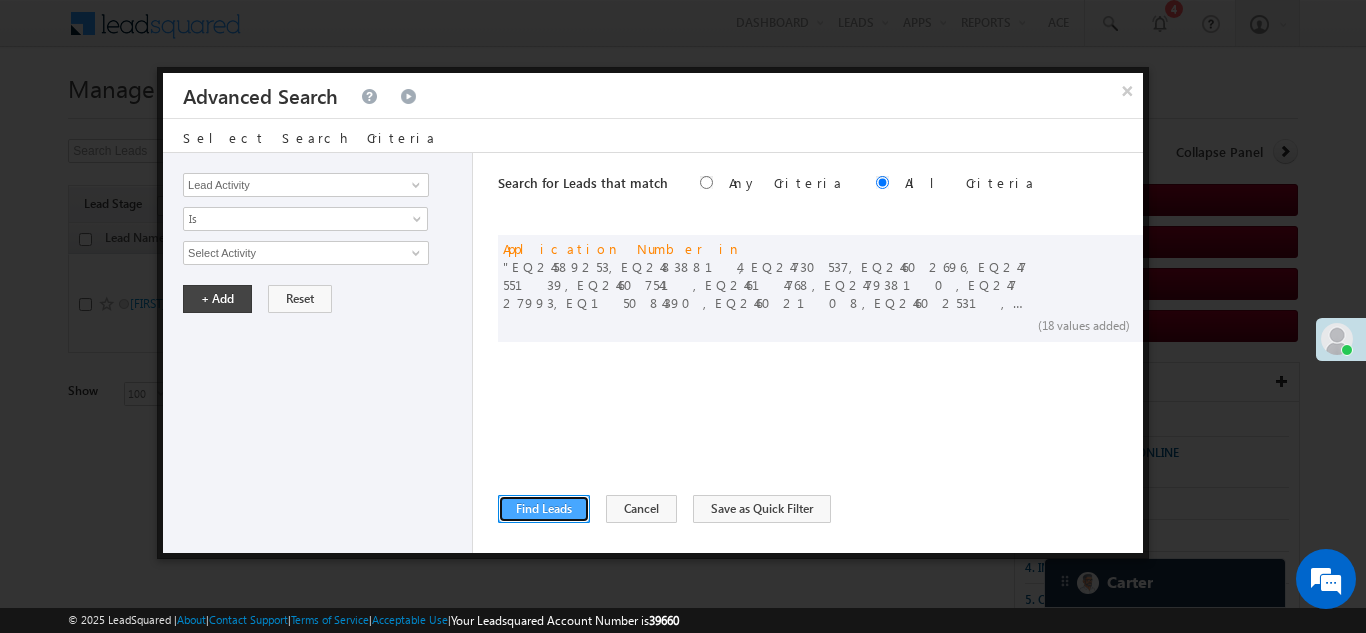 click on "Find Leads" at bounding box center (544, 509) 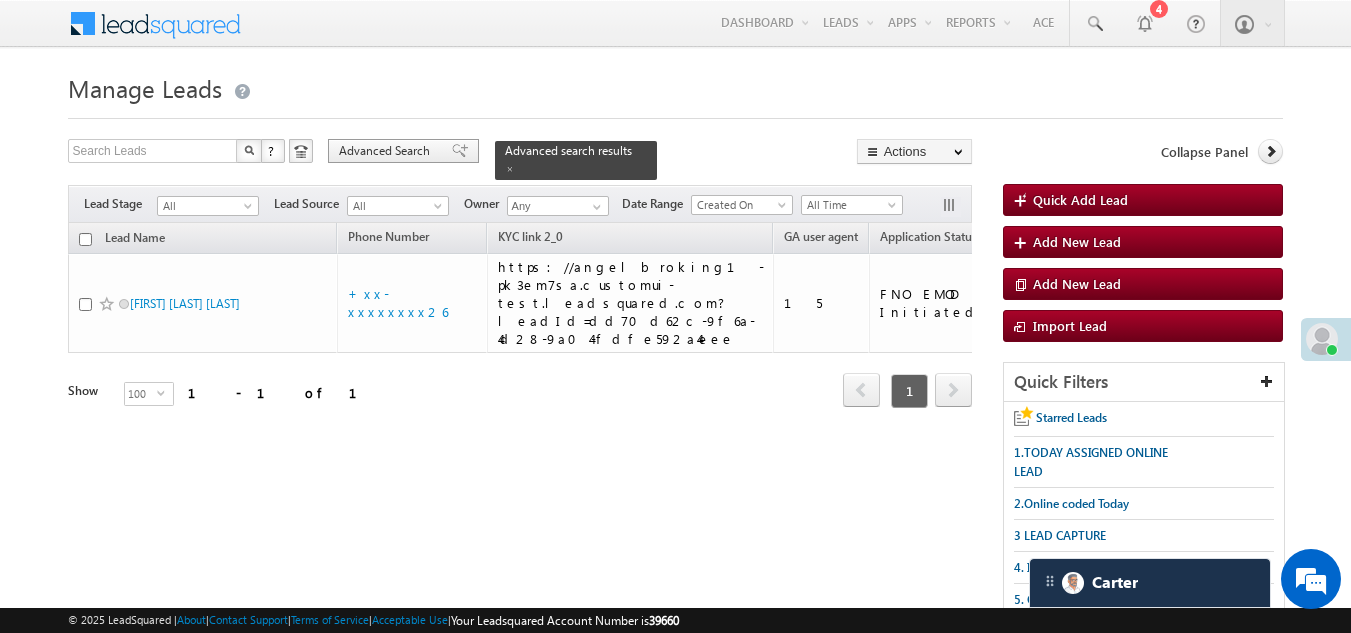 click on "Advanced Search" at bounding box center [387, 151] 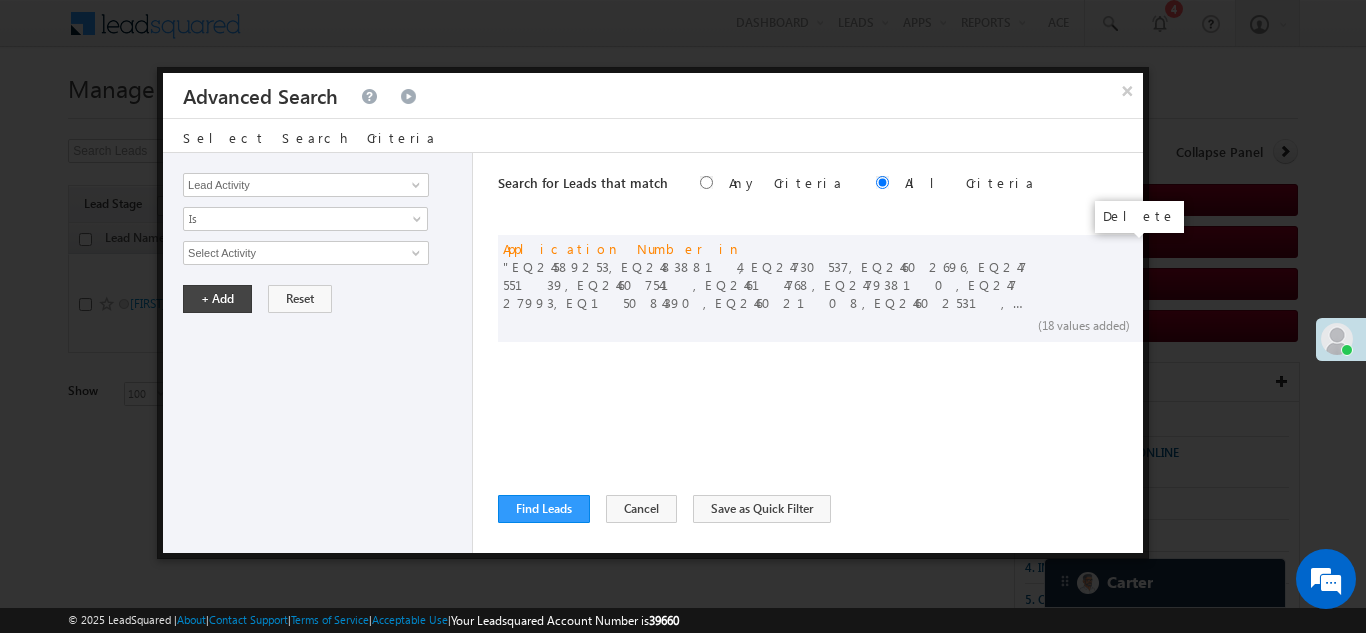 click at bounding box center (0, 0) 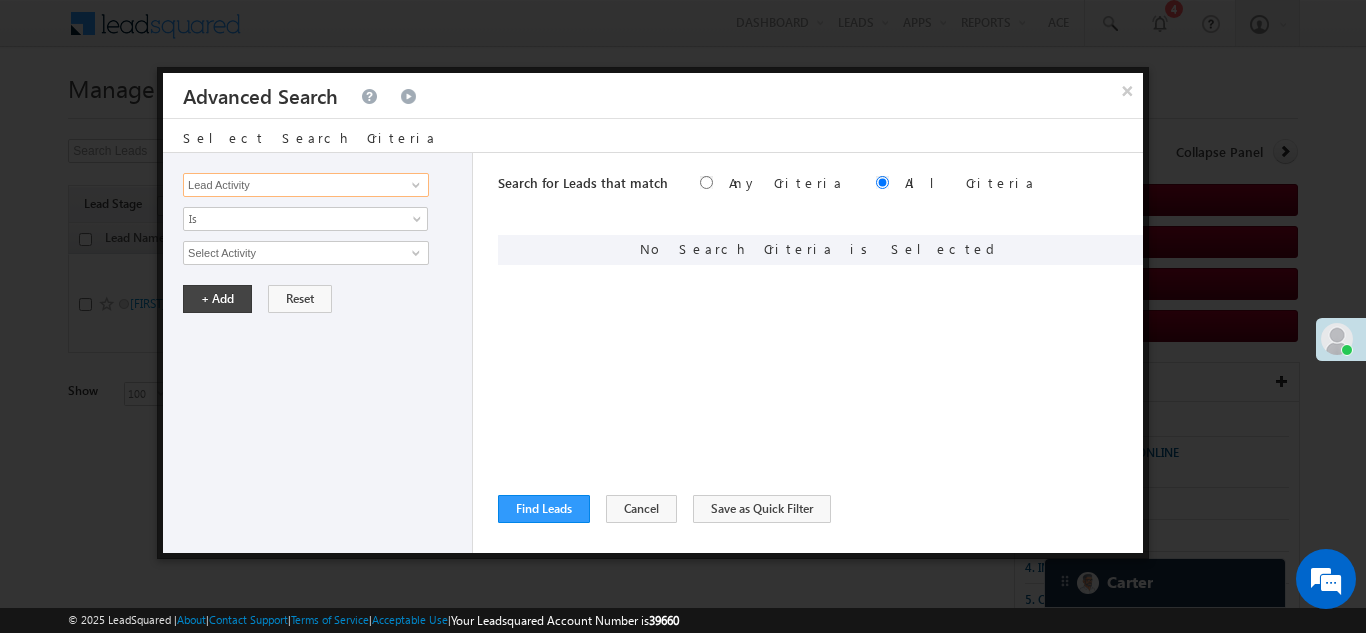 click on "Lead Activity" at bounding box center [306, 185] 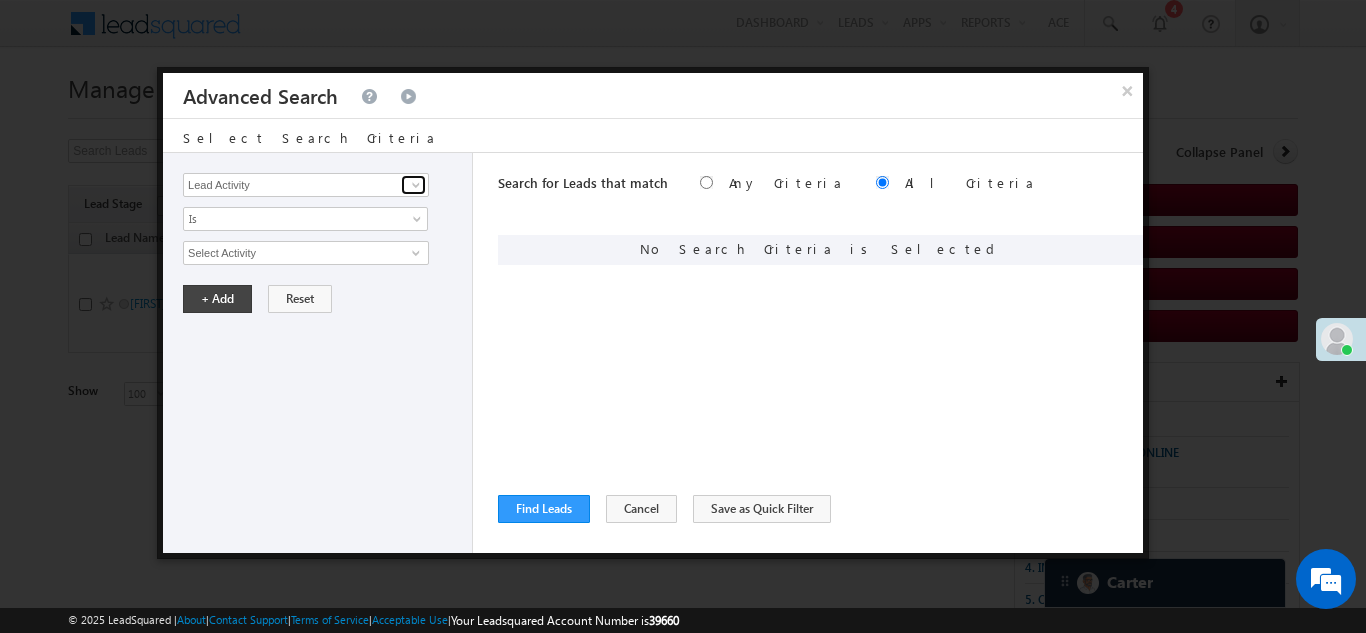 click at bounding box center (413, 185) 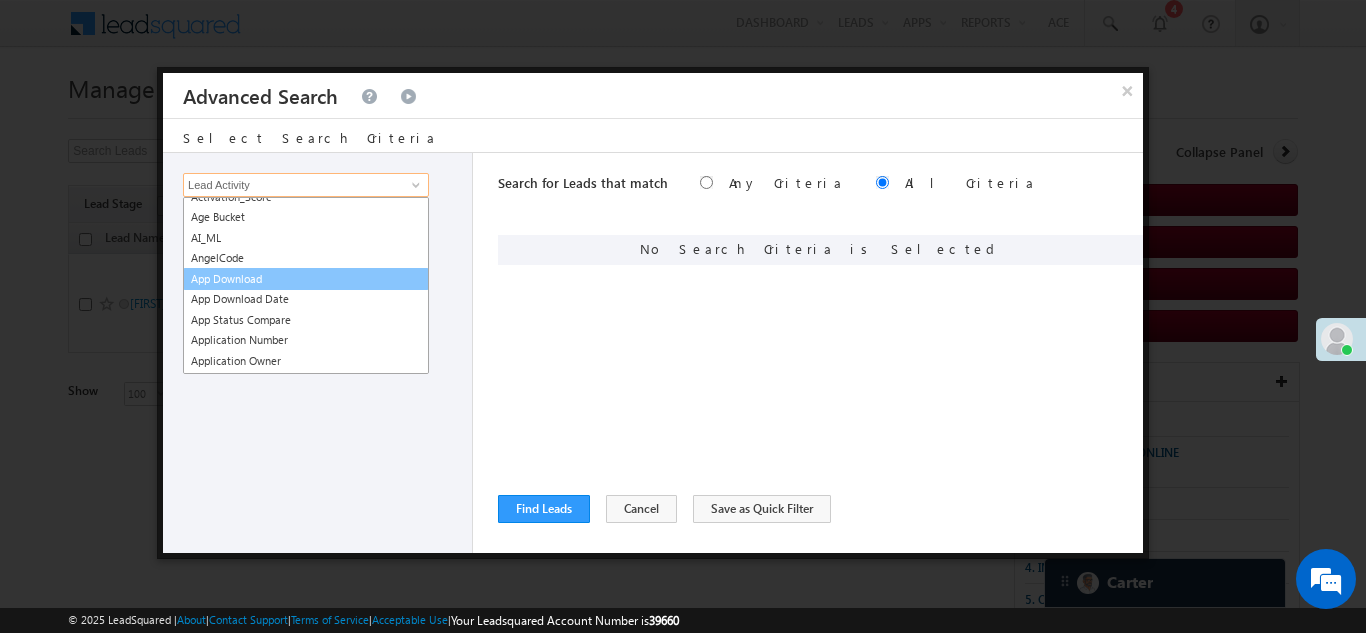 scroll, scrollTop: 200, scrollLeft: 0, axis: vertical 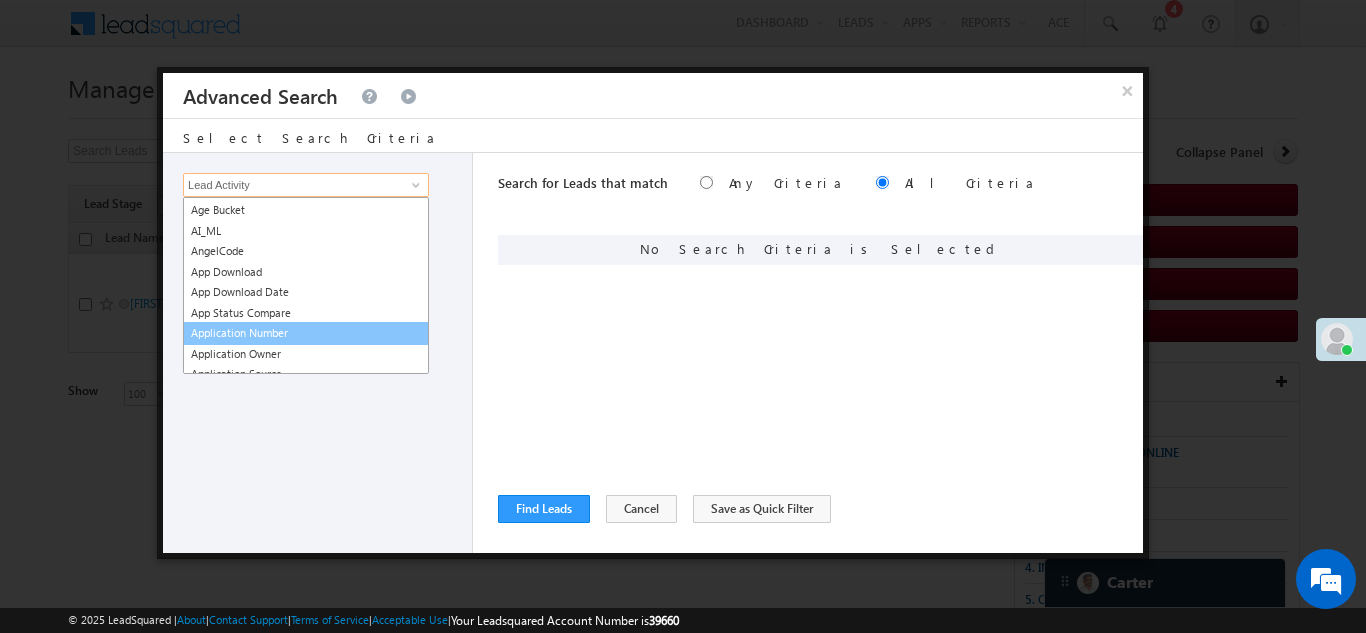 click on "Application Number" at bounding box center (306, 333) 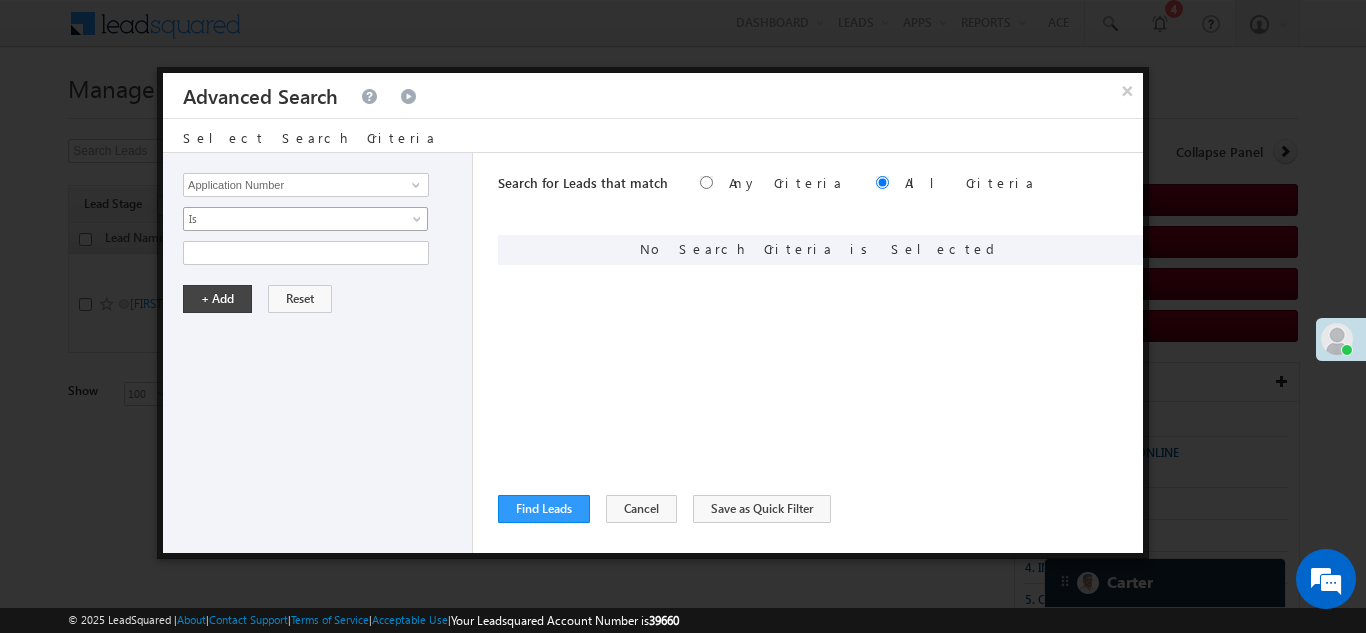 click on "Is" at bounding box center [292, 219] 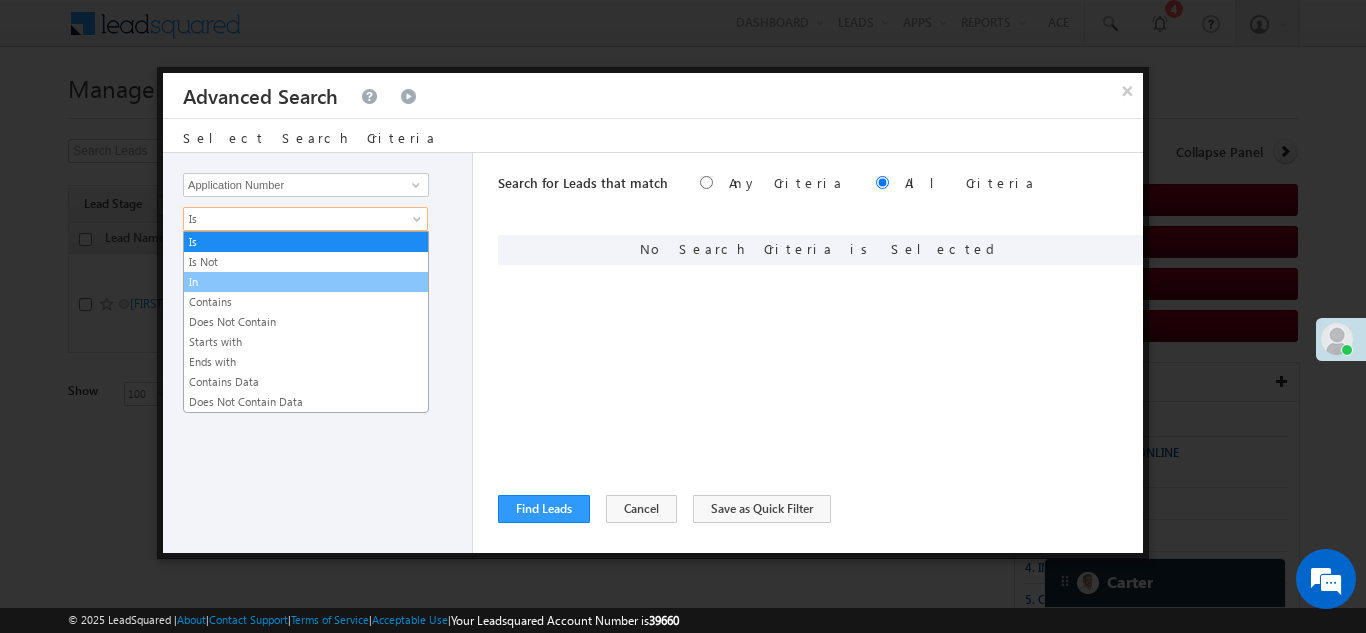 click on "In" at bounding box center (306, 282) 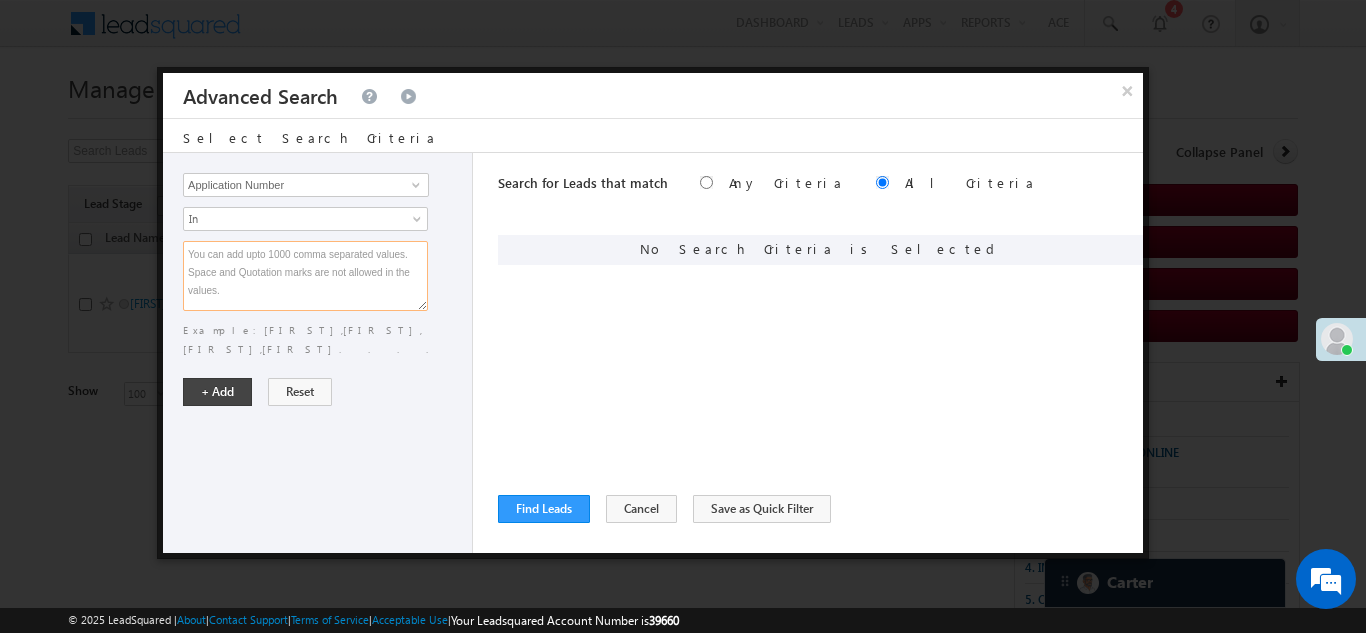 paste on "EQ25229572
EQ17010659
EQ25212610
EQ25211797
EQ25219260
EQ25188640
EQ25185930
EQ25182779
EQ18079884
EQ25192160
EQ25222114
EQ23471595
EQ25267856
EQ25281906
EQ25268788
EQ25282088
EQ25241889
EQ15782145
EQ25248456
EQ18738858" 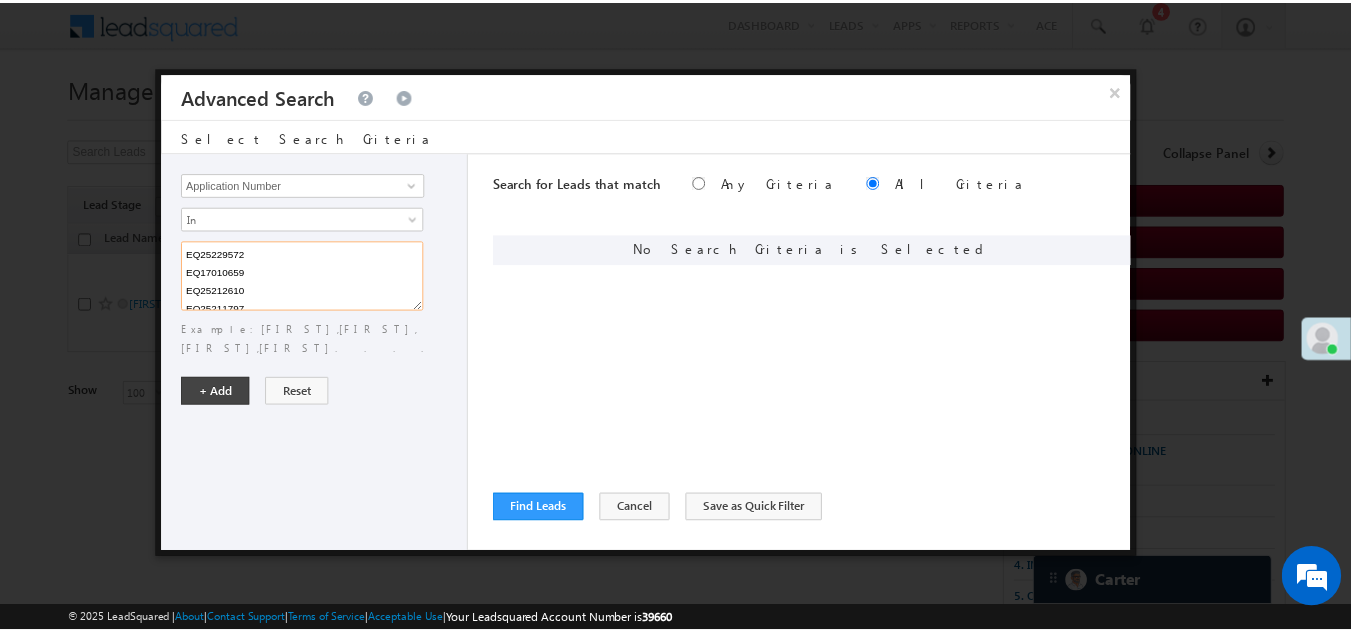 scroll, scrollTop: 293, scrollLeft: 0, axis: vertical 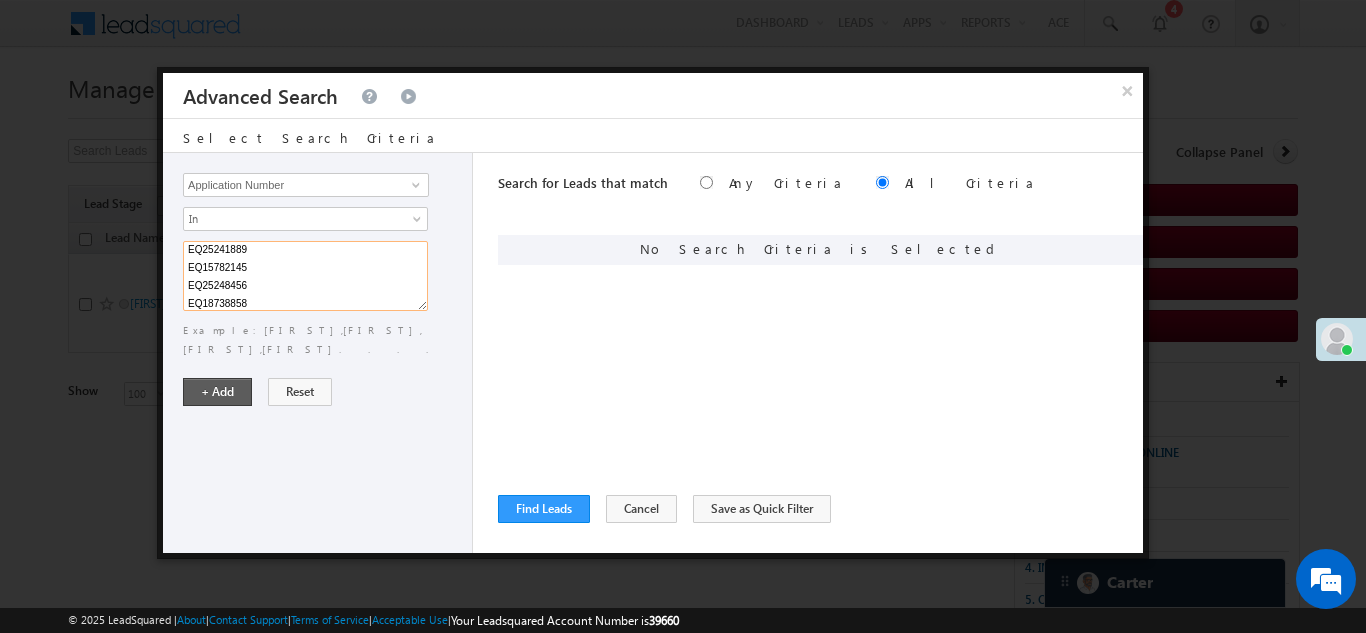 type on "EQ25229572
EQ17010659
EQ25212610
EQ25211797
EQ25219260
EQ25188640
EQ25185930
EQ25182779
EQ18079884
EQ25192160
EQ25222114
EQ23471595
EQ25267856
EQ25281906
EQ25268788
EQ25282088
EQ25241889
EQ15782145
EQ25248456
EQ18738858" 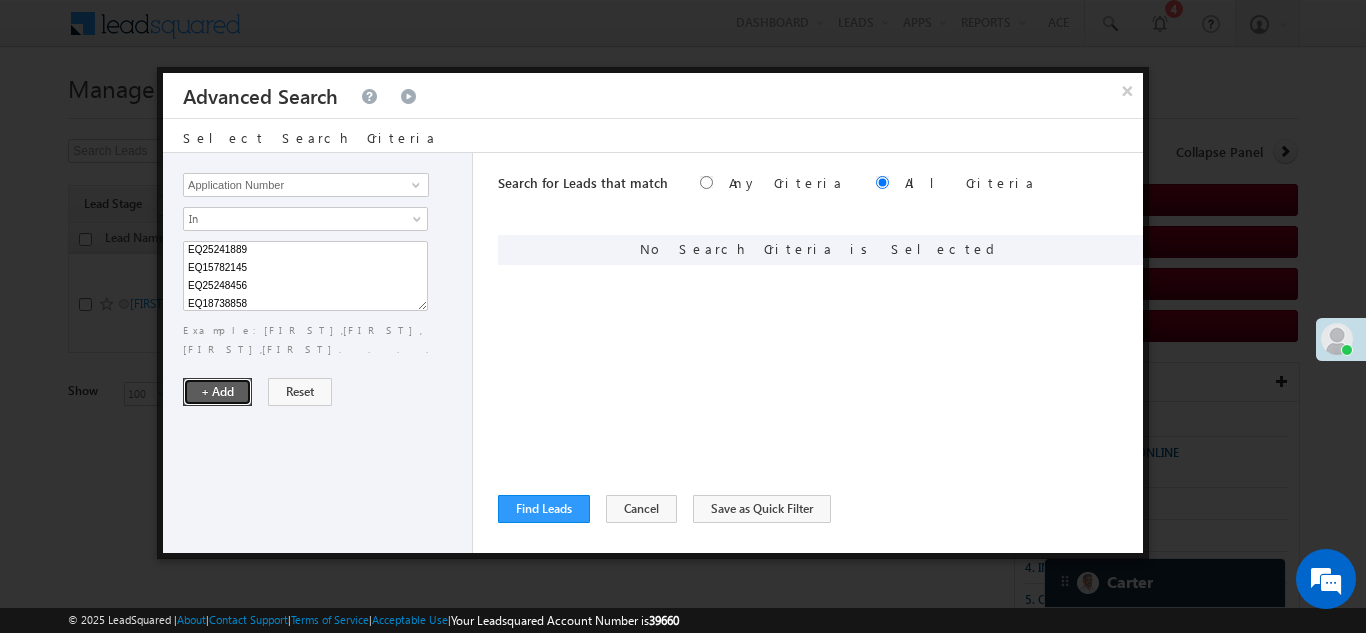 click on "+ Add" at bounding box center (217, 392) 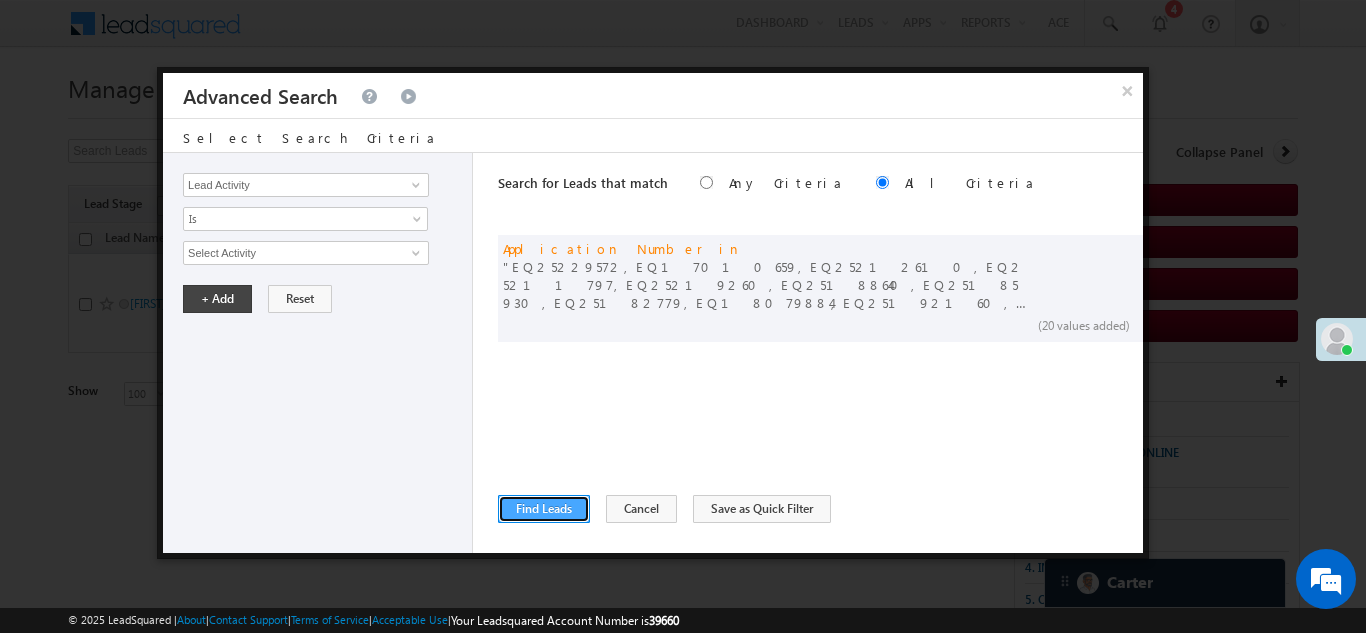 click on "Find Leads" at bounding box center (544, 509) 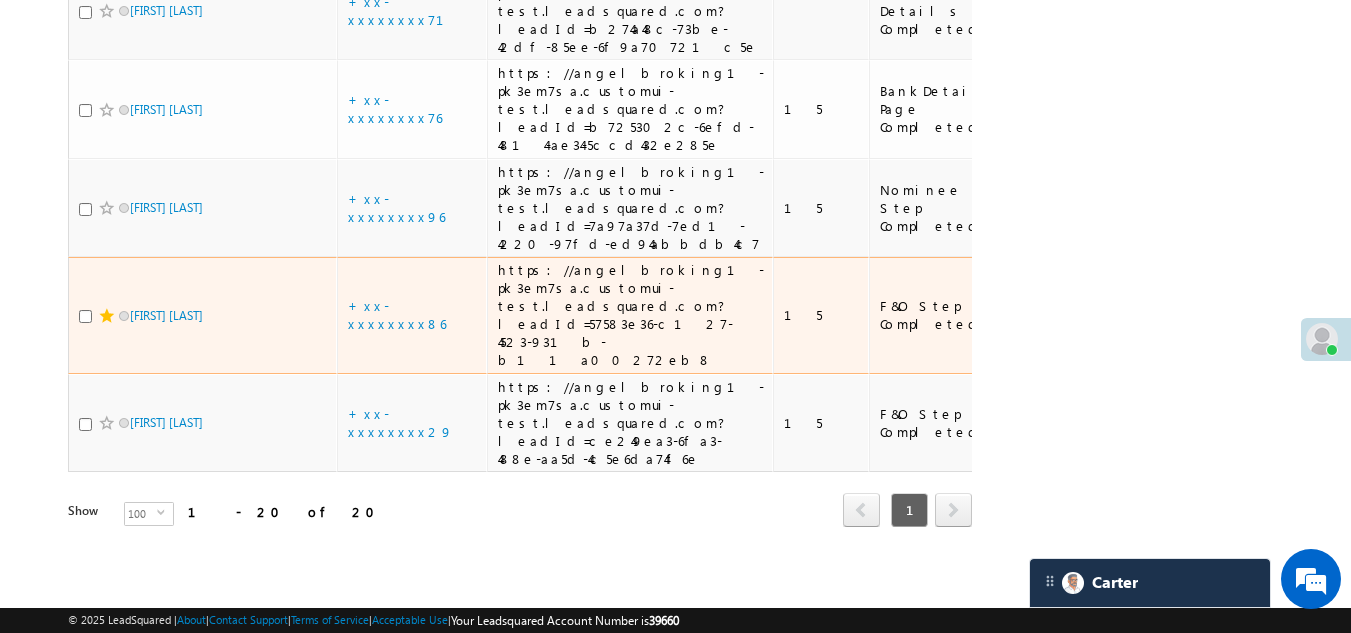scroll, scrollTop: 2115, scrollLeft: 0, axis: vertical 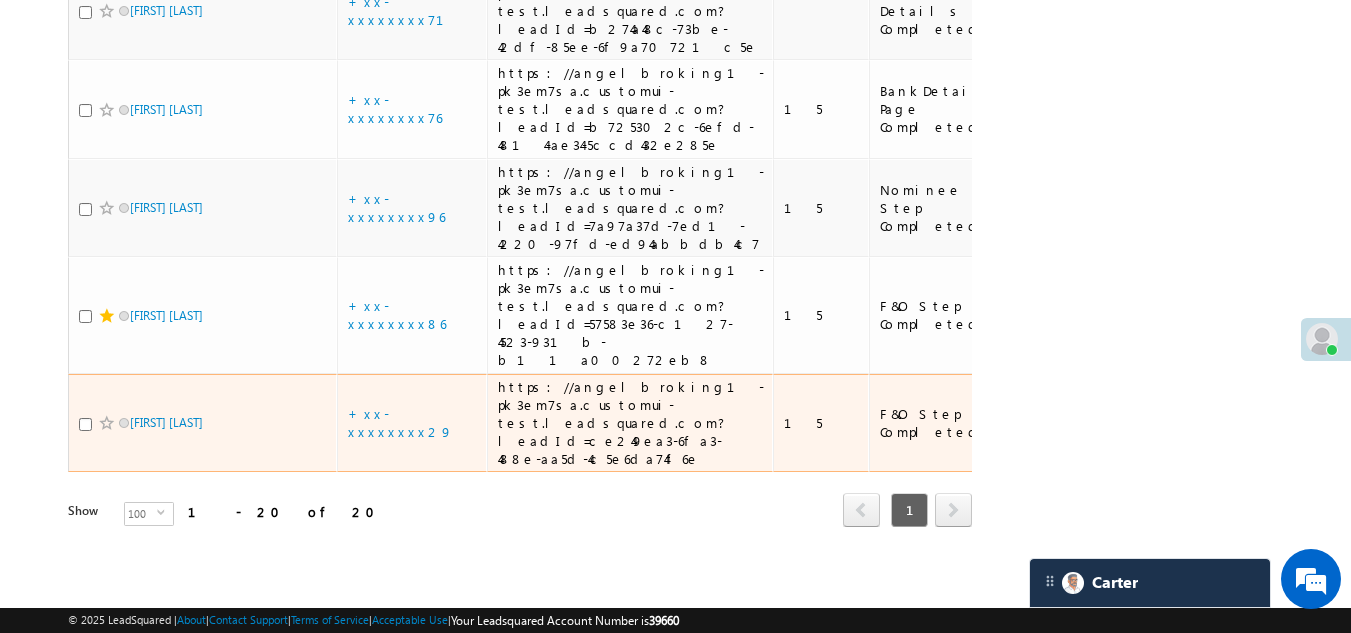 drag, startPoint x: 170, startPoint y: 395, endPoint x: 92, endPoint y: 400, distance: 78.160095 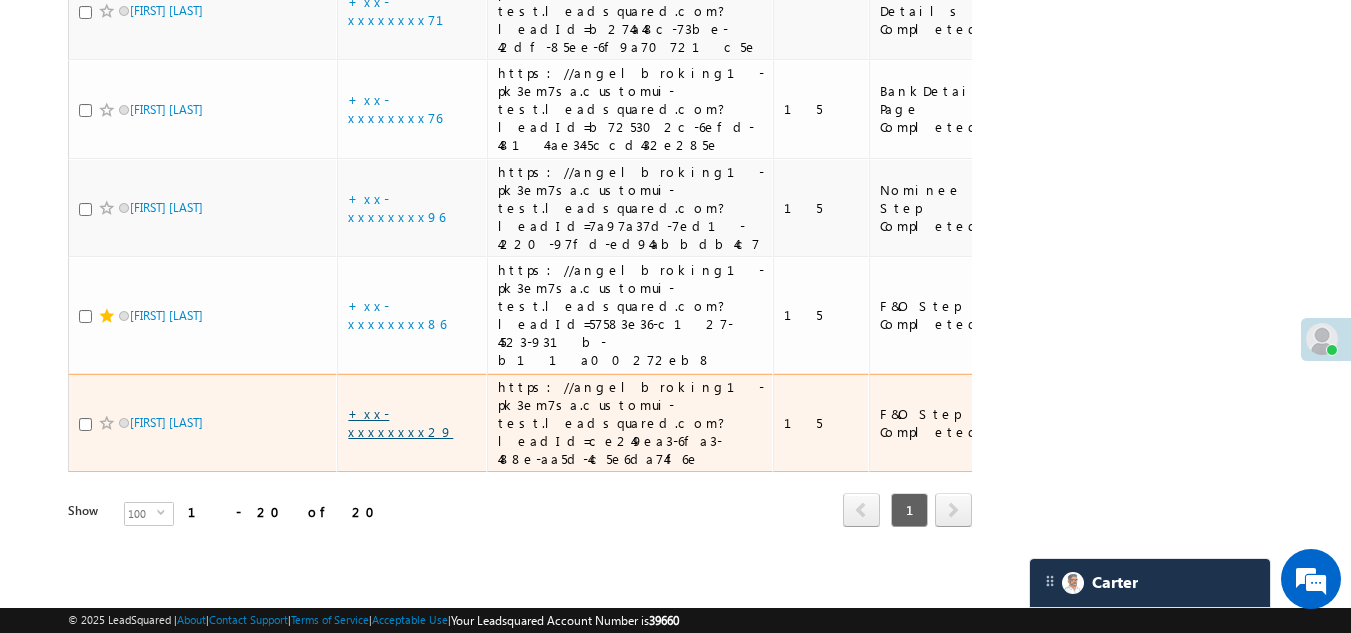 click on "+xx-xxxxxxxx29" at bounding box center [400, 422] 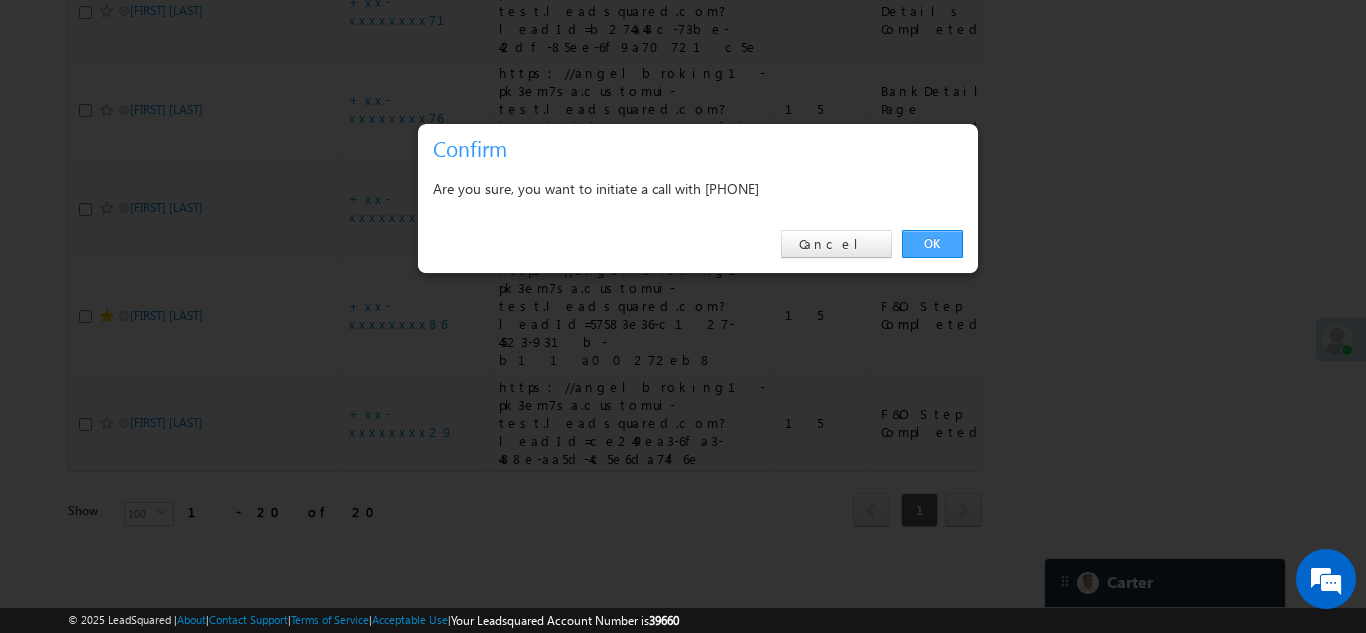 click on "OK" at bounding box center [932, 244] 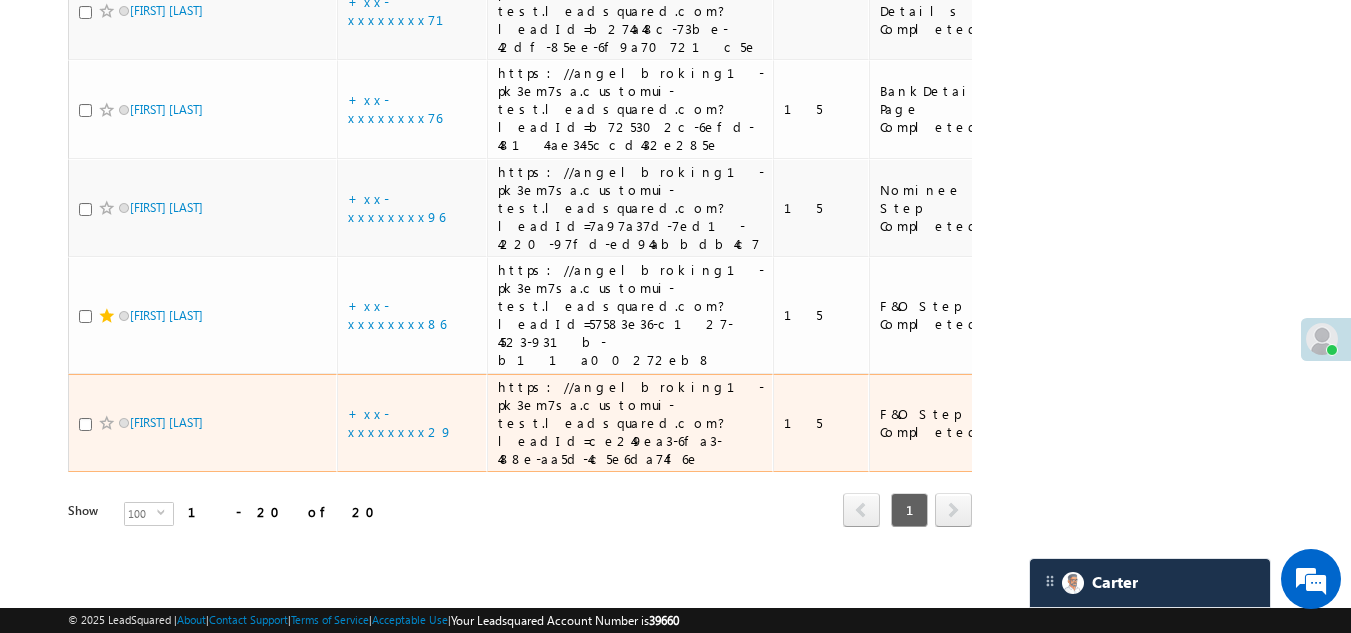 scroll, scrollTop: 2169, scrollLeft: 0, axis: vertical 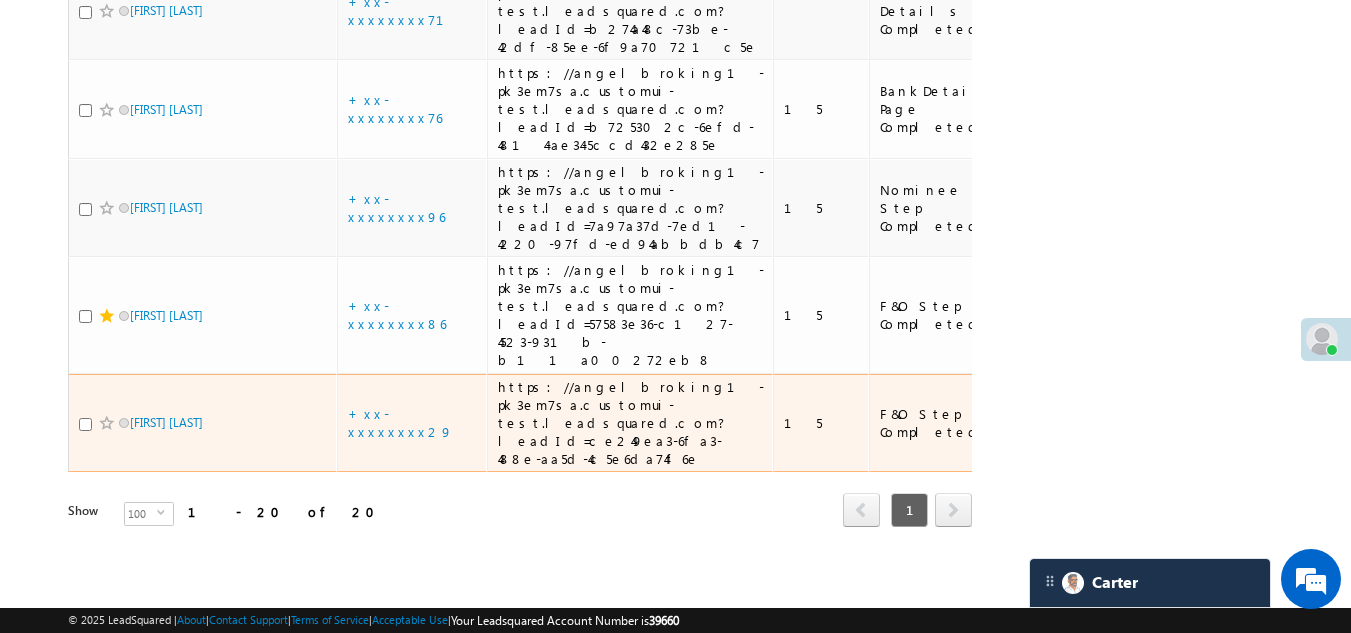 click at bounding box center (85, 424) 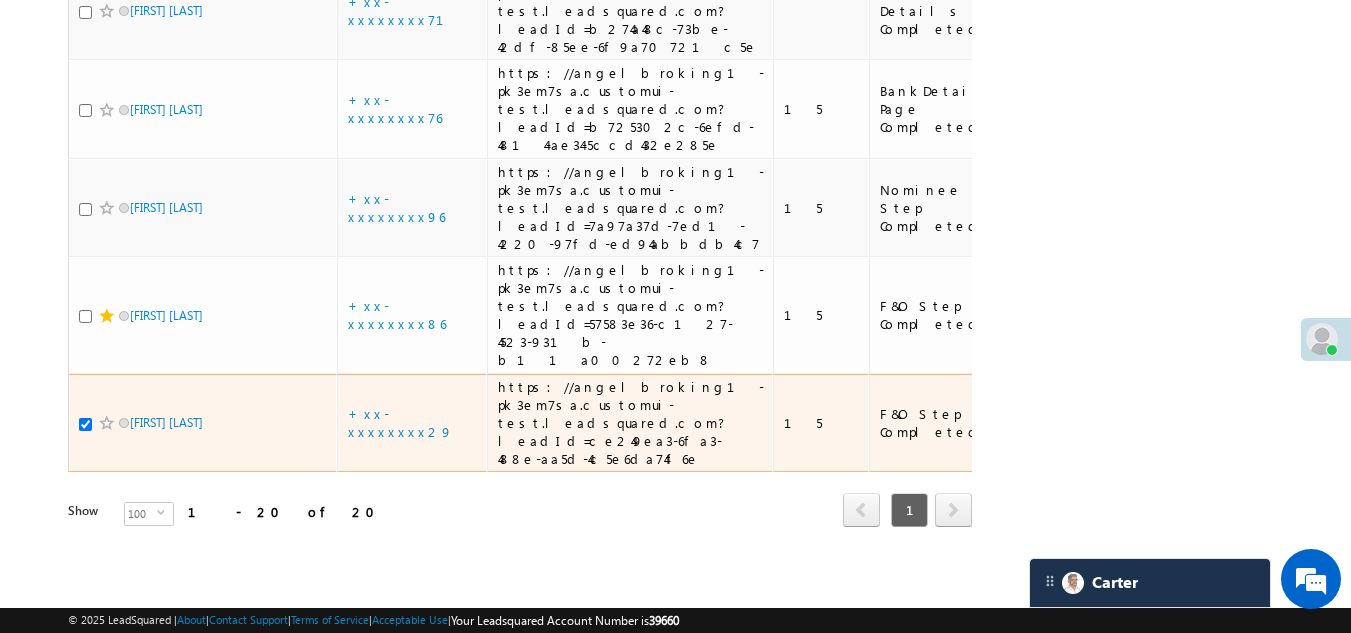 click at bounding box center (107, 423) 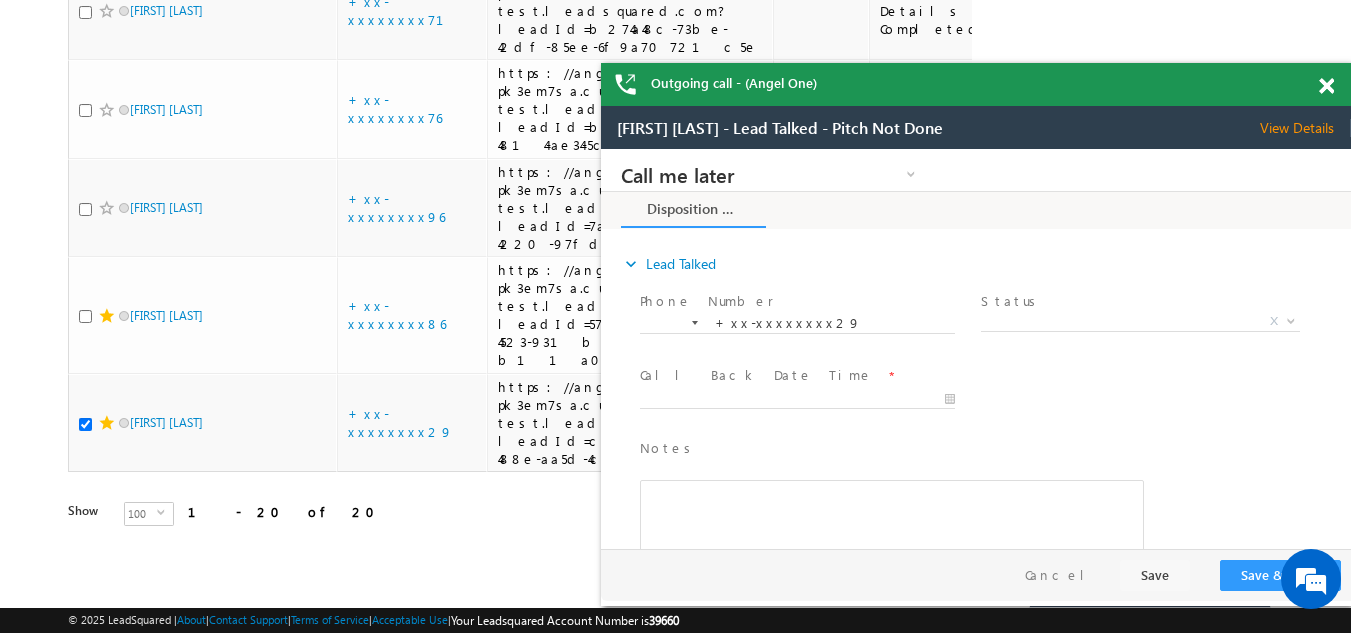 scroll, scrollTop: 0, scrollLeft: 0, axis: both 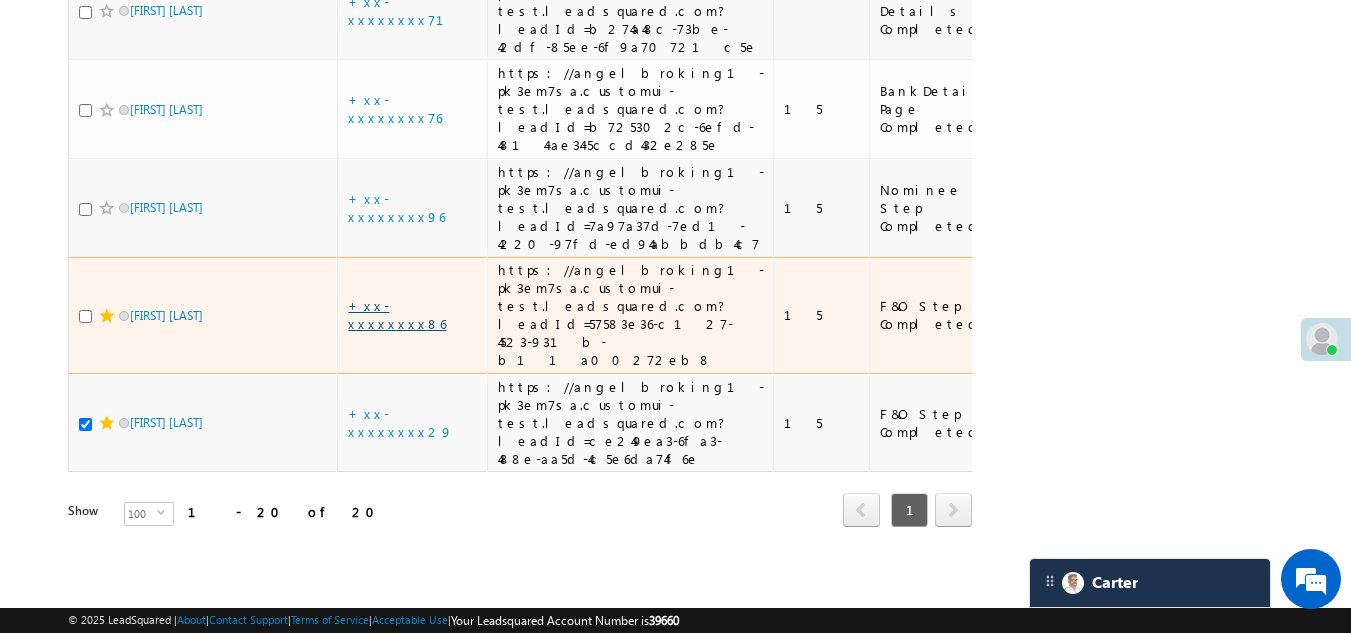click on "+xx-xxxxxxxx86" at bounding box center (397, 314) 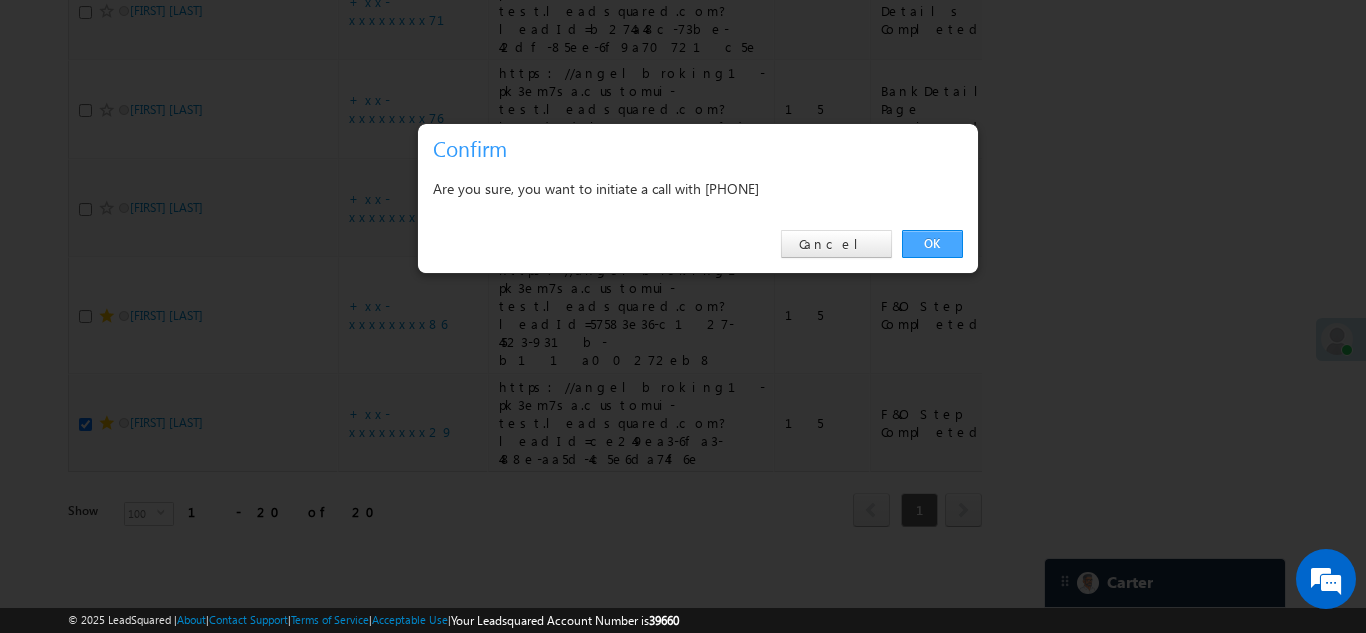 click on "OK" at bounding box center [932, 244] 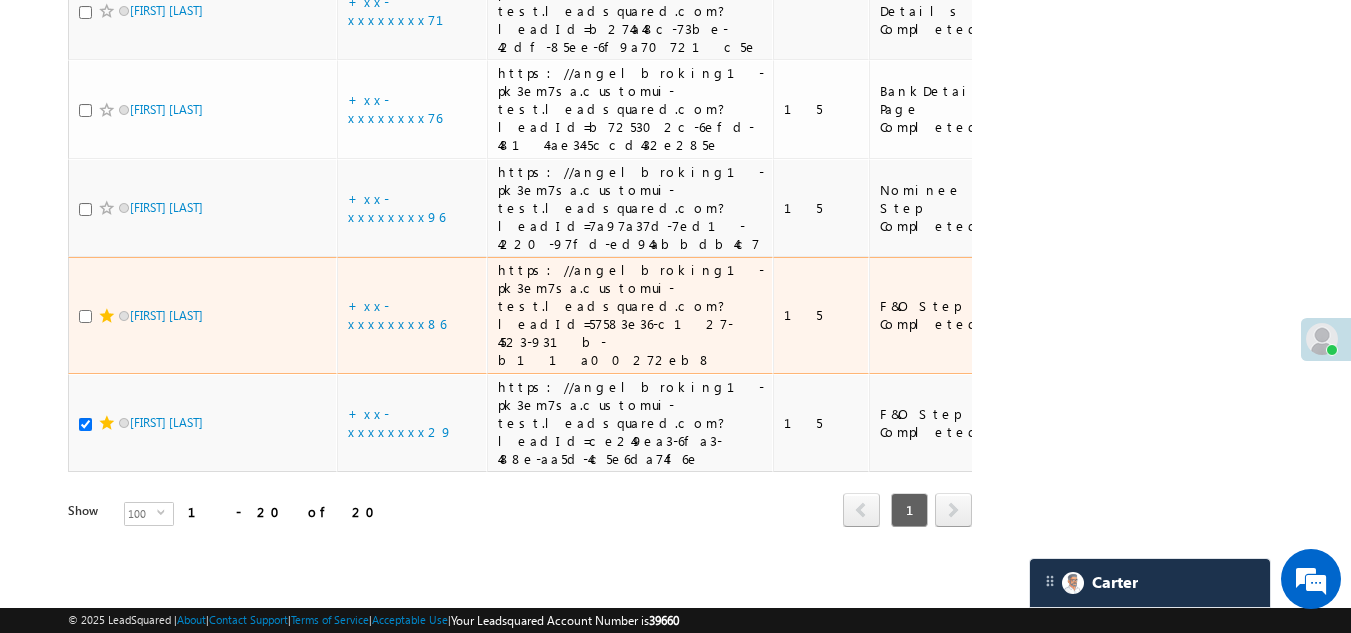 click at bounding box center [85, 316] 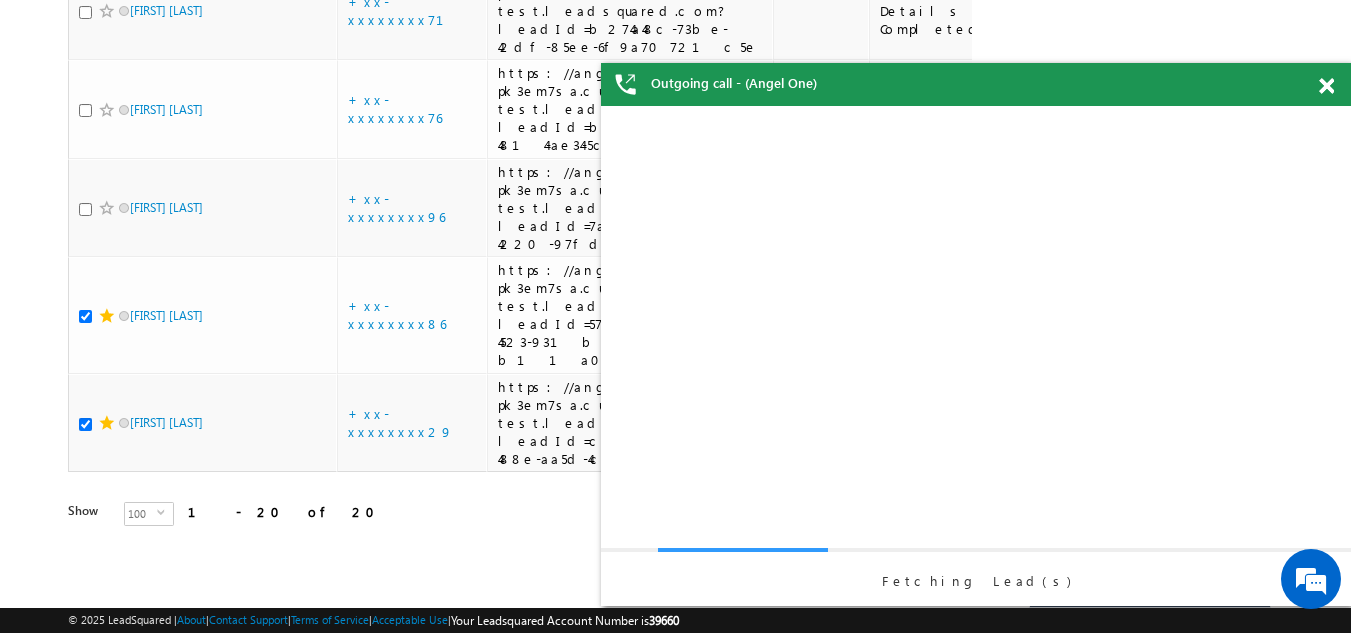 scroll, scrollTop: 0, scrollLeft: 0, axis: both 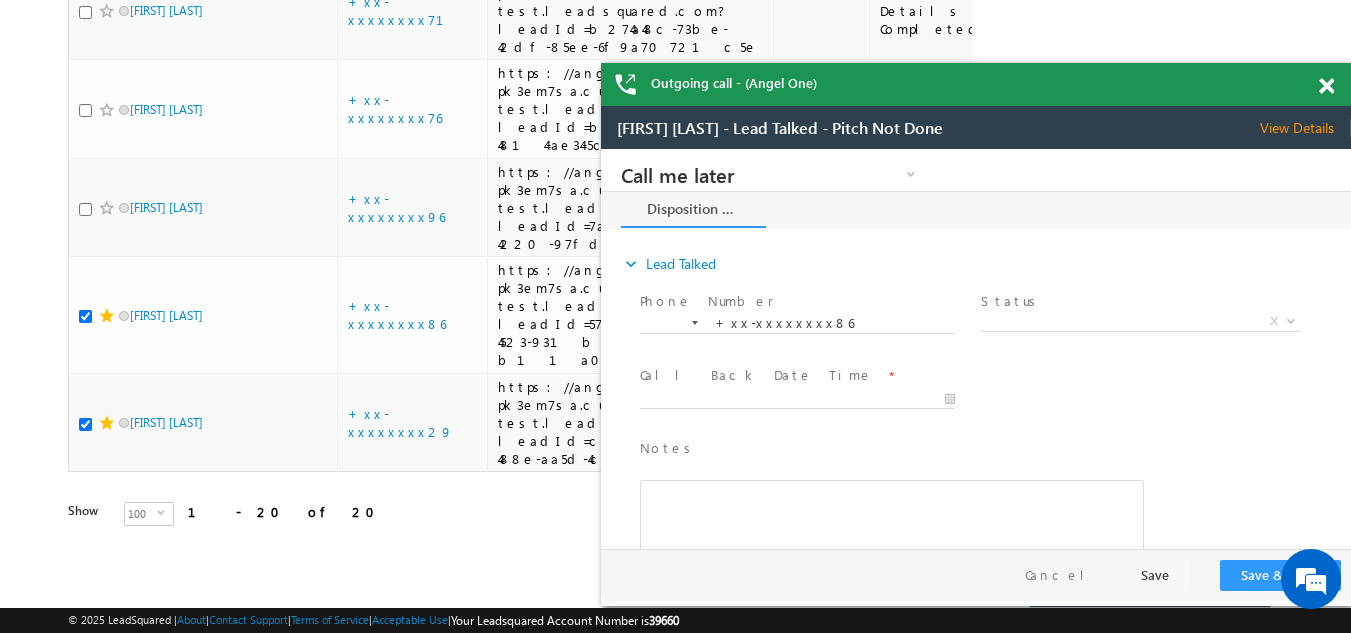 click on "View Details" at bounding box center [1305, 128] 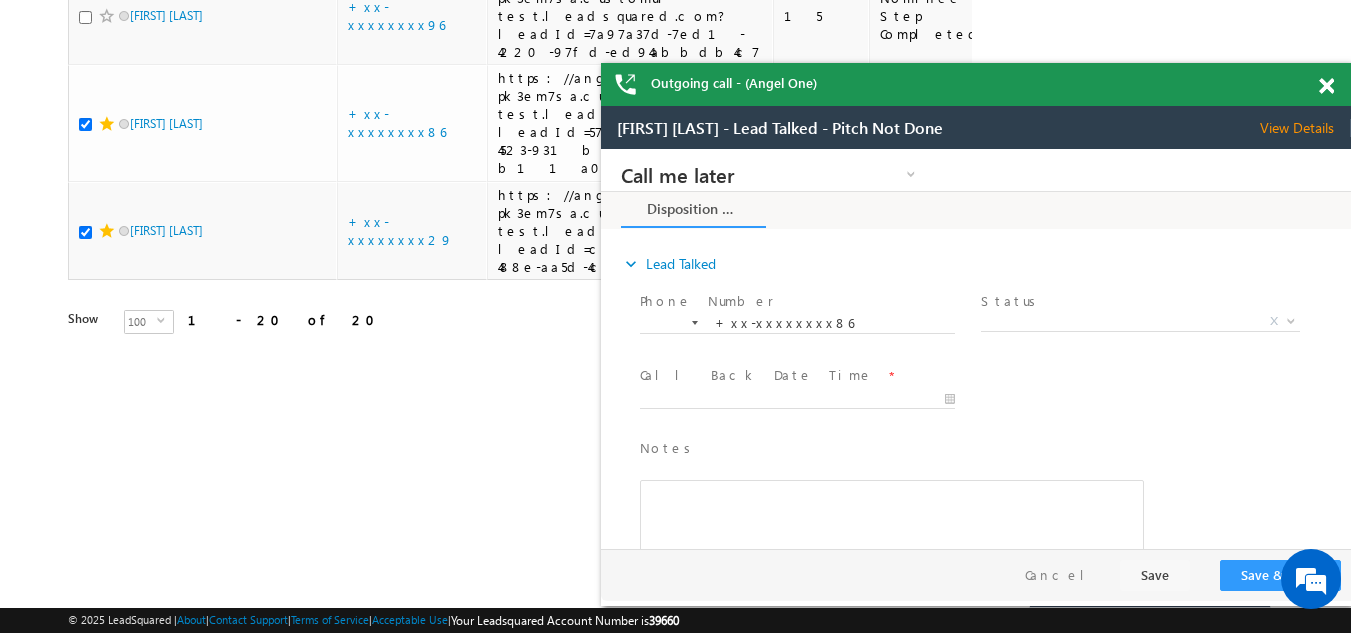 click at bounding box center [1326, 86] 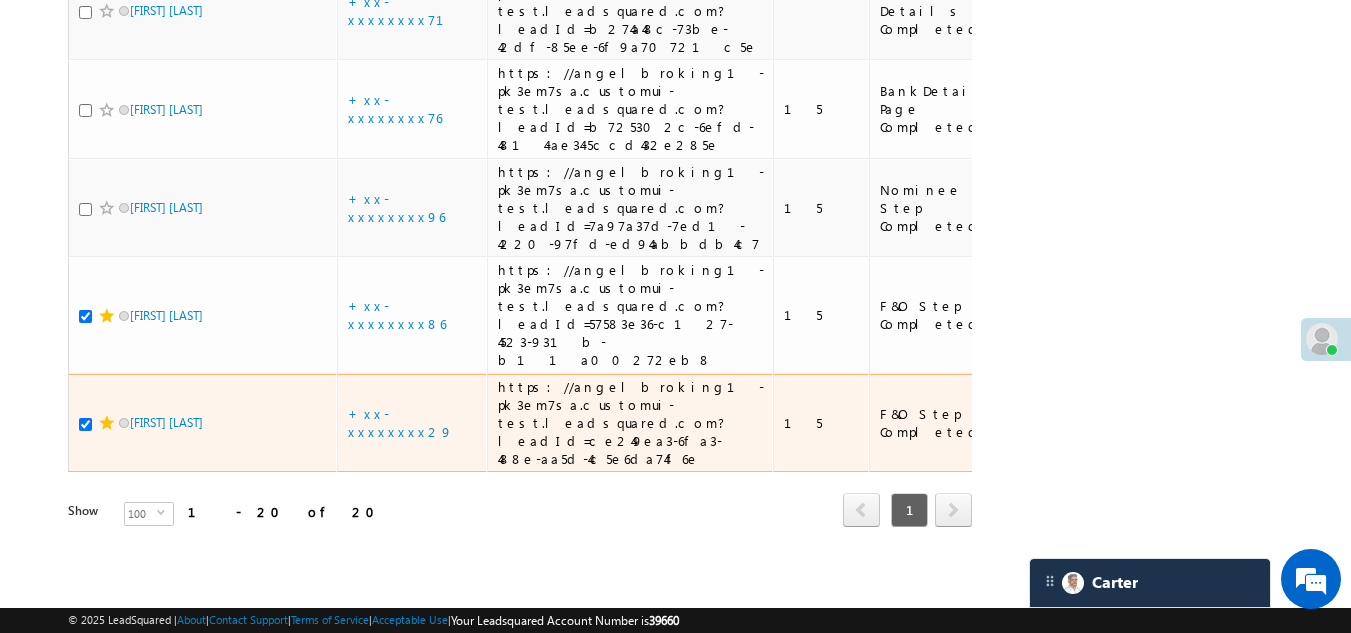 scroll, scrollTop: 2069, scrollLeft: 0, axis: vertical 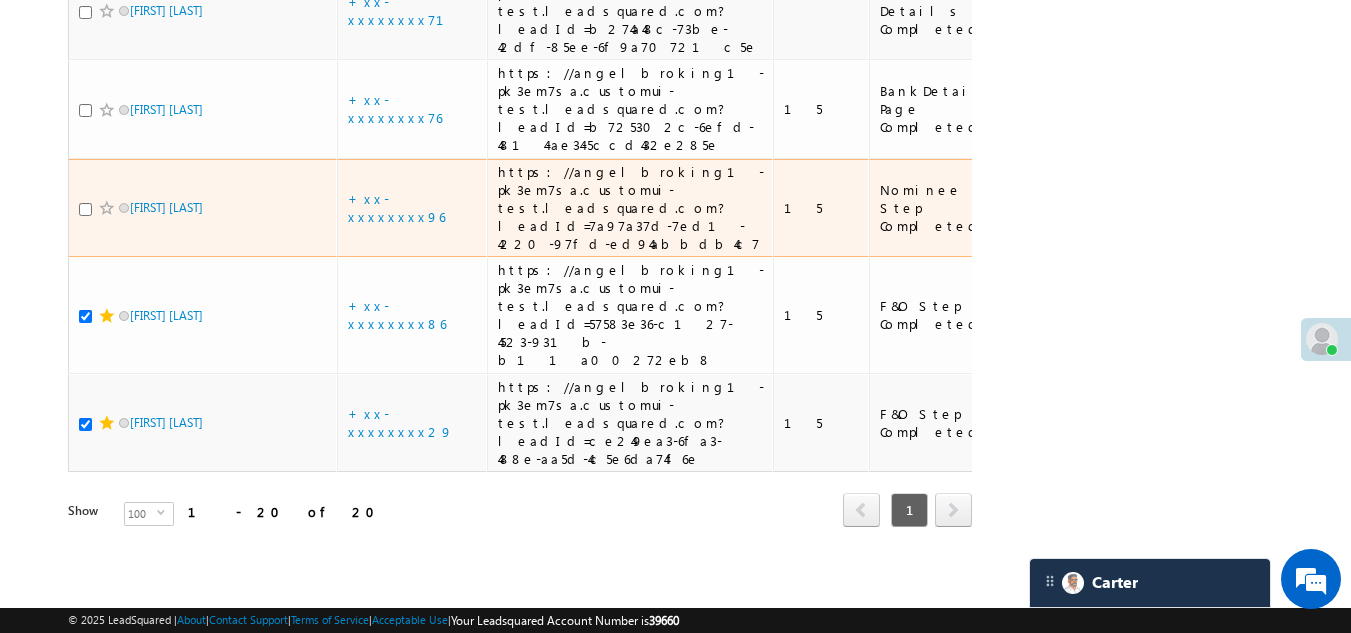 drag, startPoint x: 151, startPoint y: 256, endPoint x: 17, endPoint y: 243, distance: 134.62912 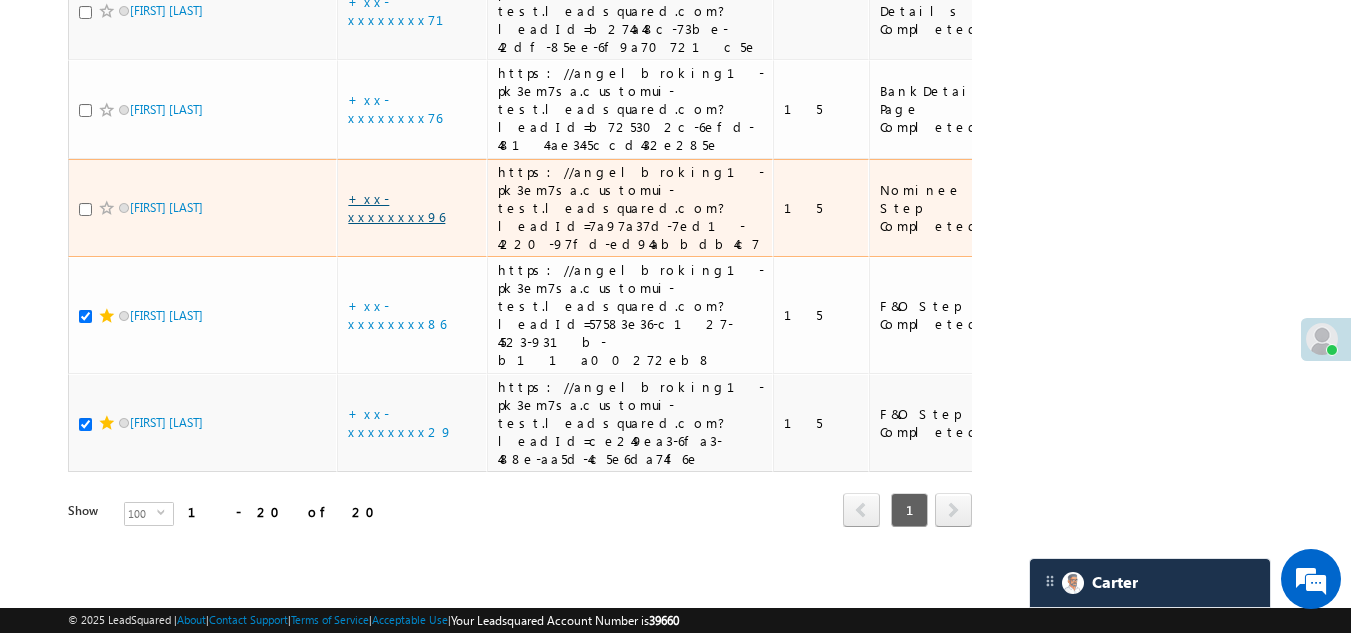 click on "+xx-xxxxxxxx96" at bounding box center (396, 207) 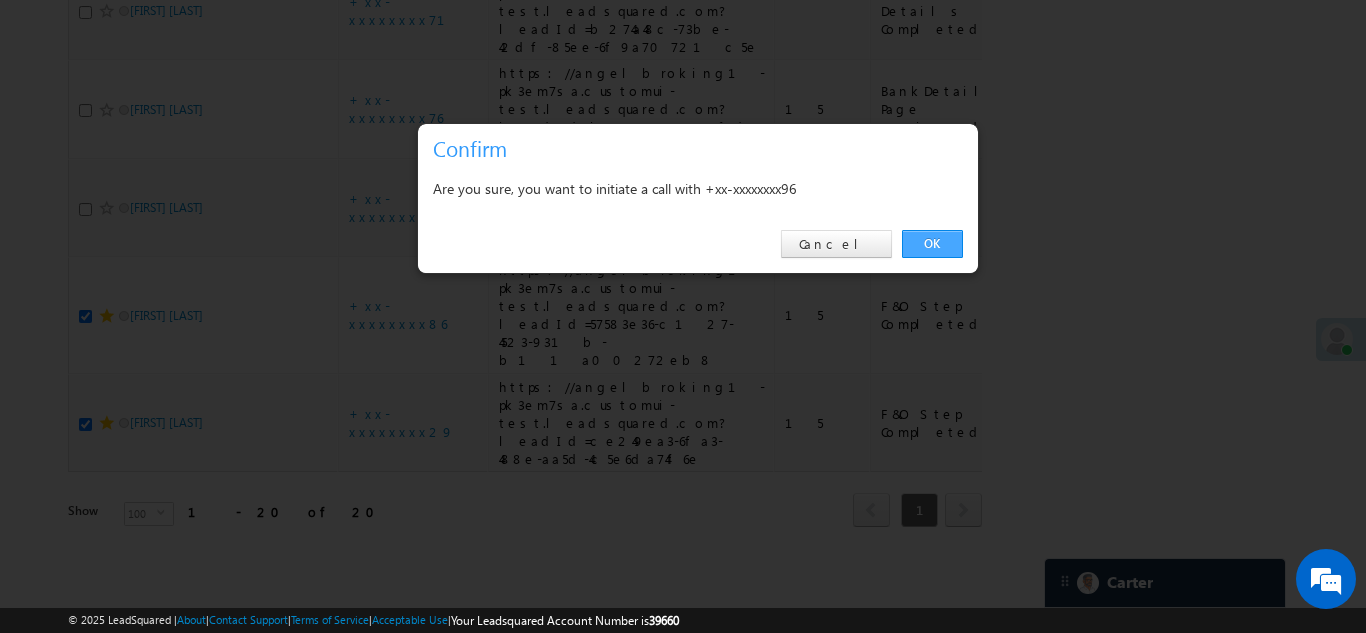 click on "OK" at bounding box center [932, 244] 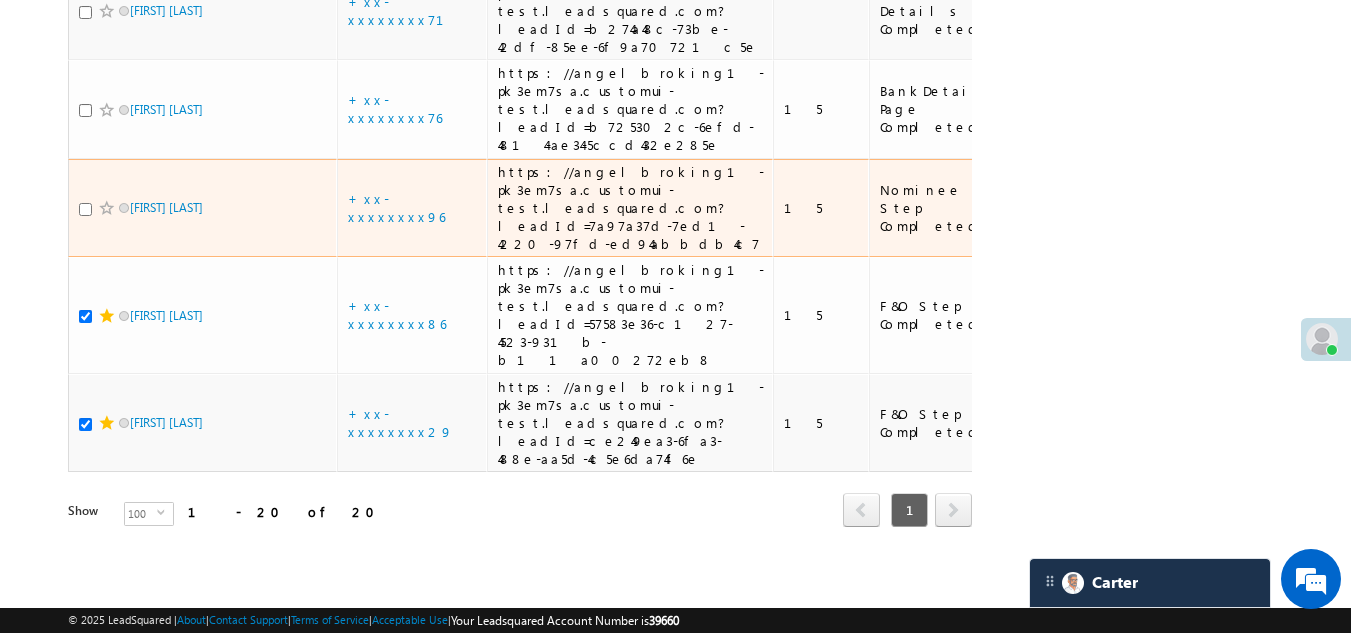 click at bounding box center (85, 209) 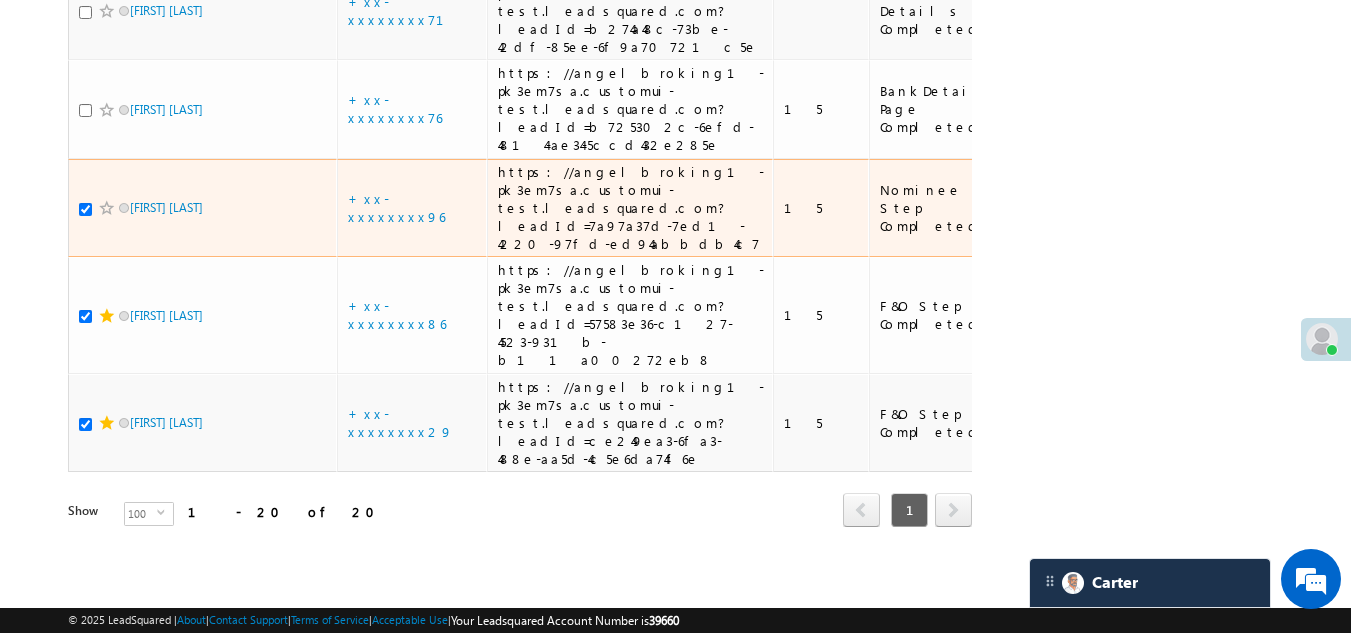 click at bounding box center (107, 208) 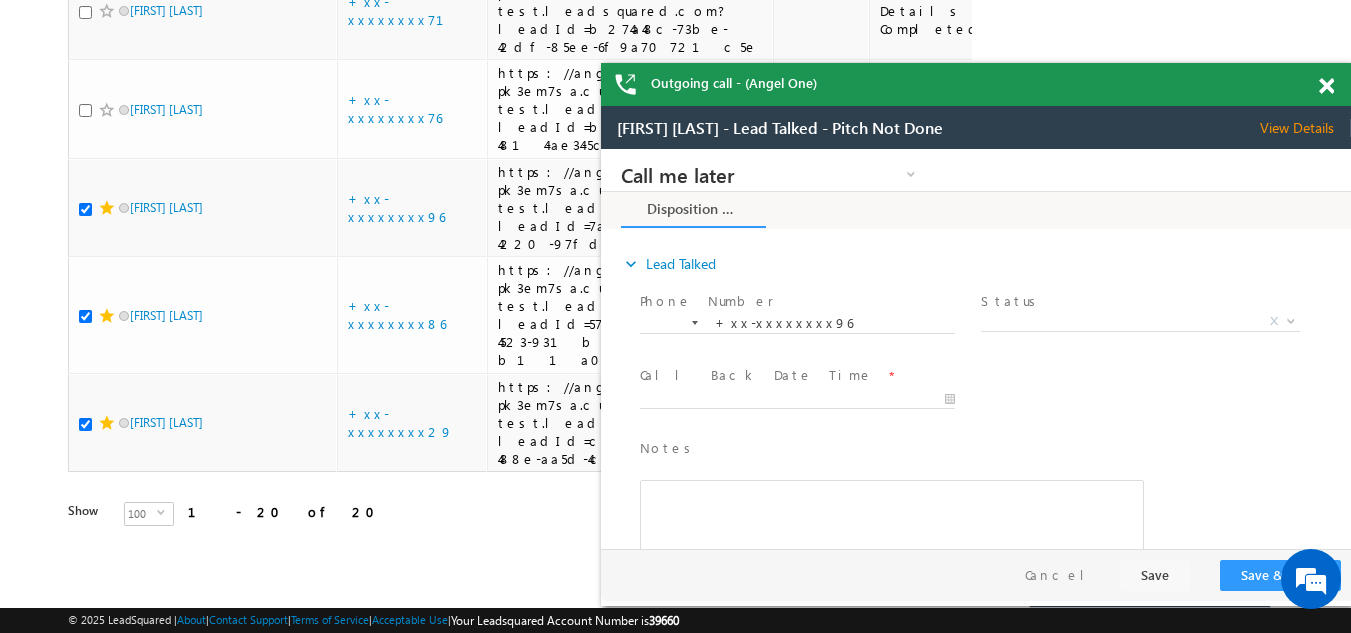 scroll, scrollTop: 2169, scrollLeft: 0, axis: vertical 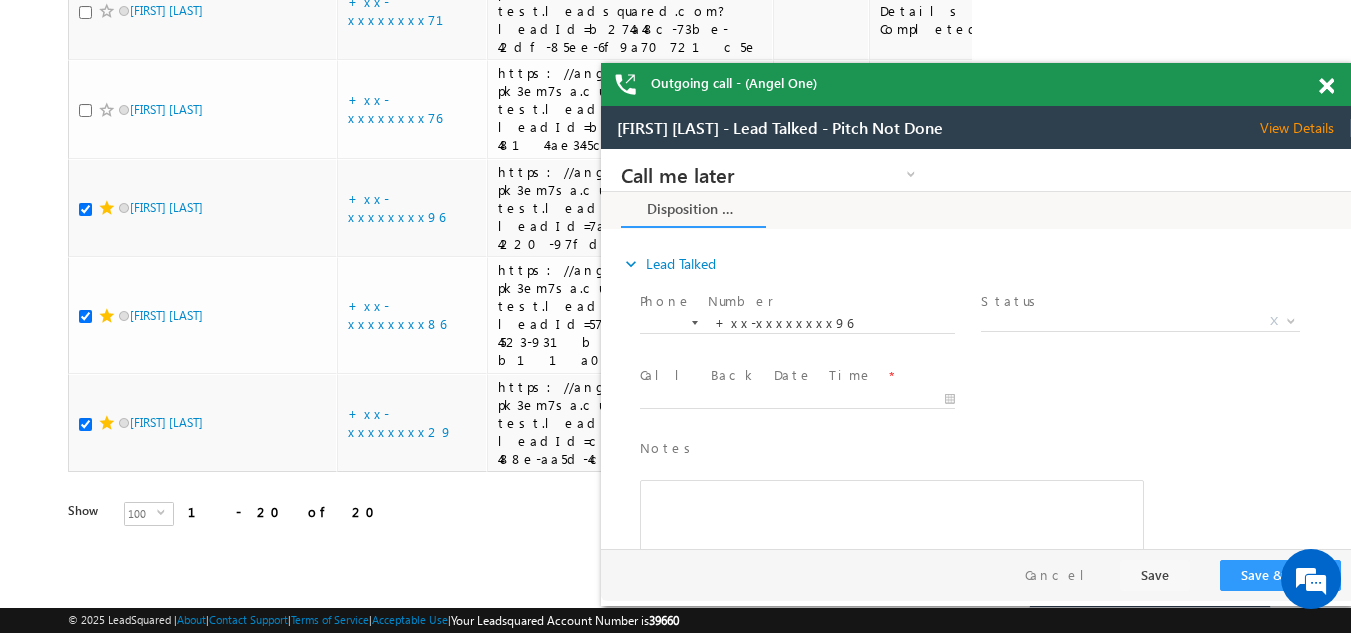 click on "Outgoing call -  (Angel One)" at bounding box center (976, 84) 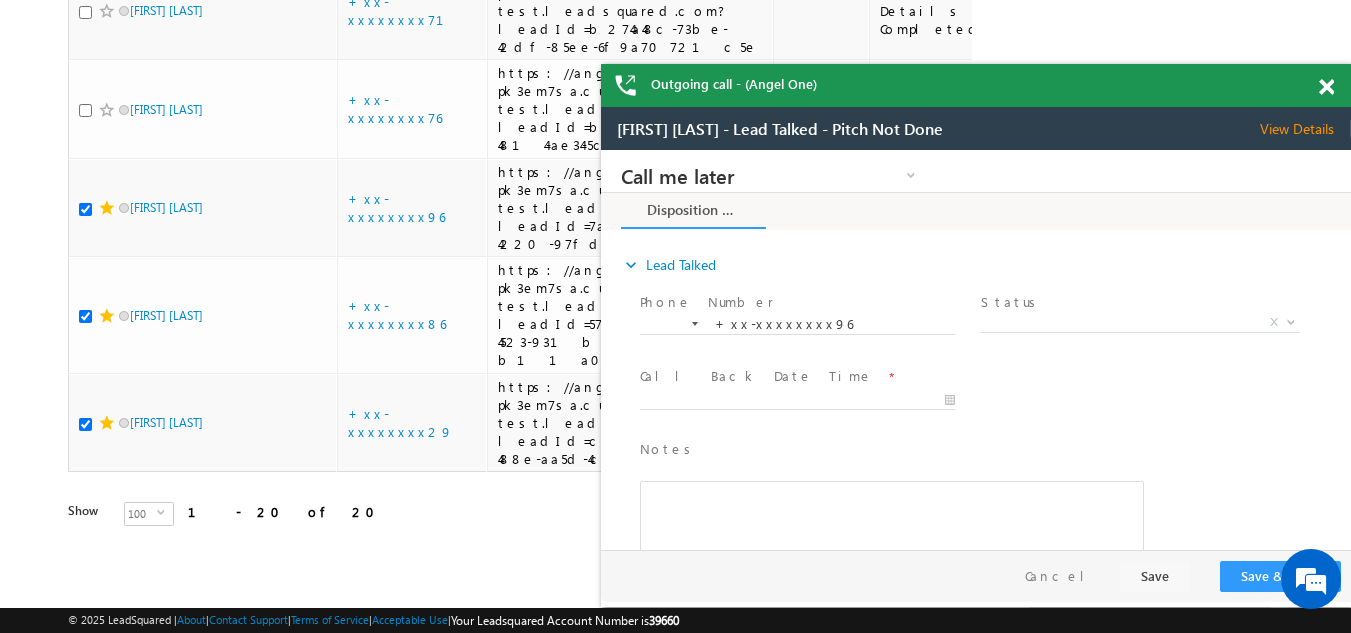 click at bounding box center (1326, 87) 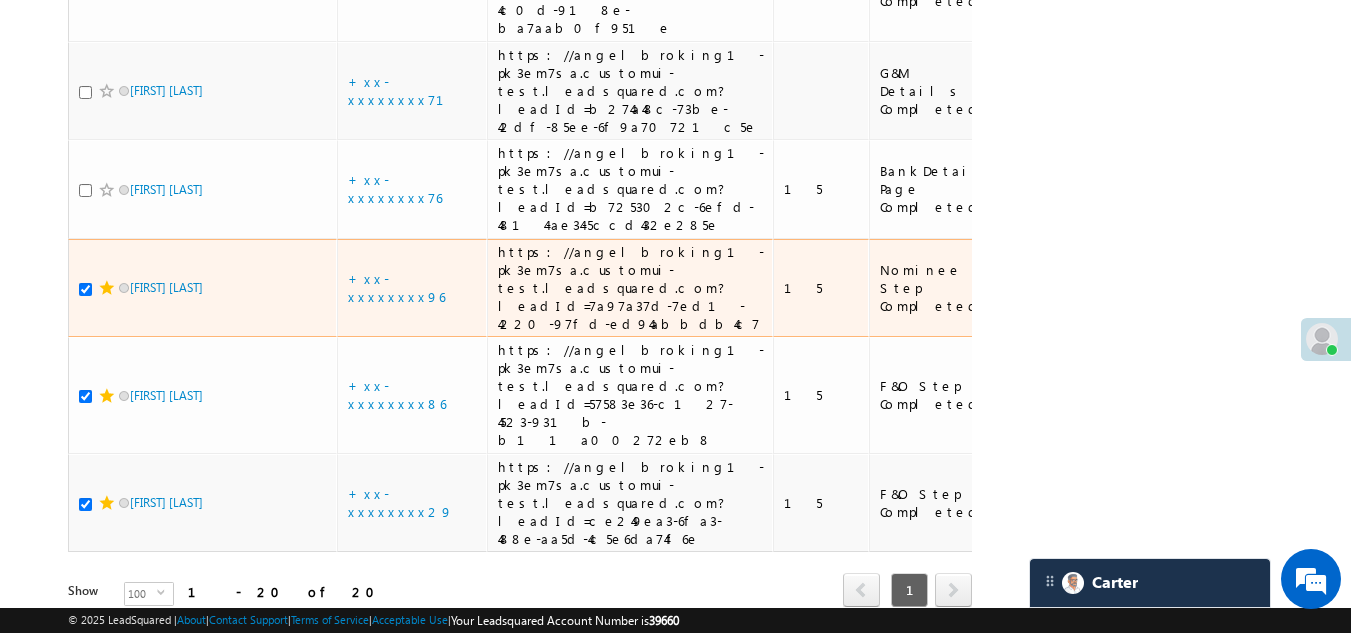 scroll, scrollTop: 1869, scrollLeft: 0, axis: vertical 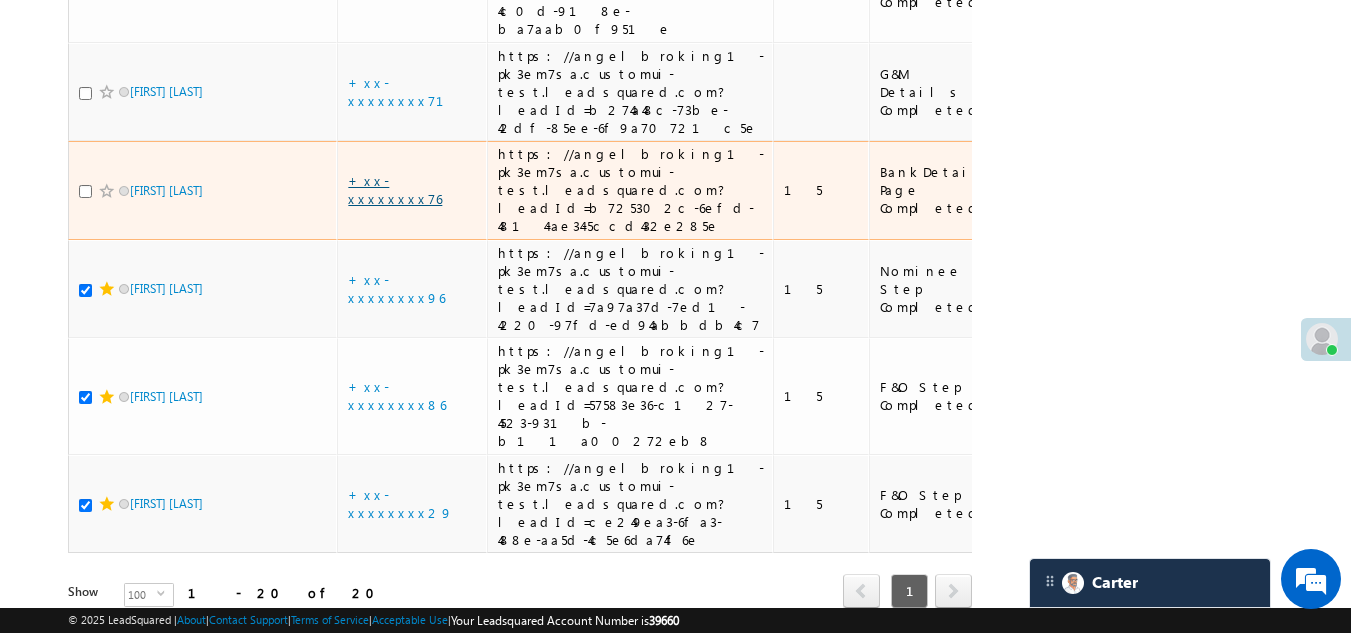 click on "+xx-xxxxxxxx76" at bounding box center (395, 189) 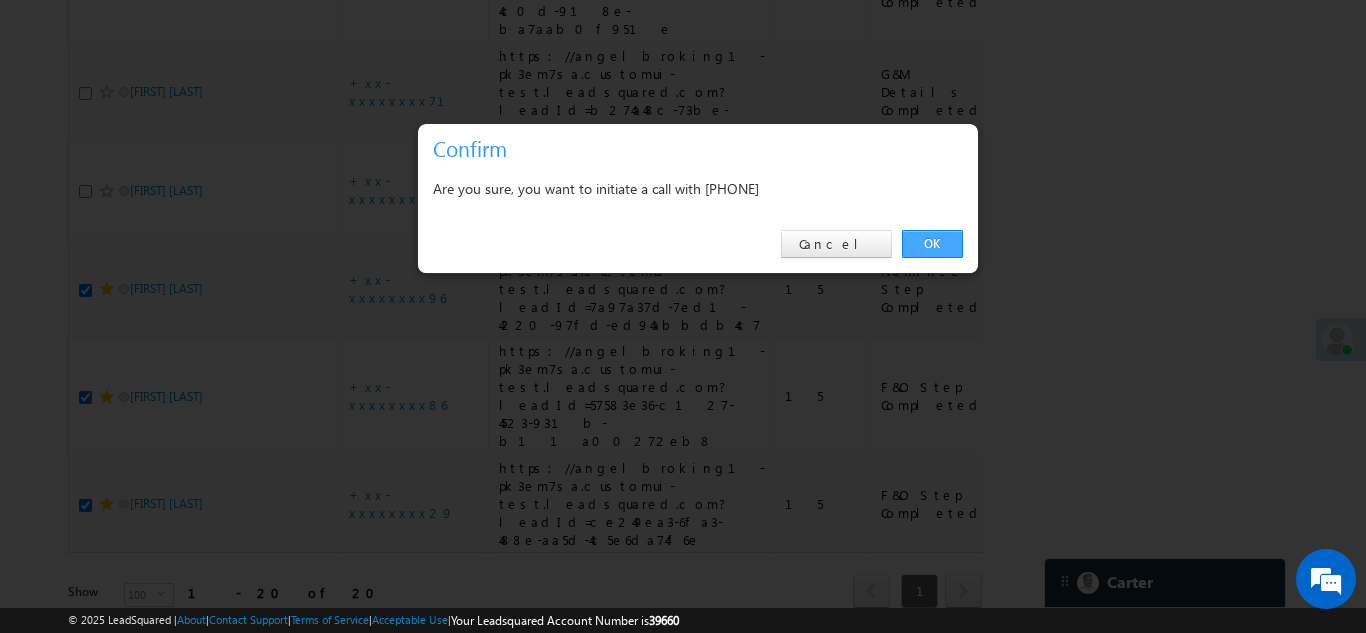 click on "OK" at bounding box center (932, 244) 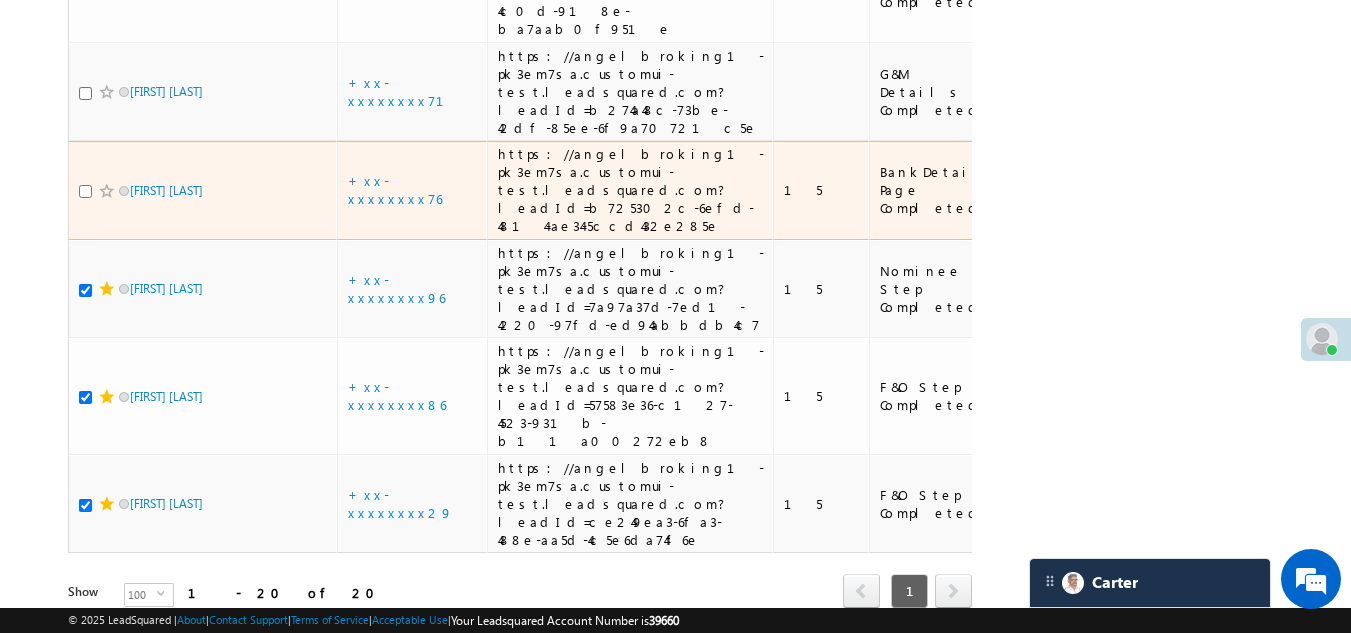 click at bounding box center [85, 191] 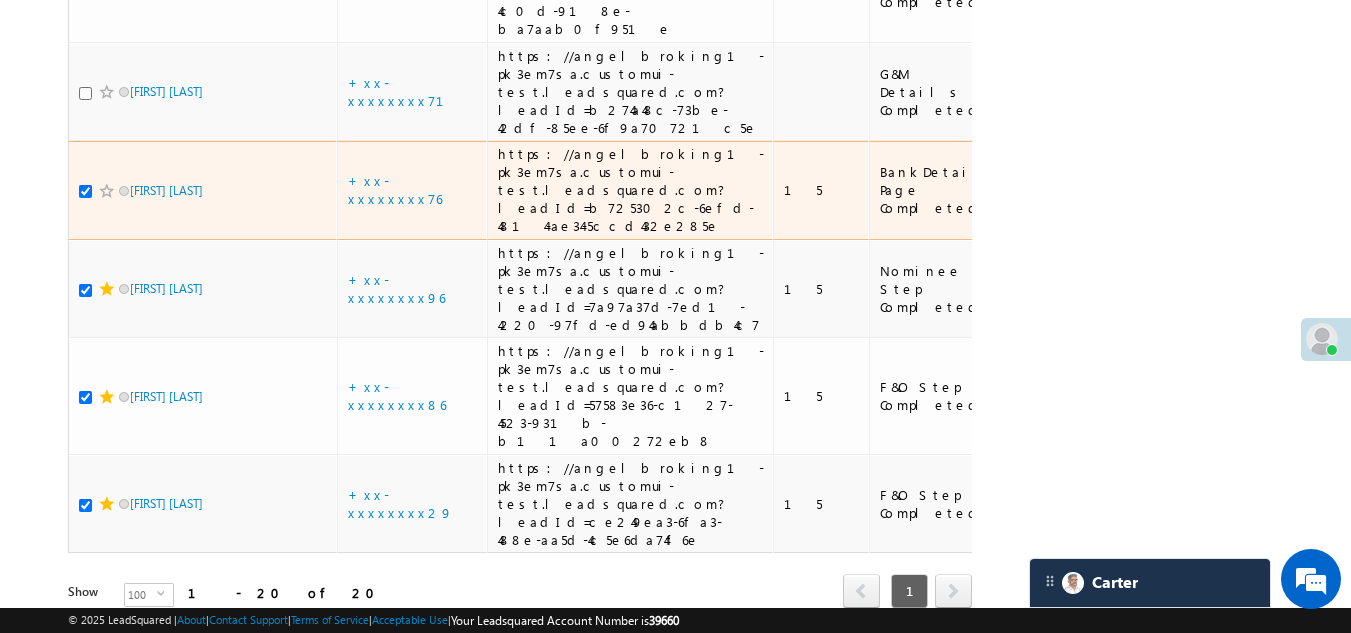 click at bounding box center (107, 191) 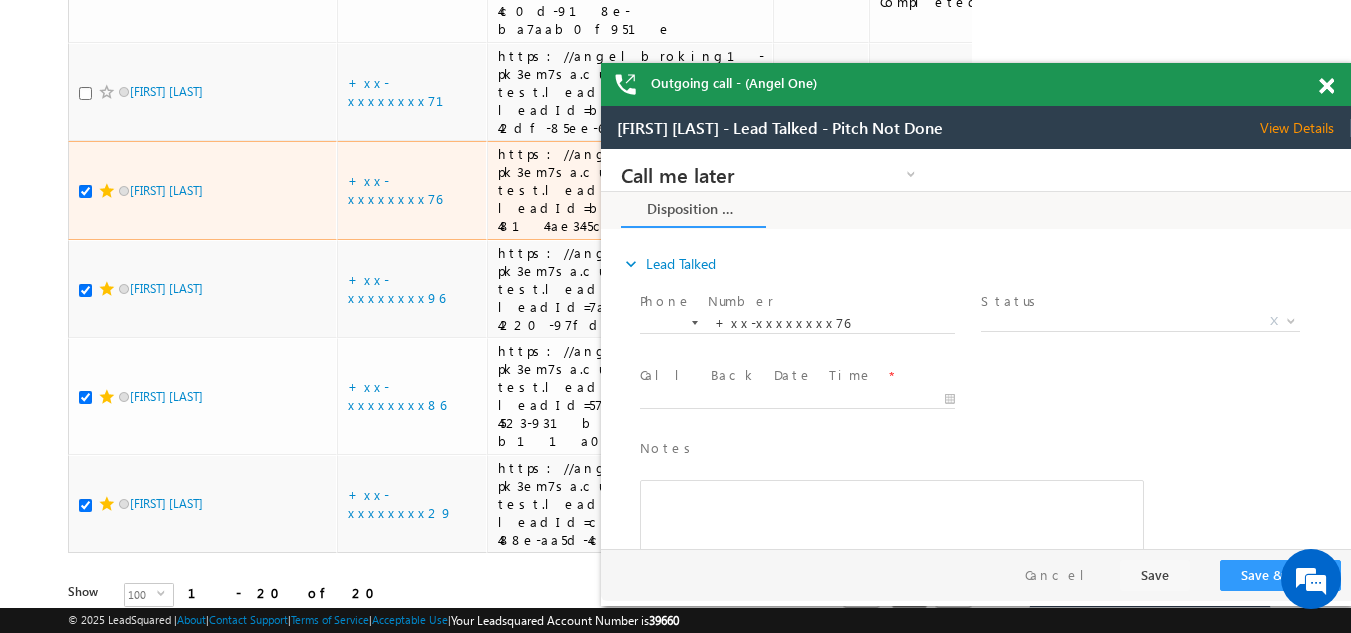 scroll, scrollTop: 0, scrollLeft: 0, axis: both 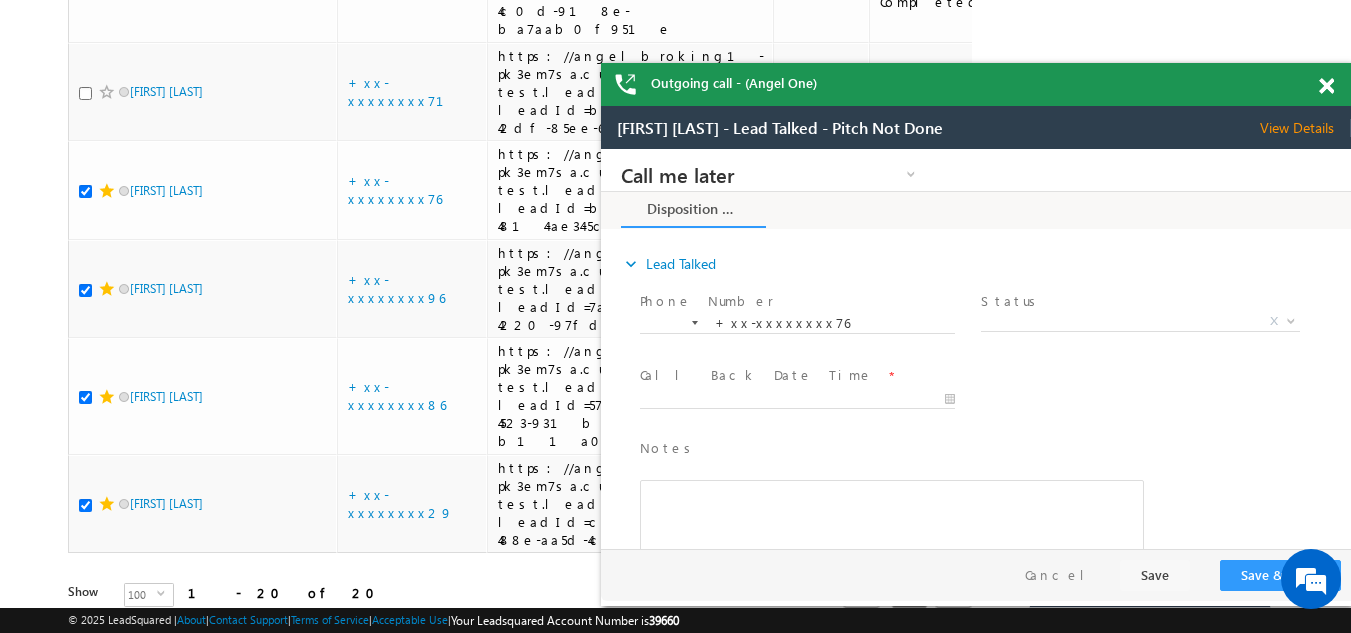 click at bounding box center [1326, 86] 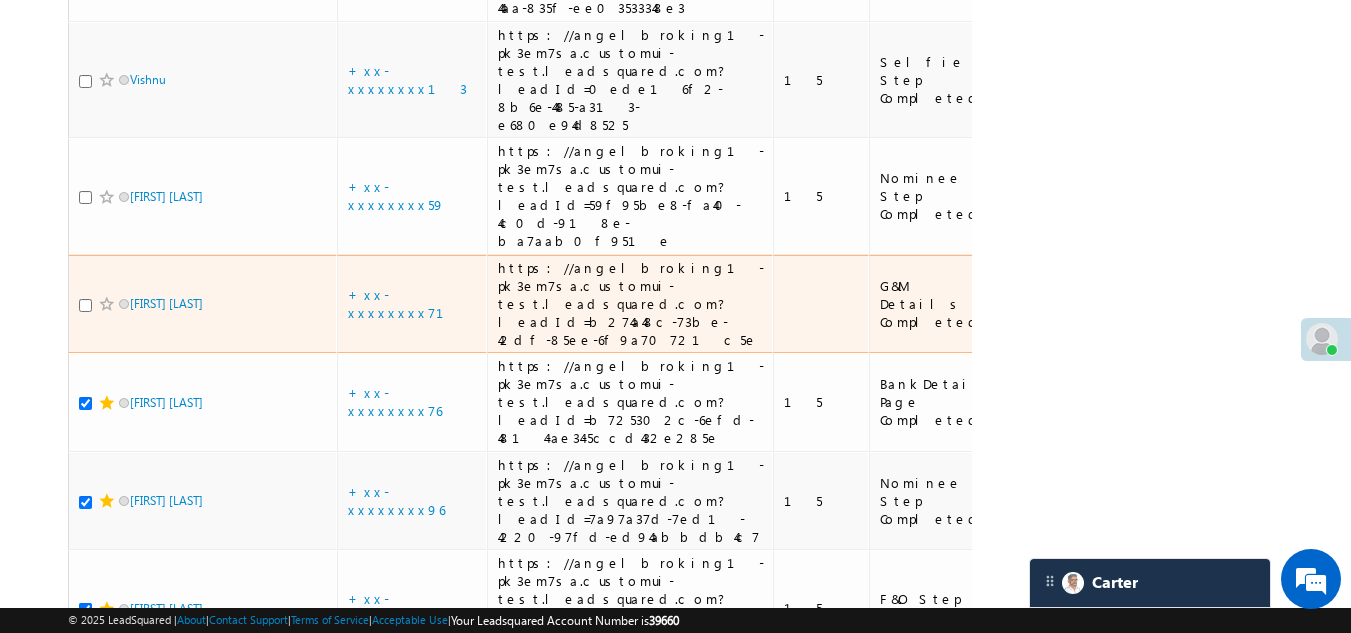 scroll, scrollTop: 1569, scrollLeft: 0, axis: vertical 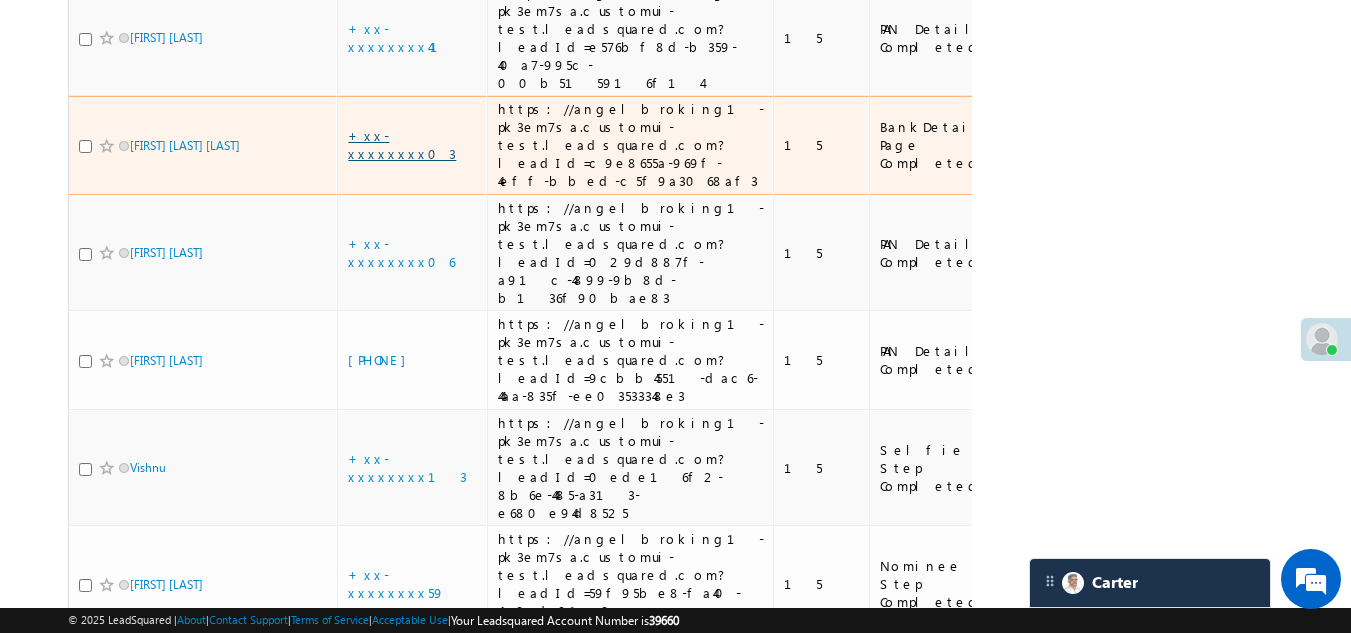 click on "+xx-xxxxxxxx03" at bounding box center (402, 144) 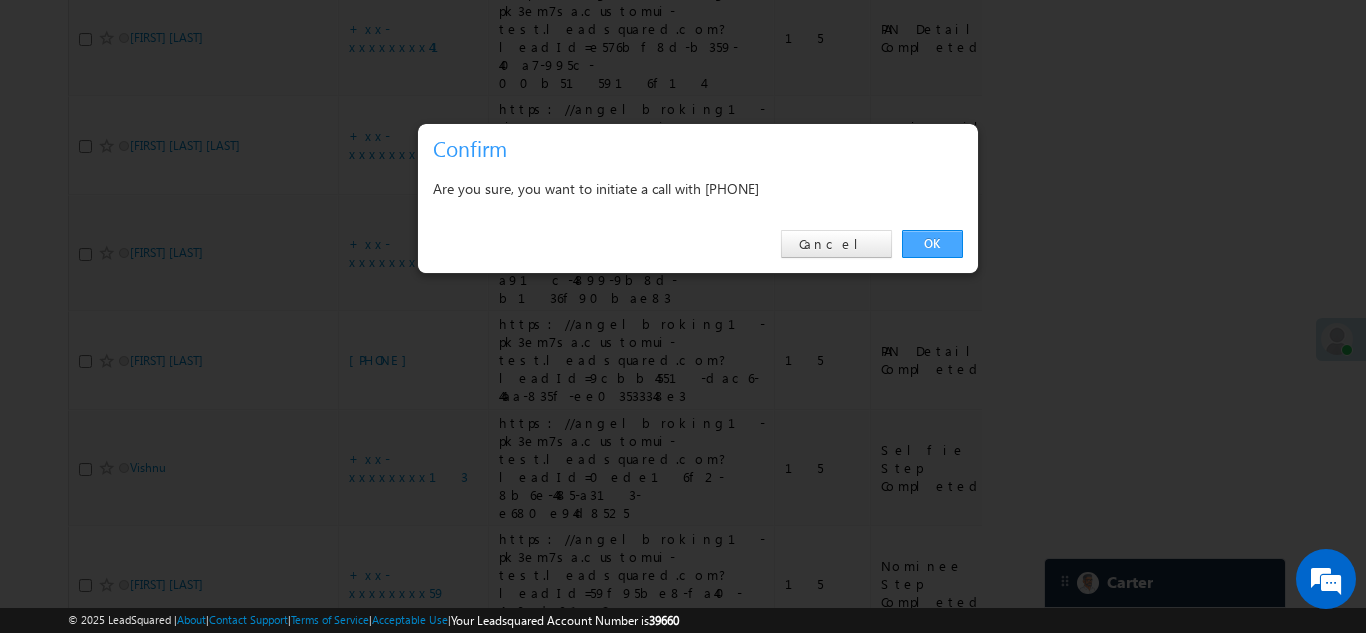 click on "OK" at bounding box center [932, 244] 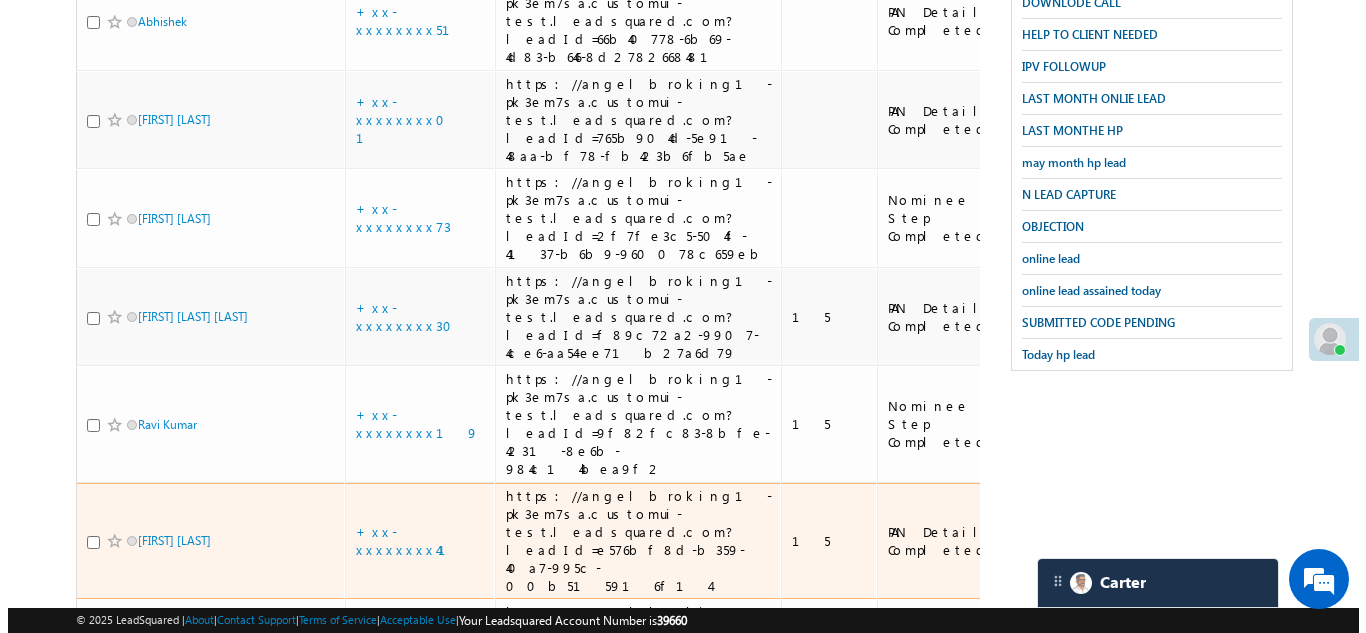 scroll, scrollTop: 669, scrollLeft: 0, axis: vertical 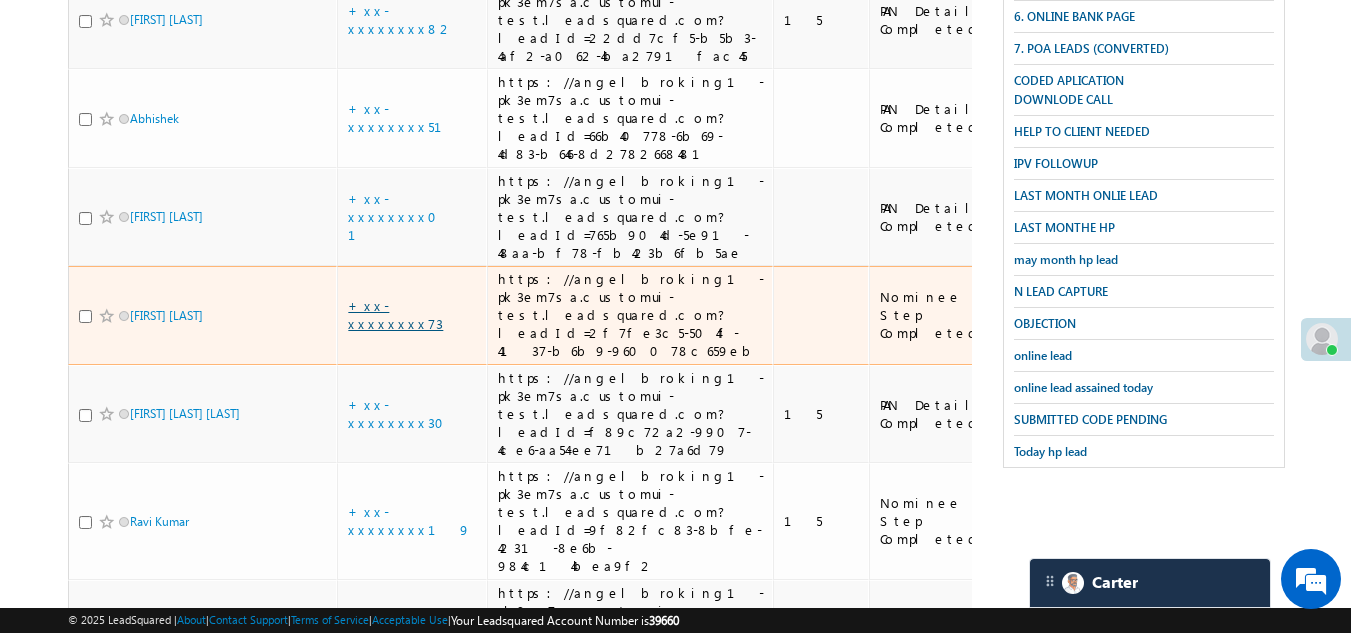 click on "+xx-xxxxxxxx73" at bounding box center [395, 314] 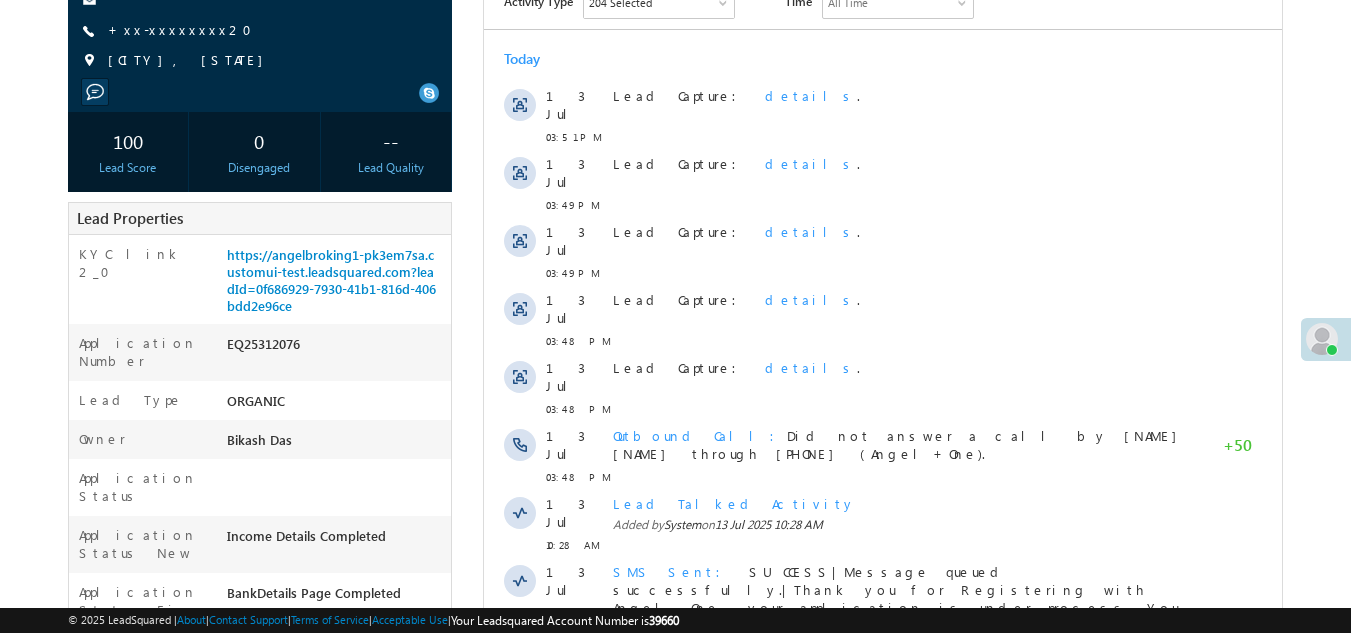 scroll, scrollTop: 751, scrollLeft: 0, axis: vertical 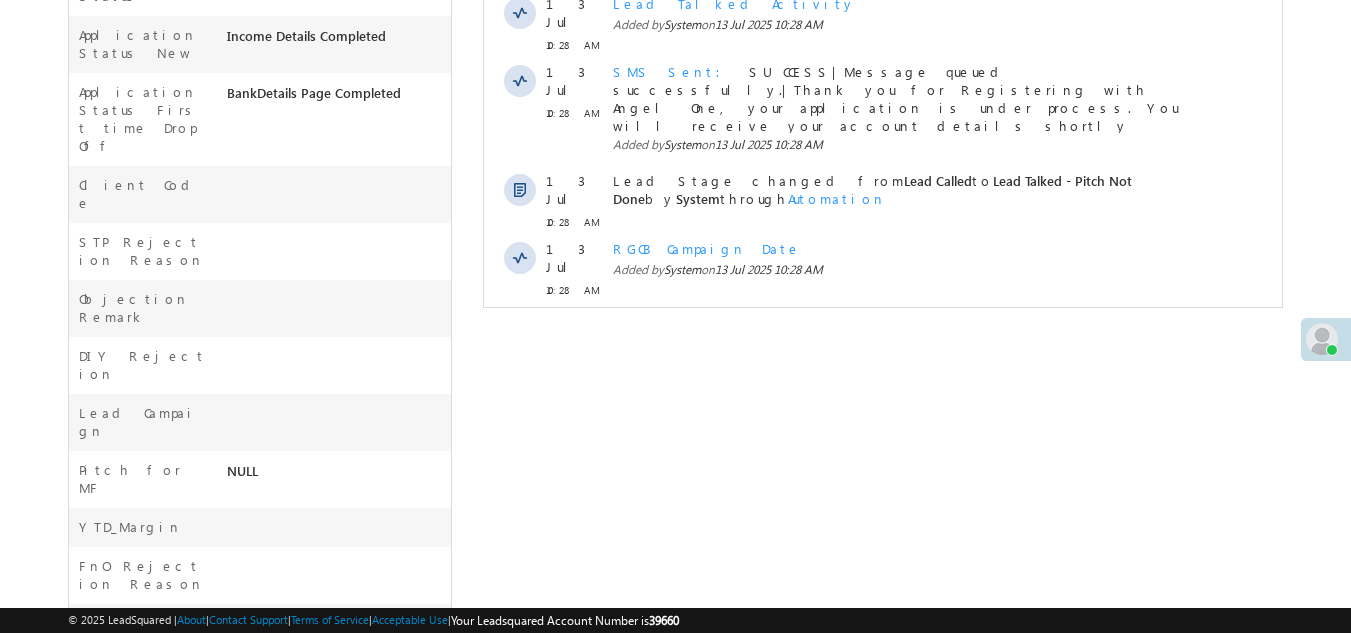 click on "Show More" at bounding box center (883, 334) 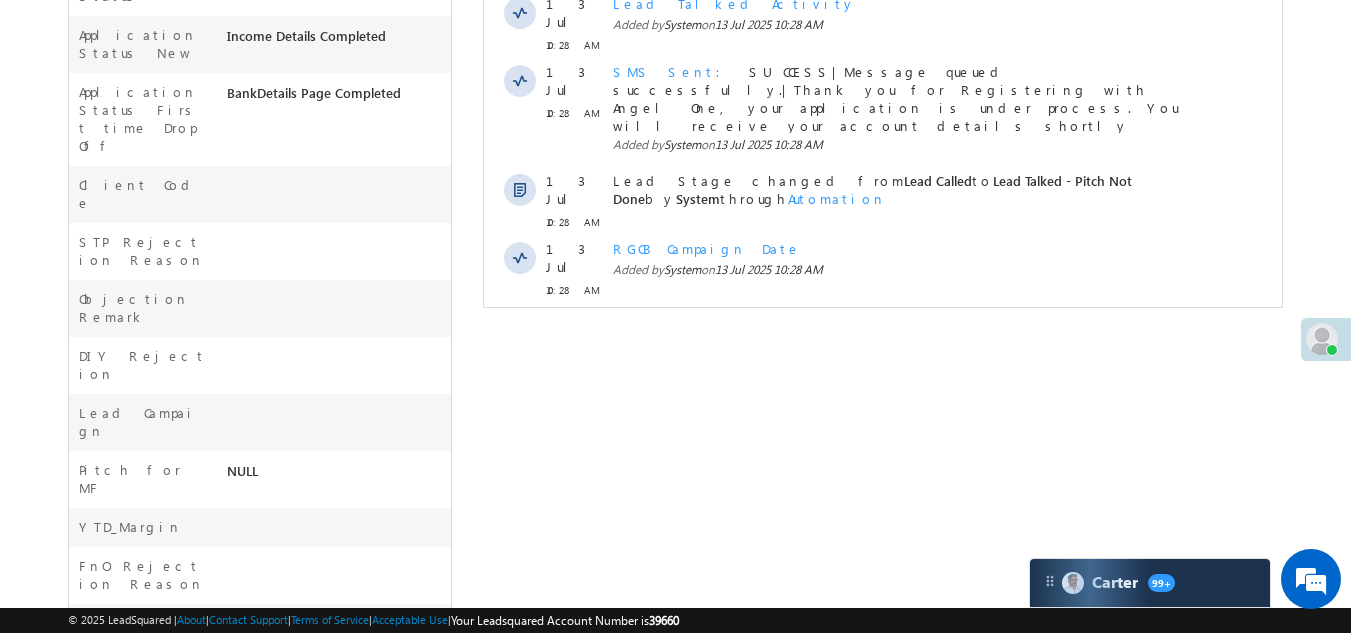 scroll, scrollTop: 251, scrollLeft: 0, axis: vertical 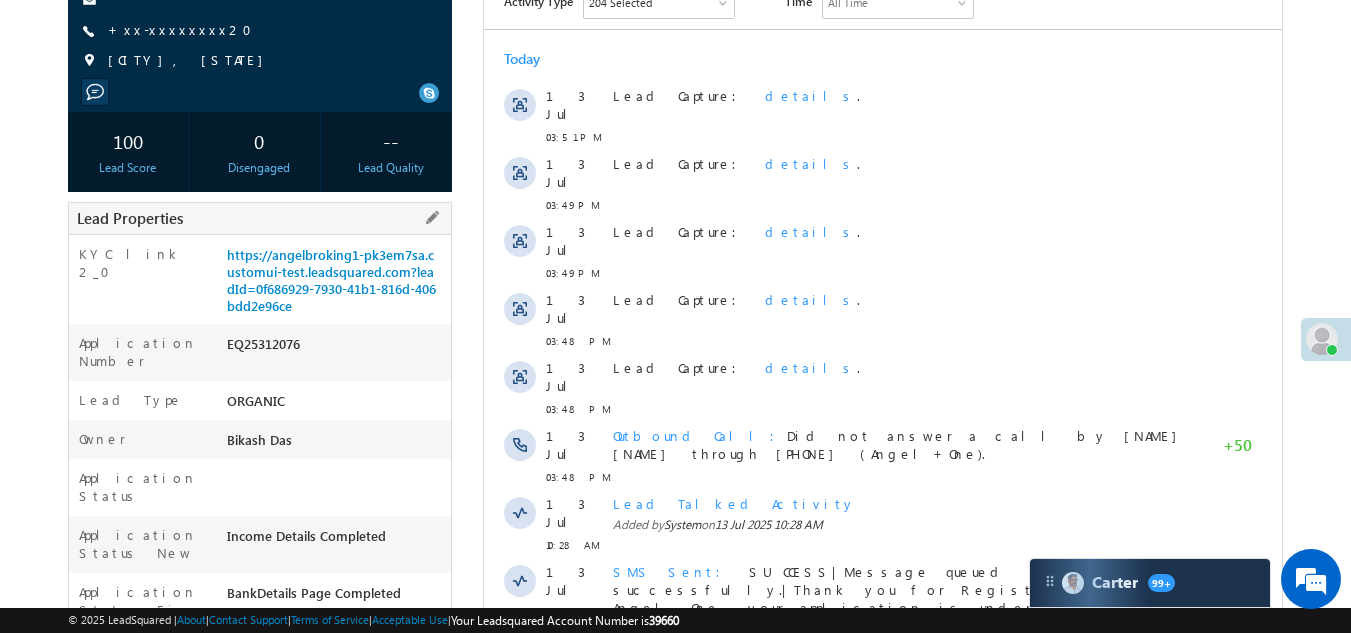 drag, startPoint x: 228, startPoint y: 355, endPoint x: 332, endPoint y: 365, distance: 104.47966 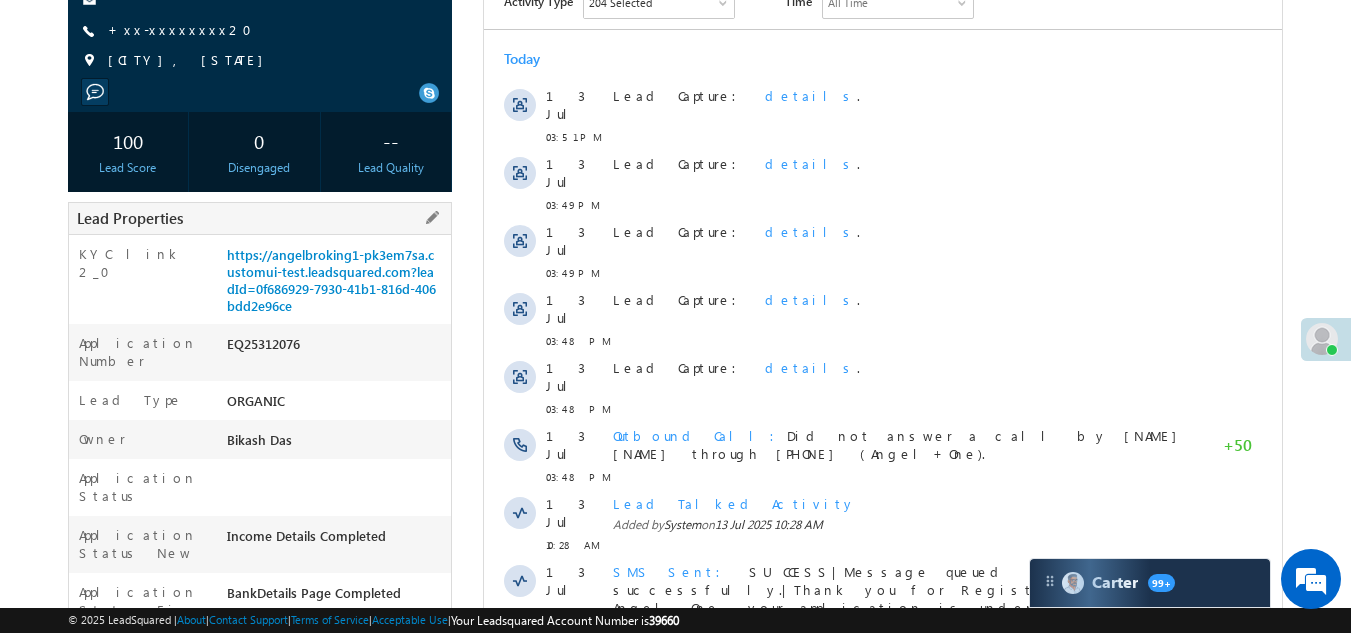 click on "EQ25312076" at bounding box center (337, 348) 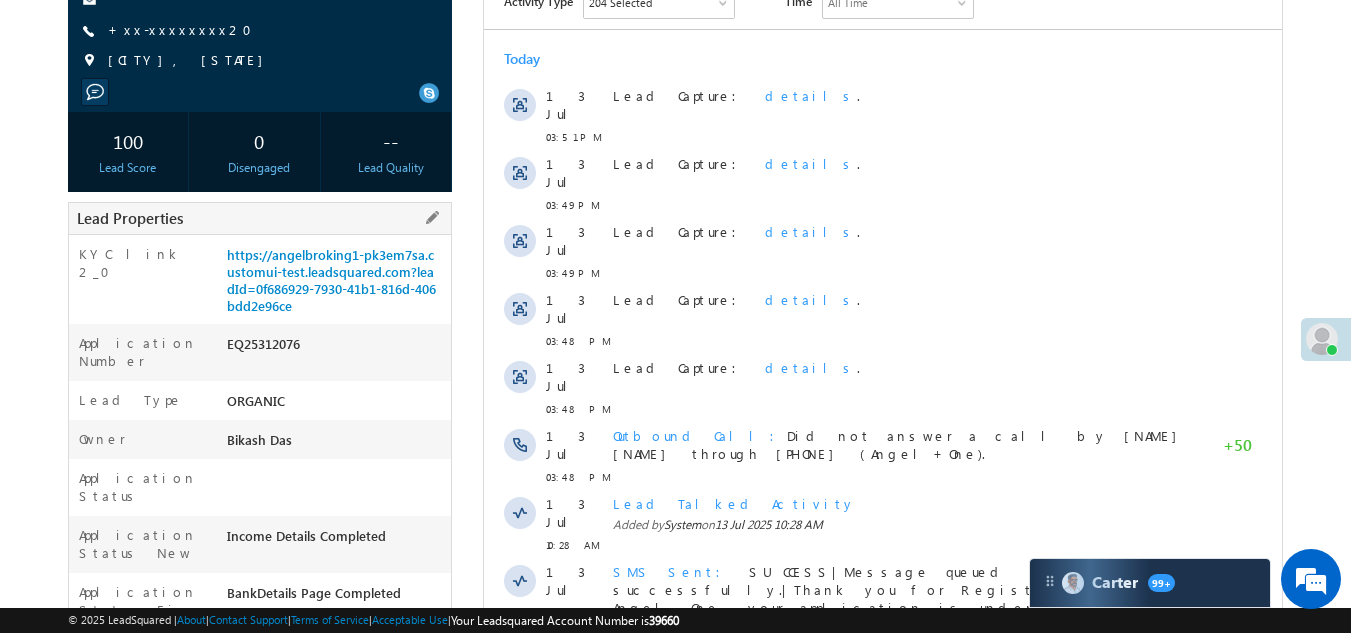 copy on "EQ25312076" 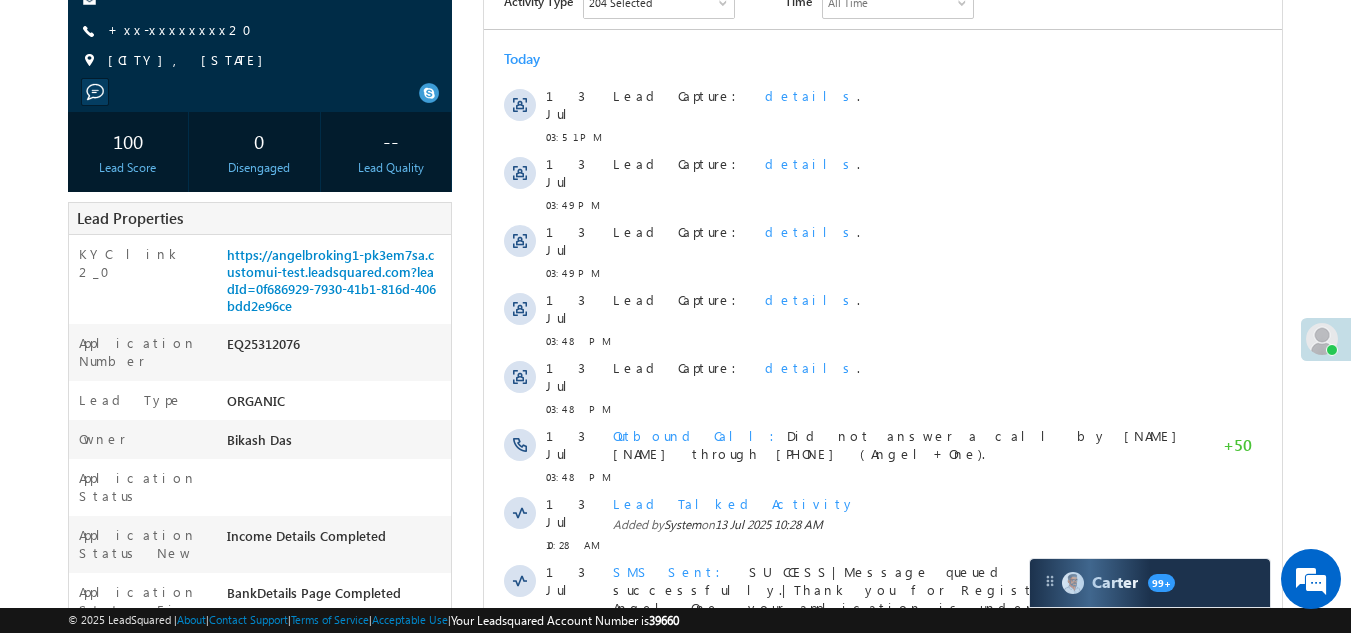 scroll, scrollTop: 0, scrollLeft: 0, axis: both 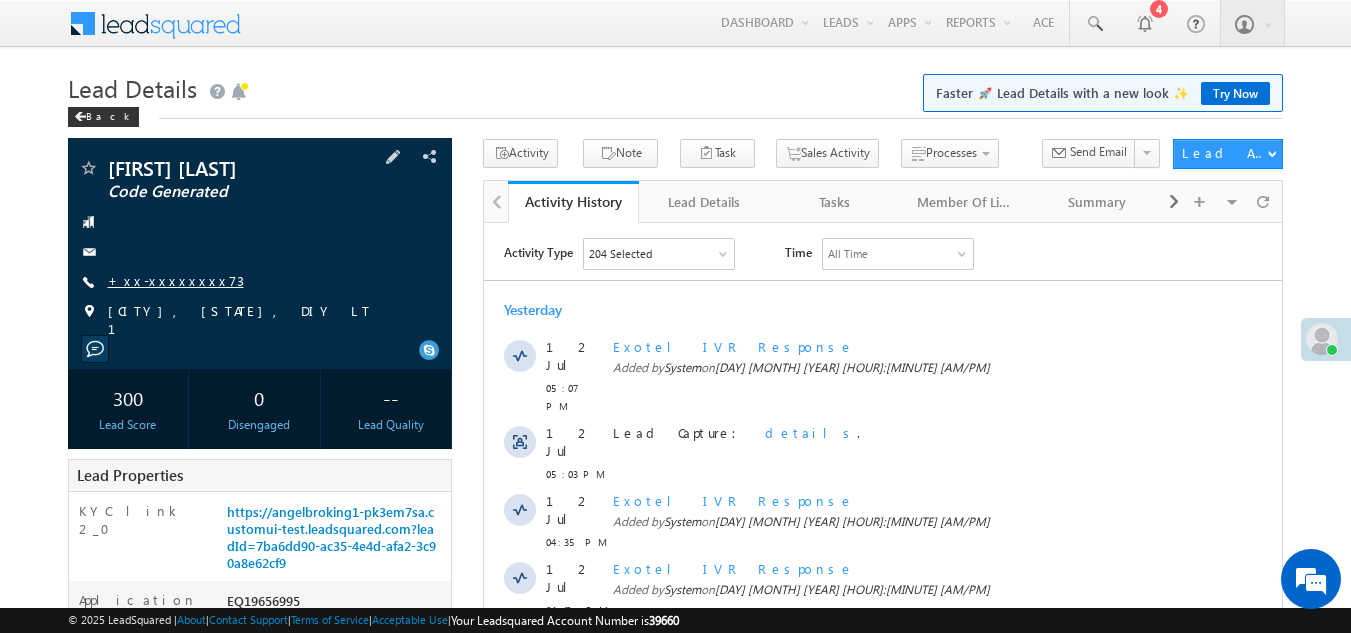 click on "+xx-xxxxxxxx73" at bounding box center (176, 280) 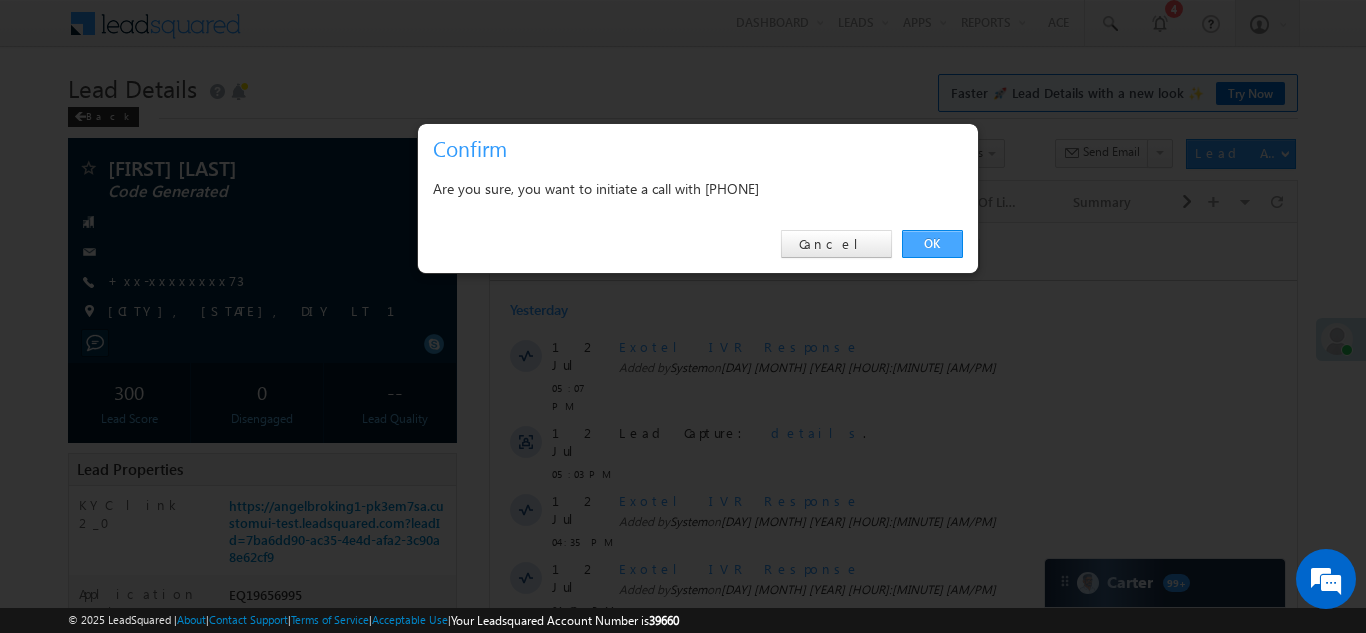 click on "OK" at bounding box center [932, 244] 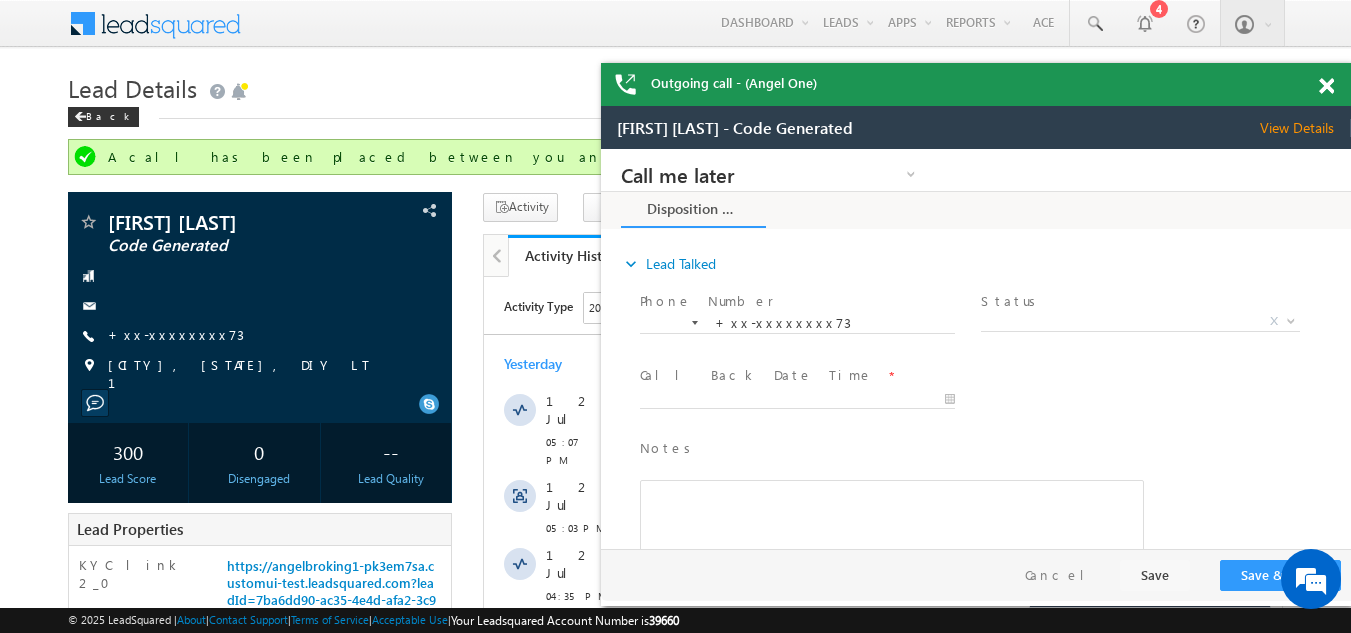 scroll, scrollTop: 0, scrollLeft: 0, axis: both 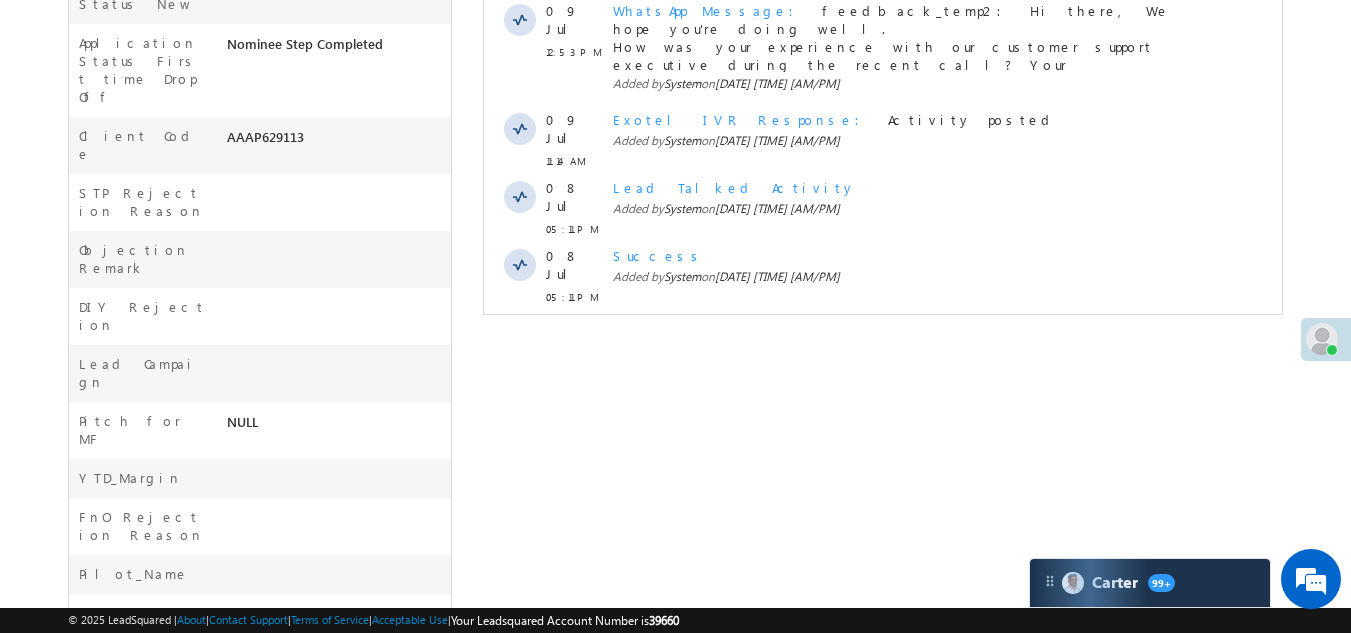 click on "Show More" at bounding box center [883, 341] 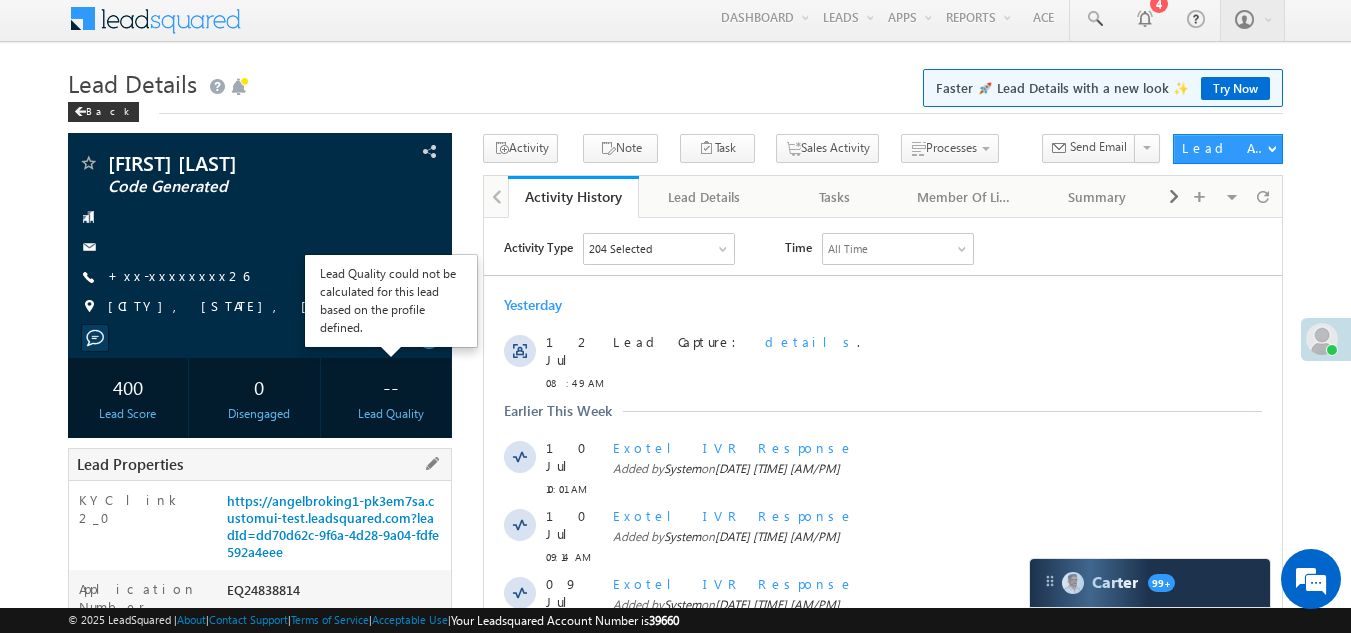 scroll, scrollTop: 0, scrollLeft: 0, axis: both 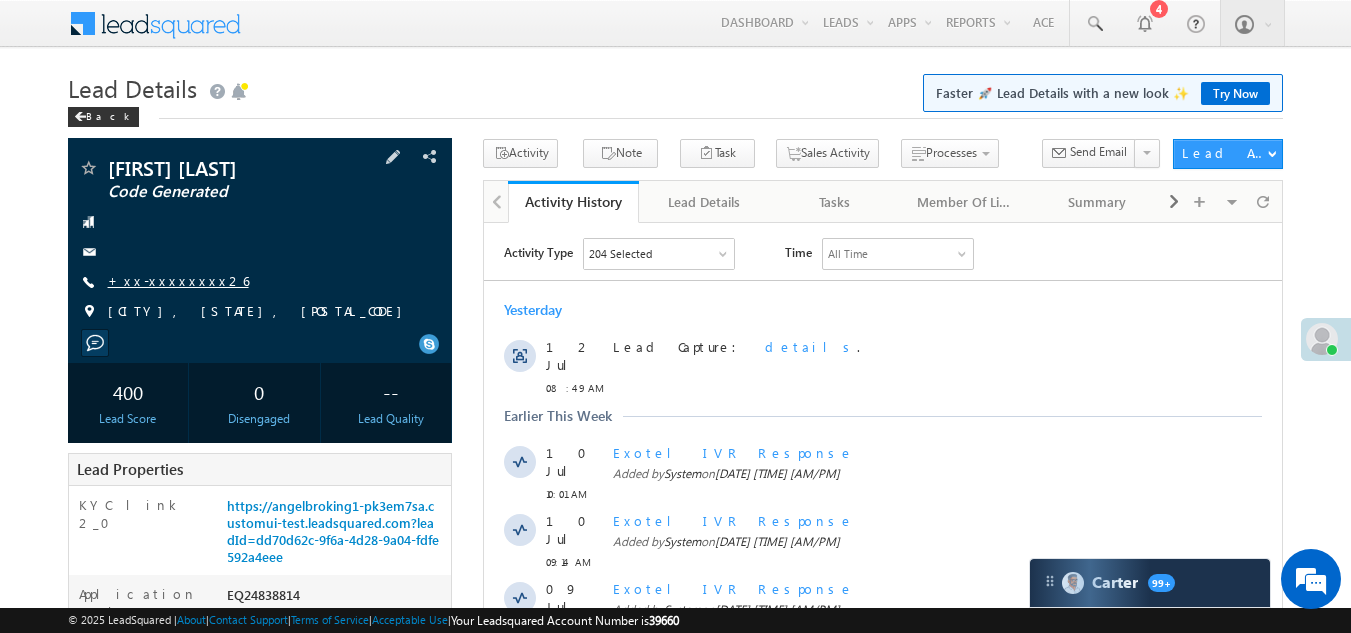 click on "+xx-xxxxxxxx26" at bounding box center [178, 280] 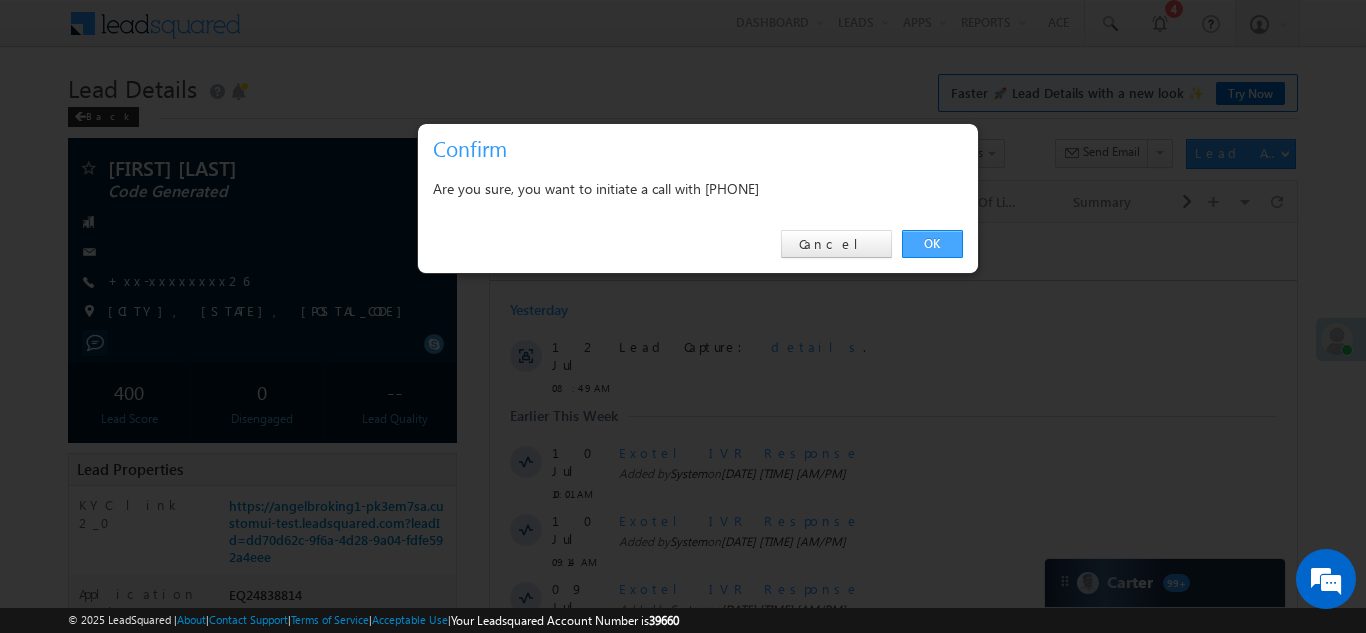 click on "OK" at bounding box center (932, 244) 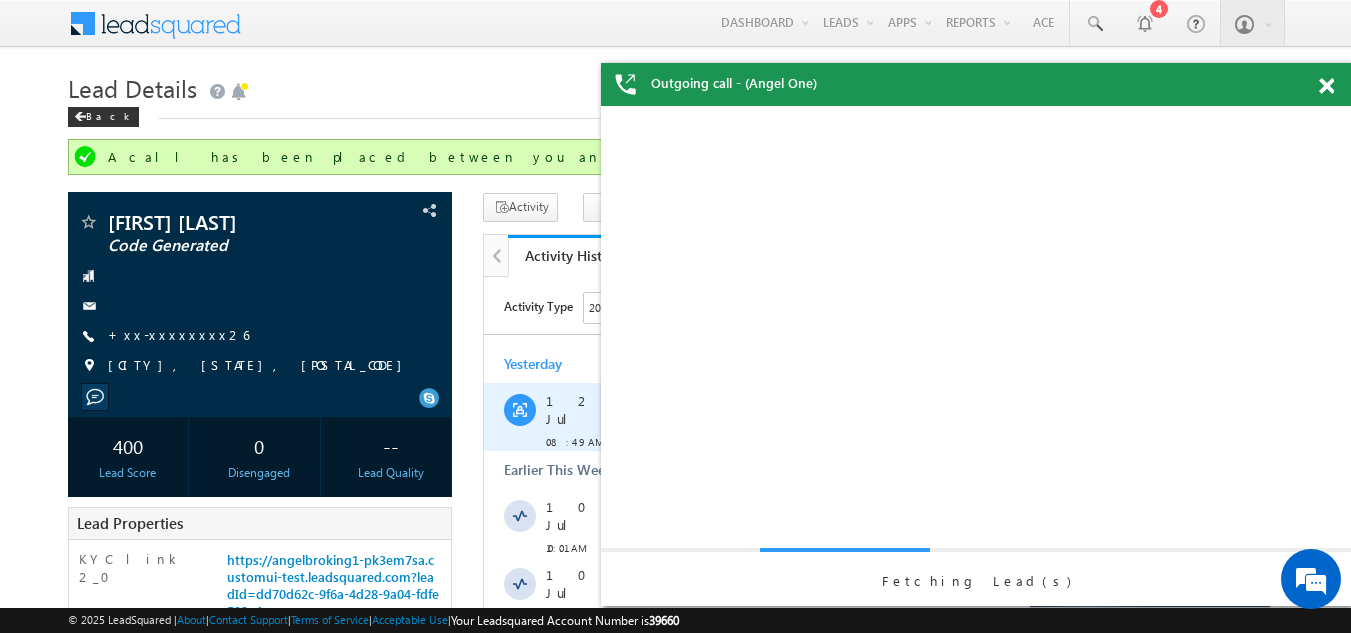 scroll, scrollTop: 0, scrollLeft: 0, axis: both 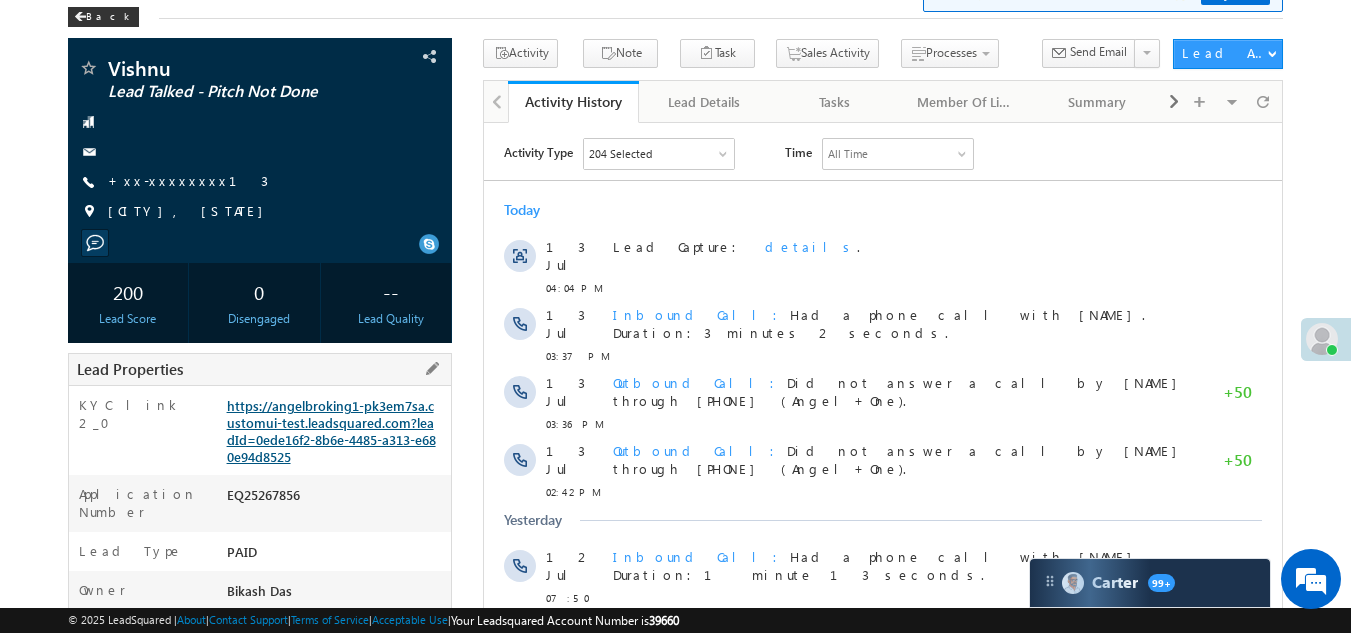 click on "https://angelbroking1-pk3em7sa.customui-test.leadsquared.com?leadId=0ede16f2-8b6e-4485-a313-e680e94d8525" at bounding box center [331, 431] 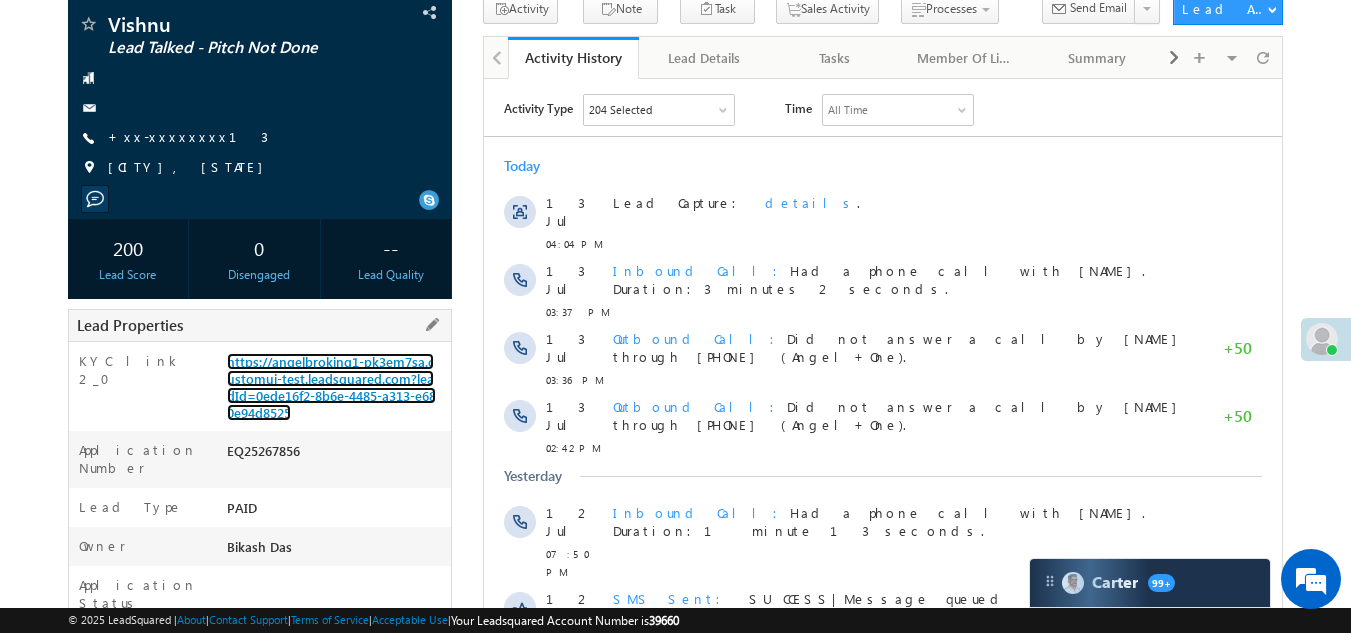 scroll, scrollTop: 0, scrollLeft: 0, axis: both 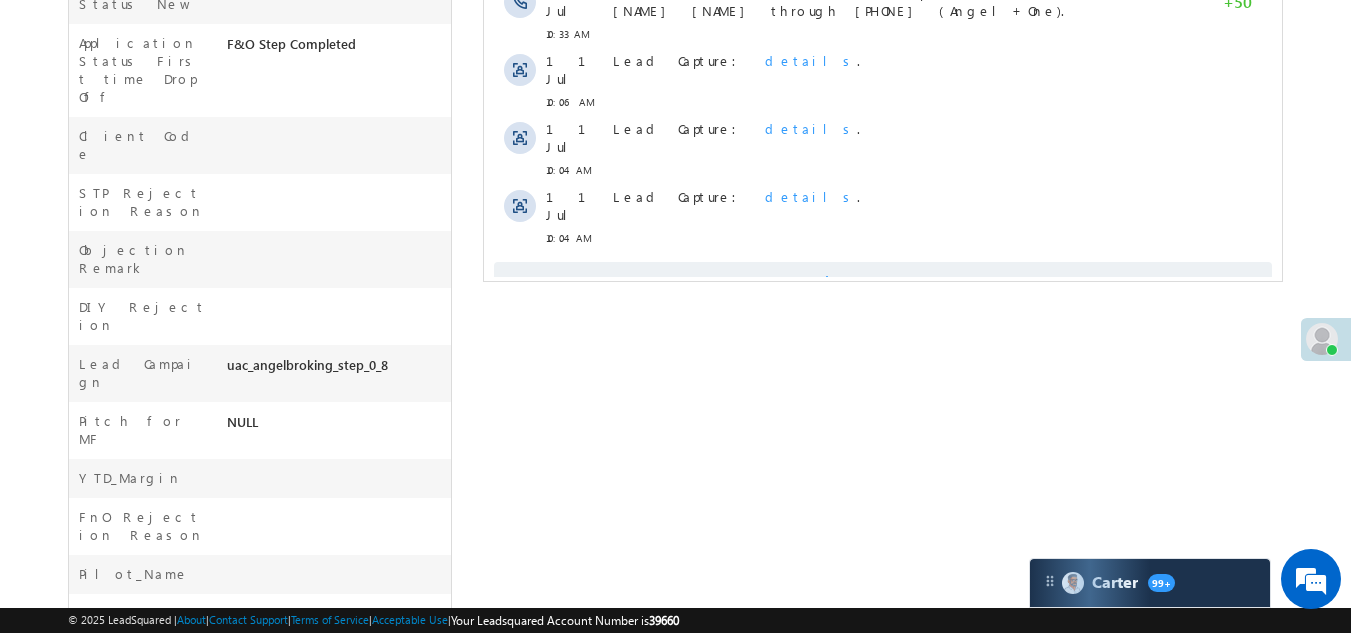 click on "Show More" at bounding box center [883, 282] 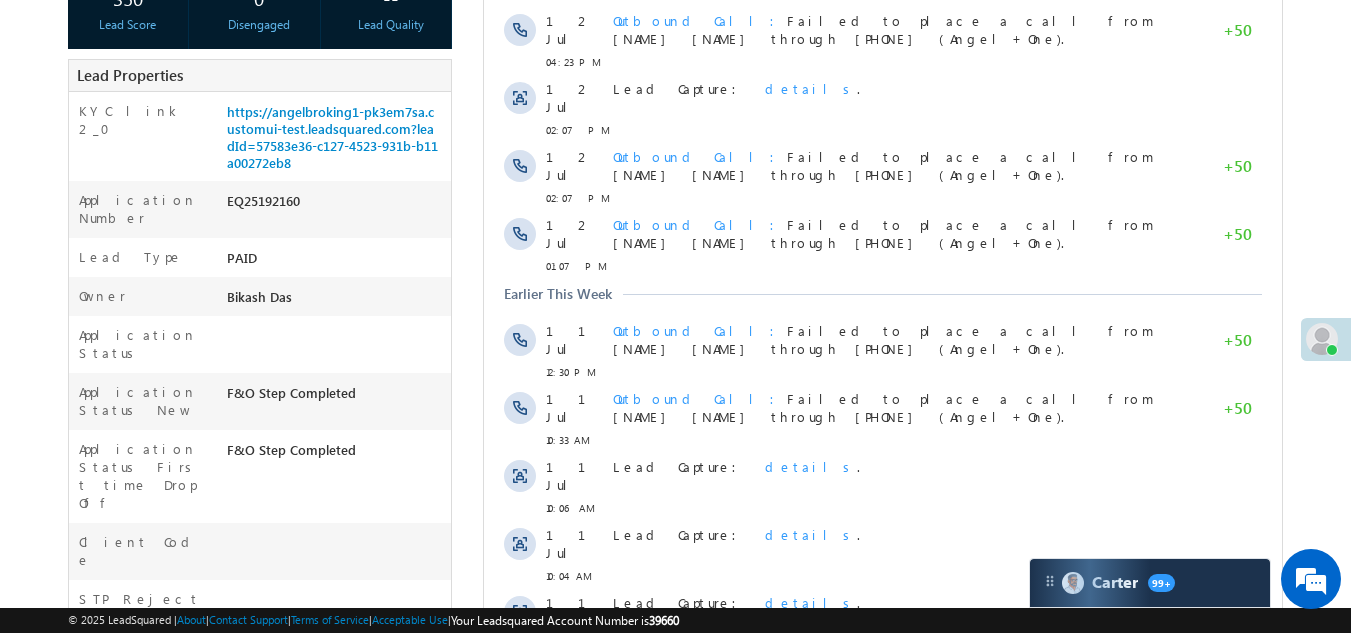 scroll, scrollTop: 100, scrollLeft: 0, axis: vertical 